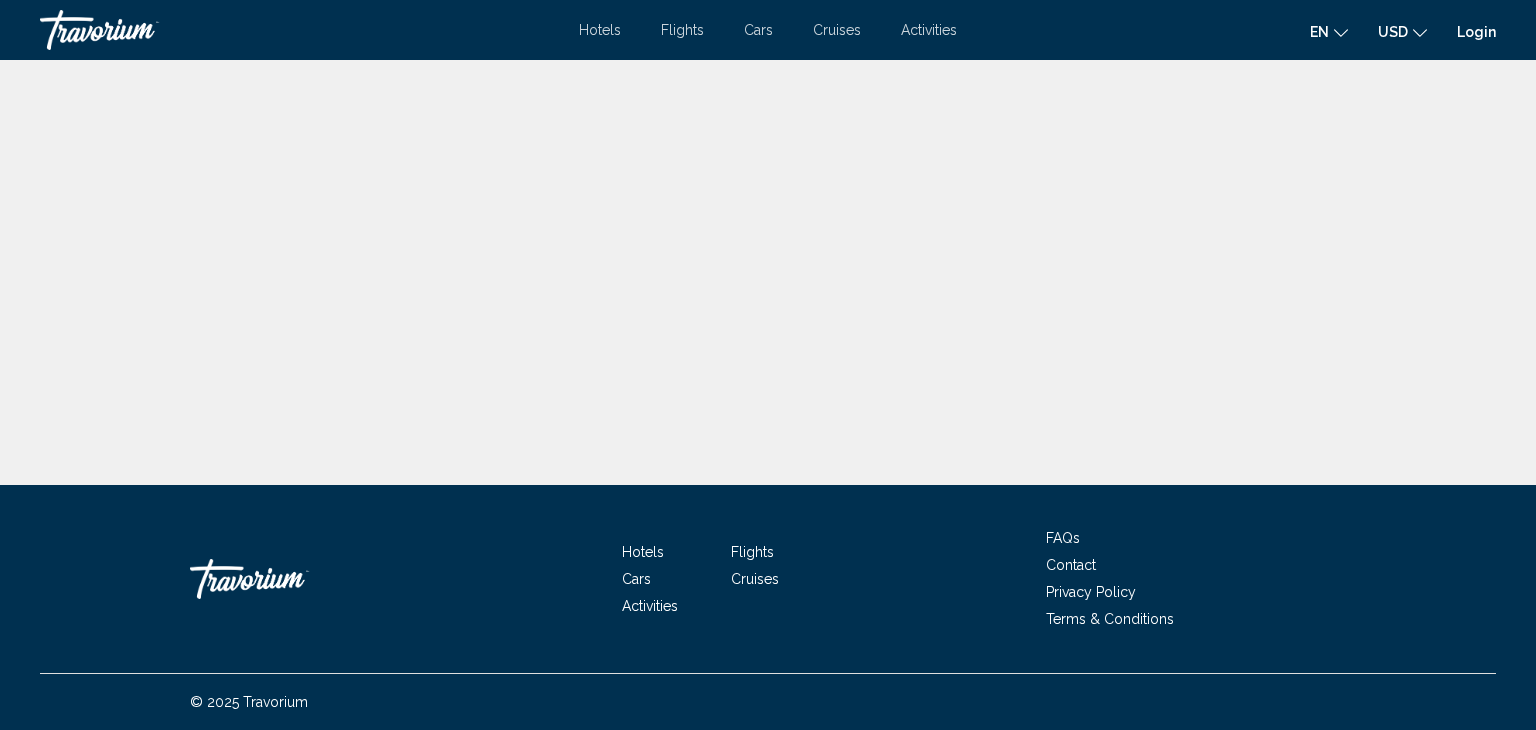 scroll, scrollTop: 0, scrollLeft: 0, axis: both 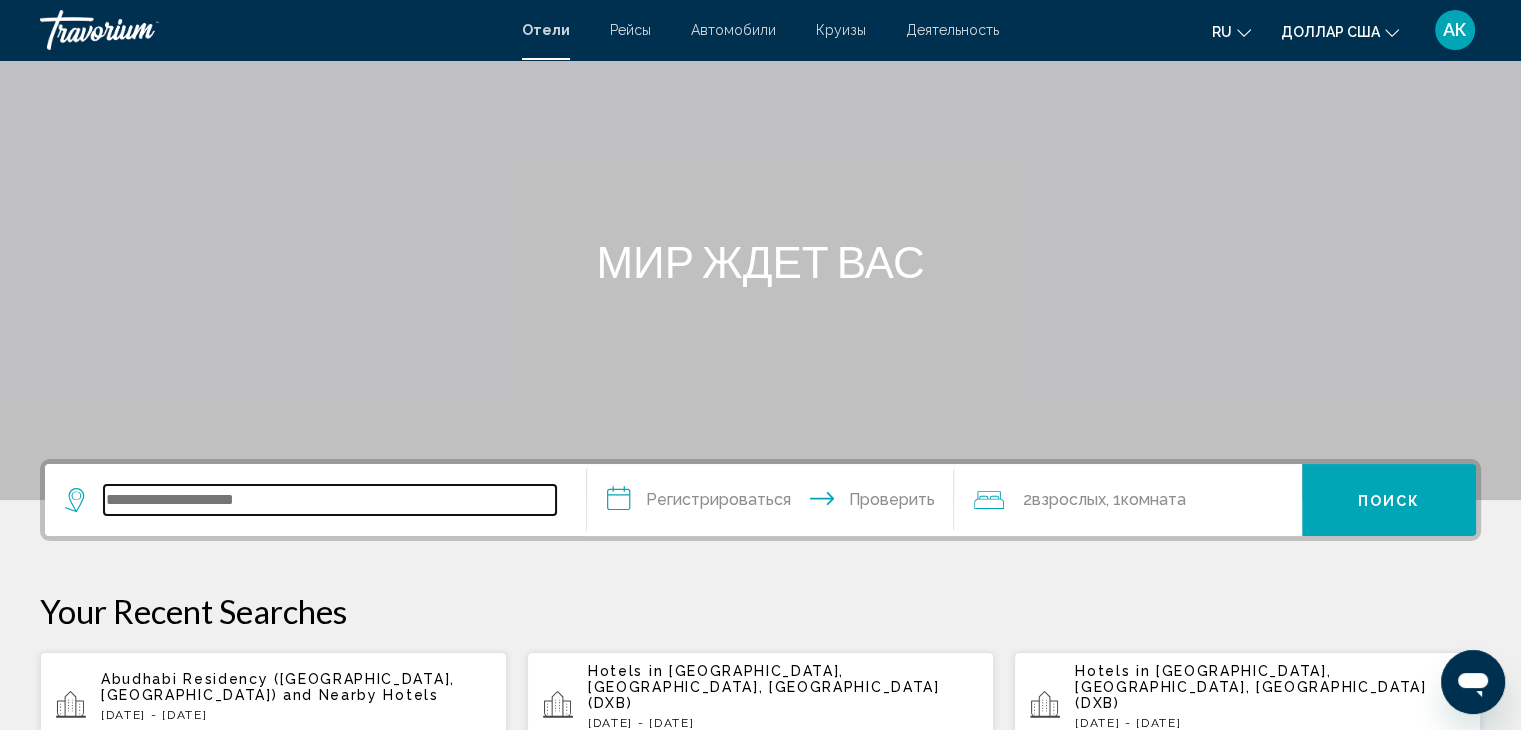 click at bounding box center (330, 500) 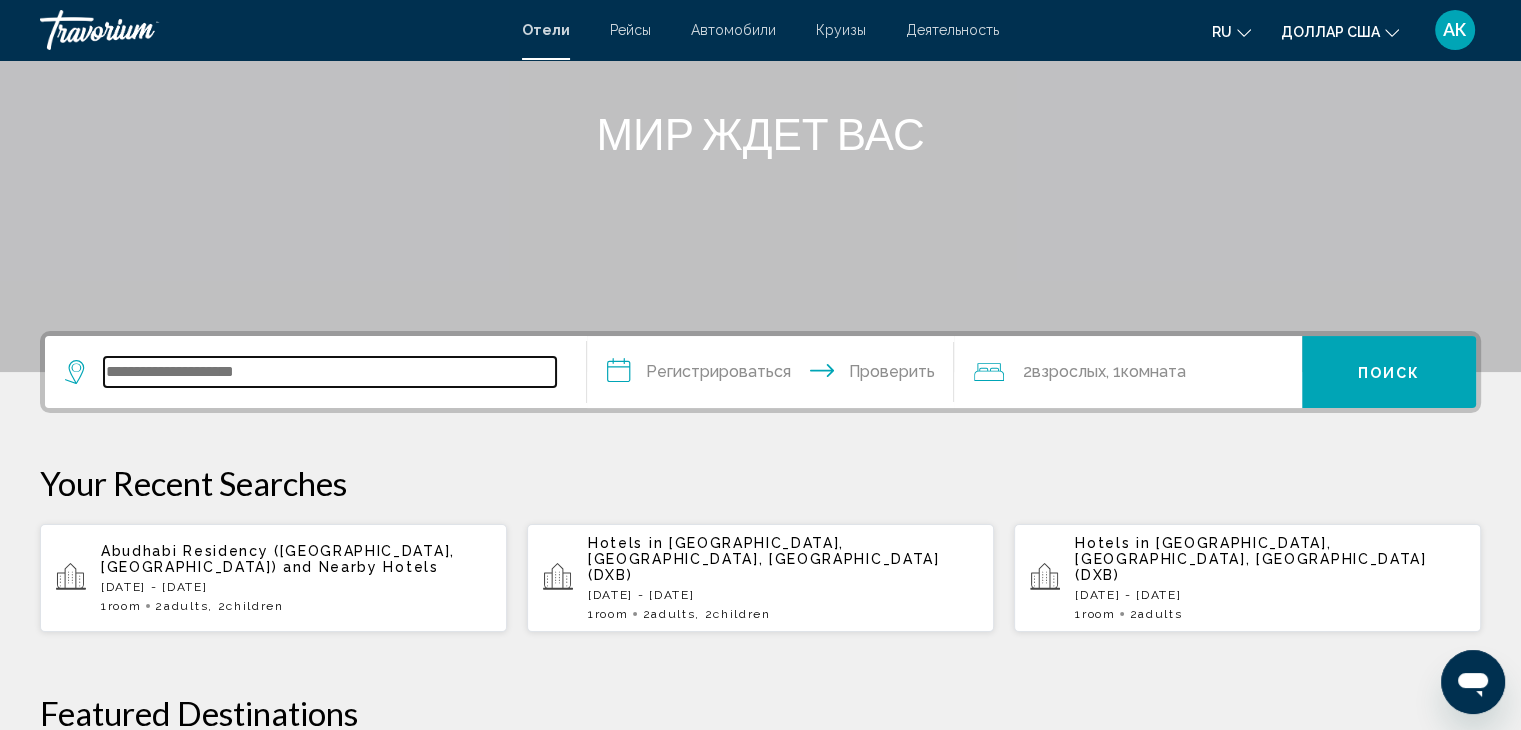 scroll, scrollTop: 196, scrollLeft: 0, axis: vertical 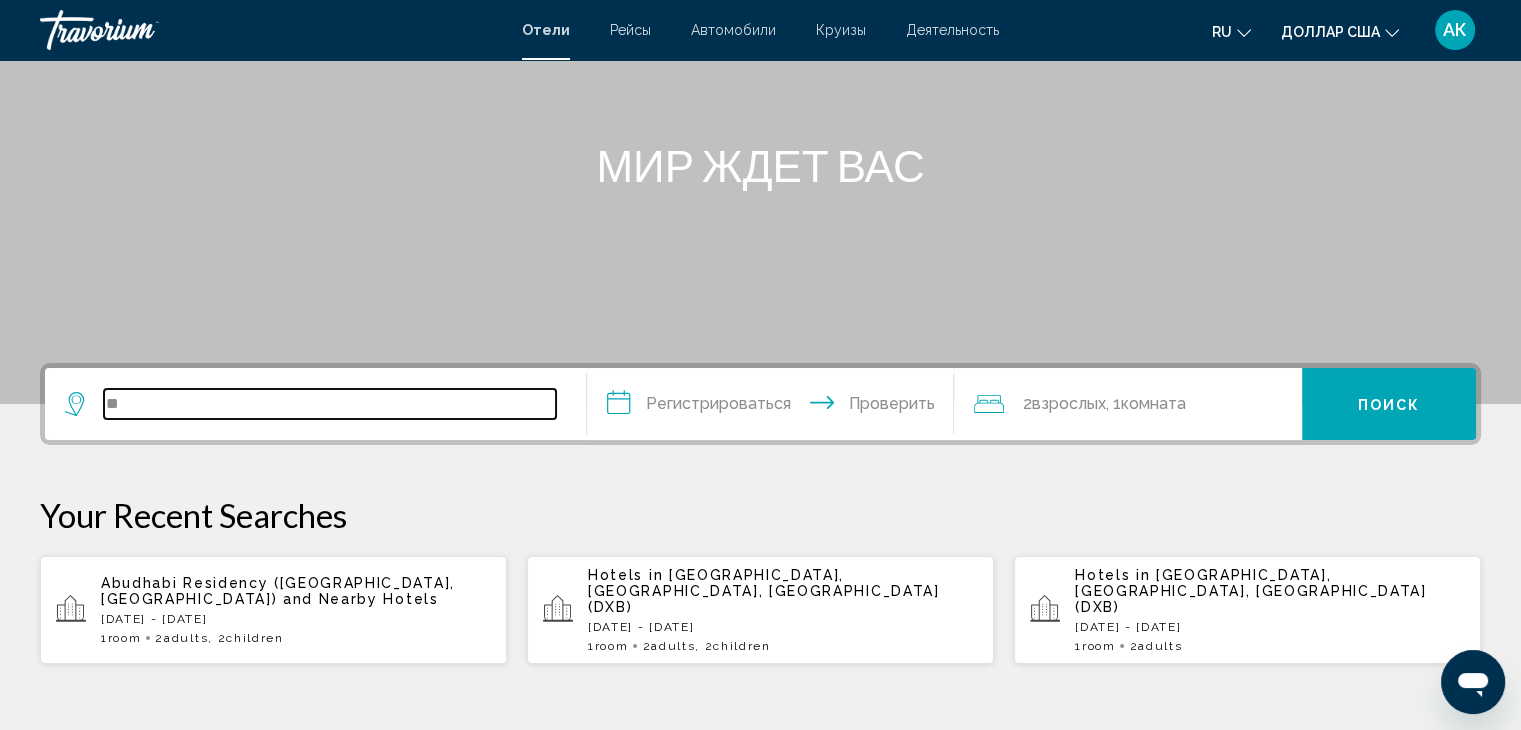 type on "*" 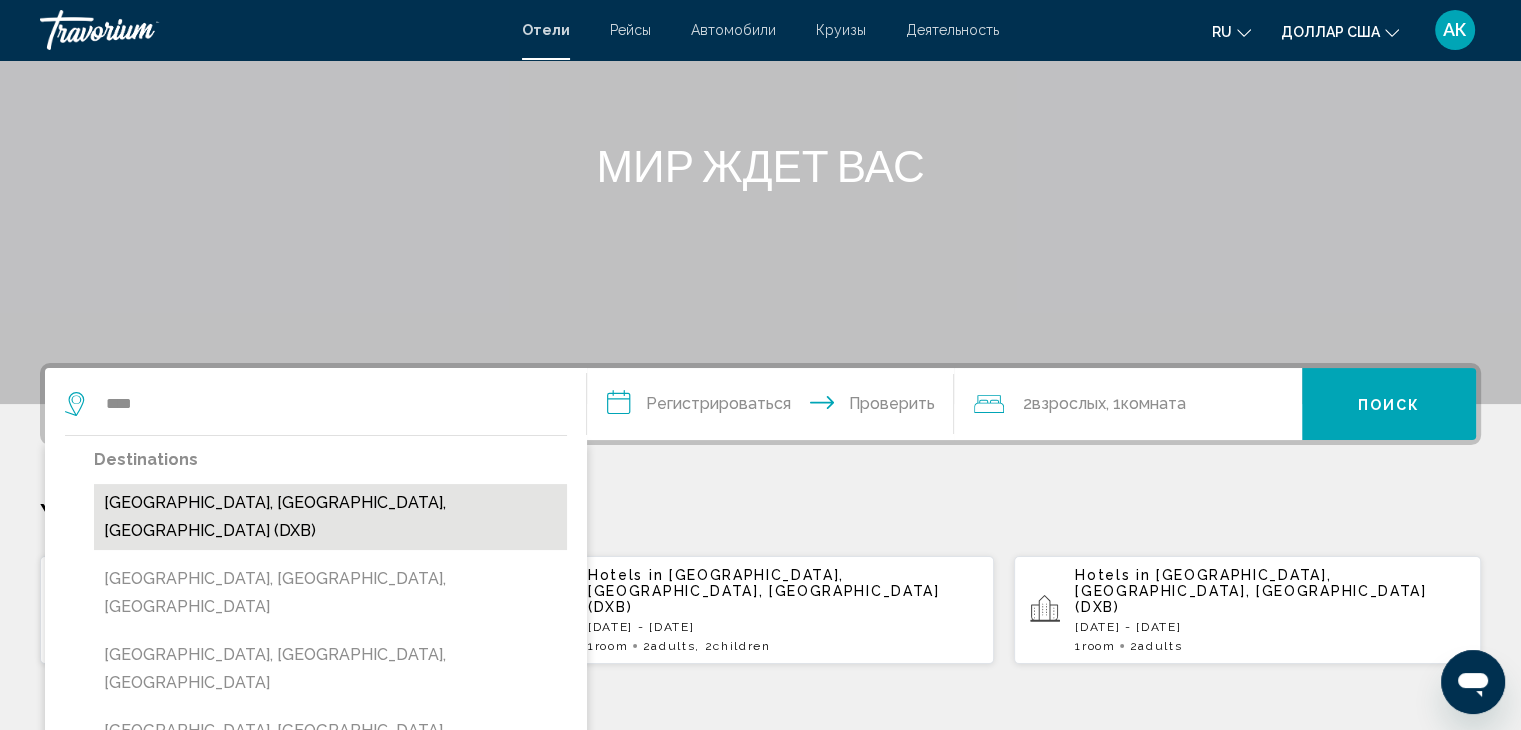 click on "[GEOGRAPHIC_DATA], [GEOGRAPHIC_DATA], [GEOGRAPHIC_DATA] (DXB)" at bounding box center (330, 517) 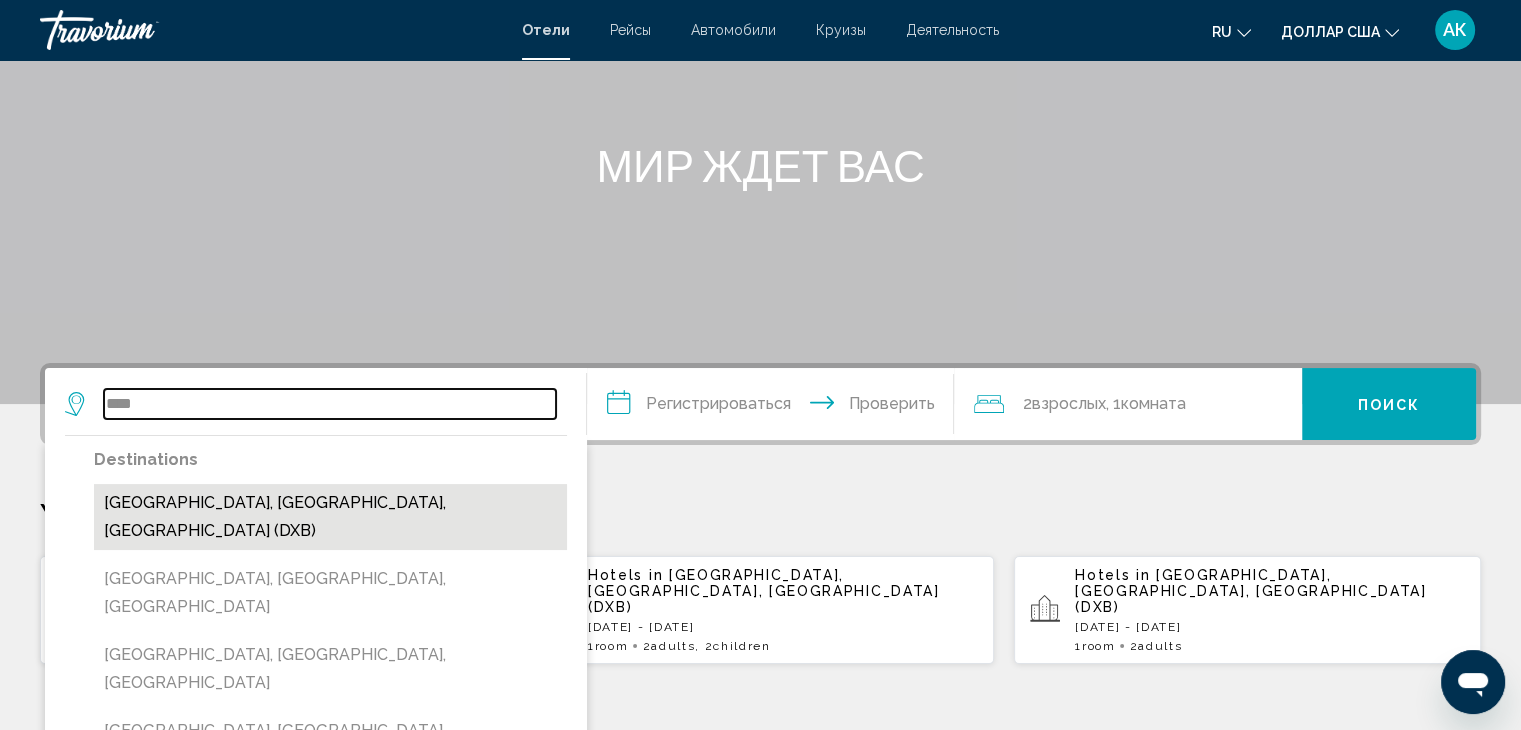 type on "**********" 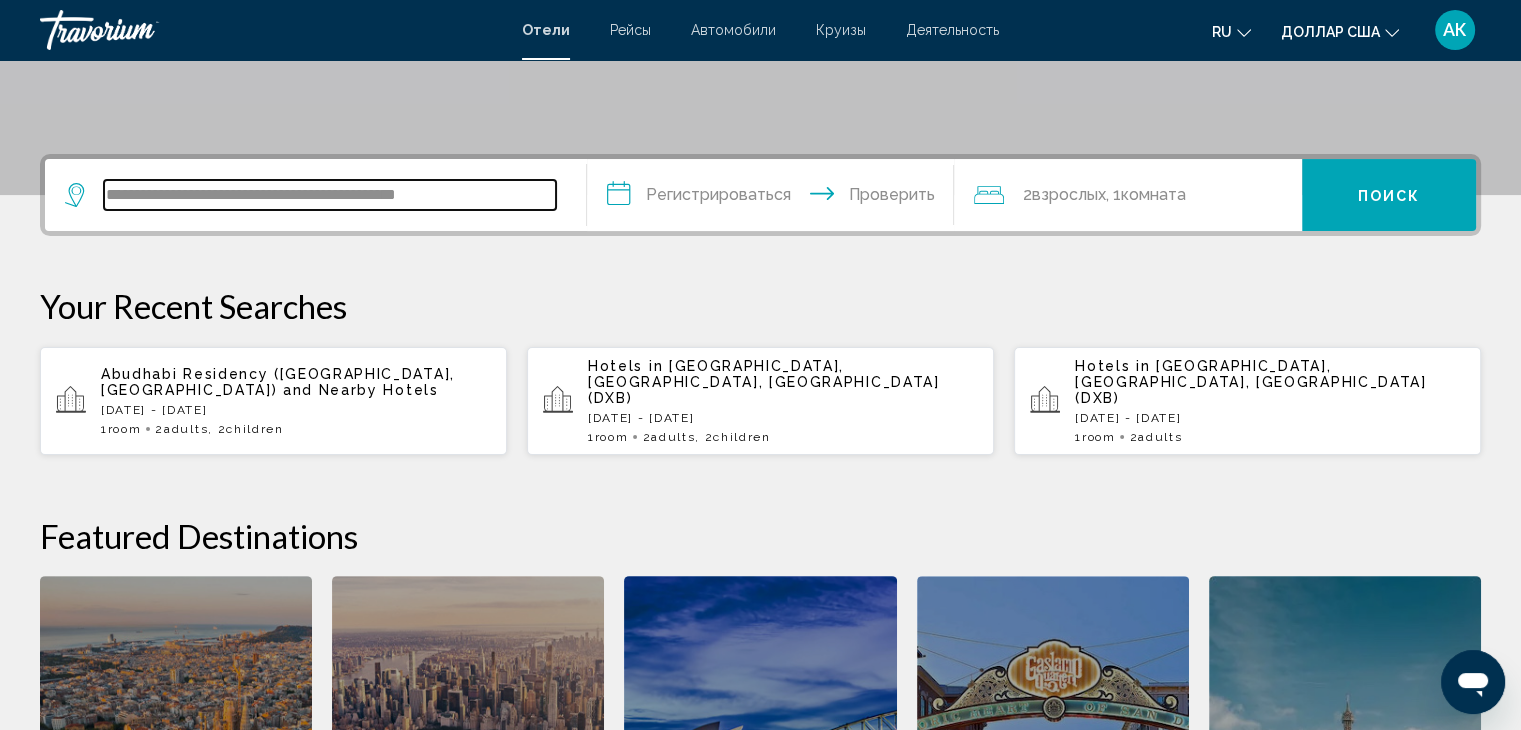 scroll, scrollTop: 493, scrollLeft: 0, axis: vertical 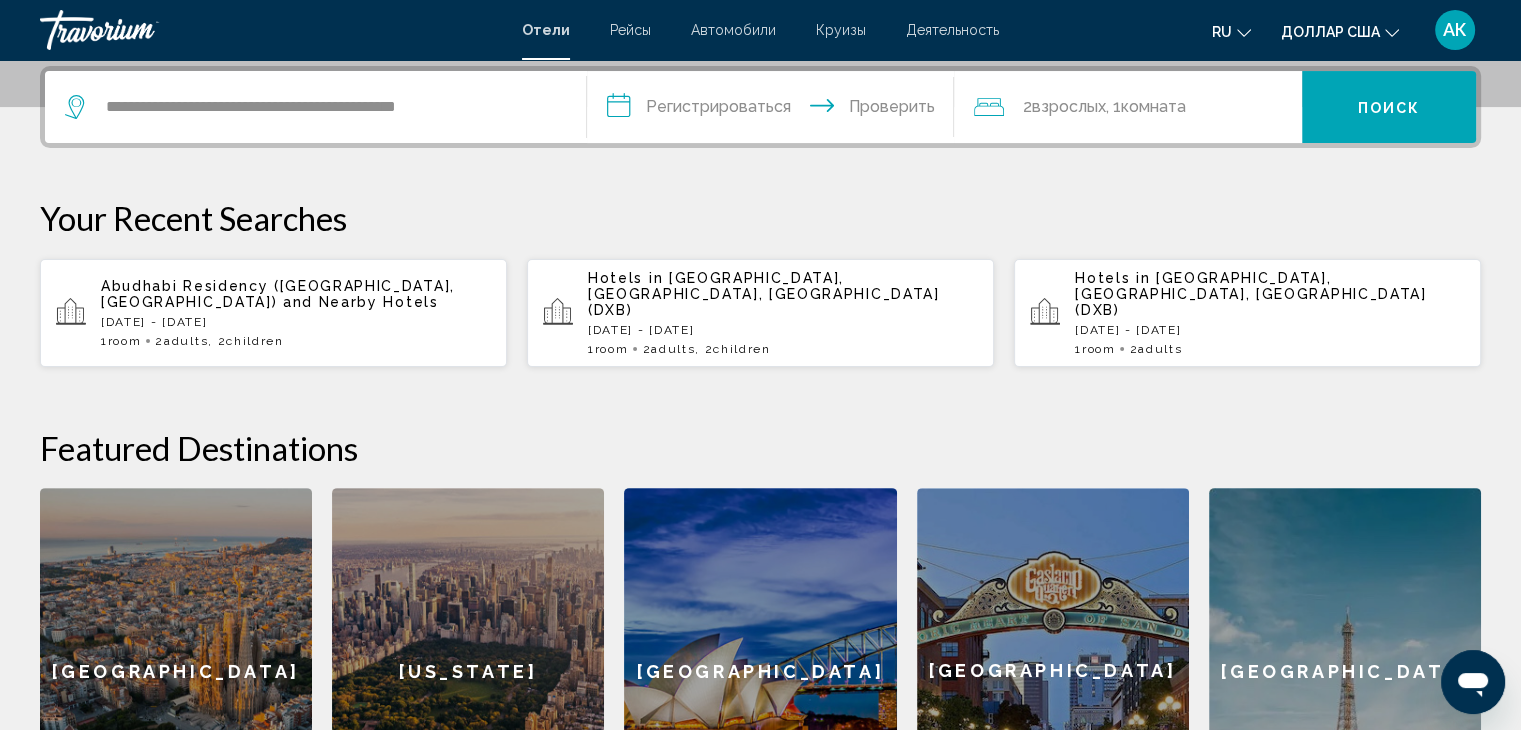 click on "**********" at bounding box center [775, 110] 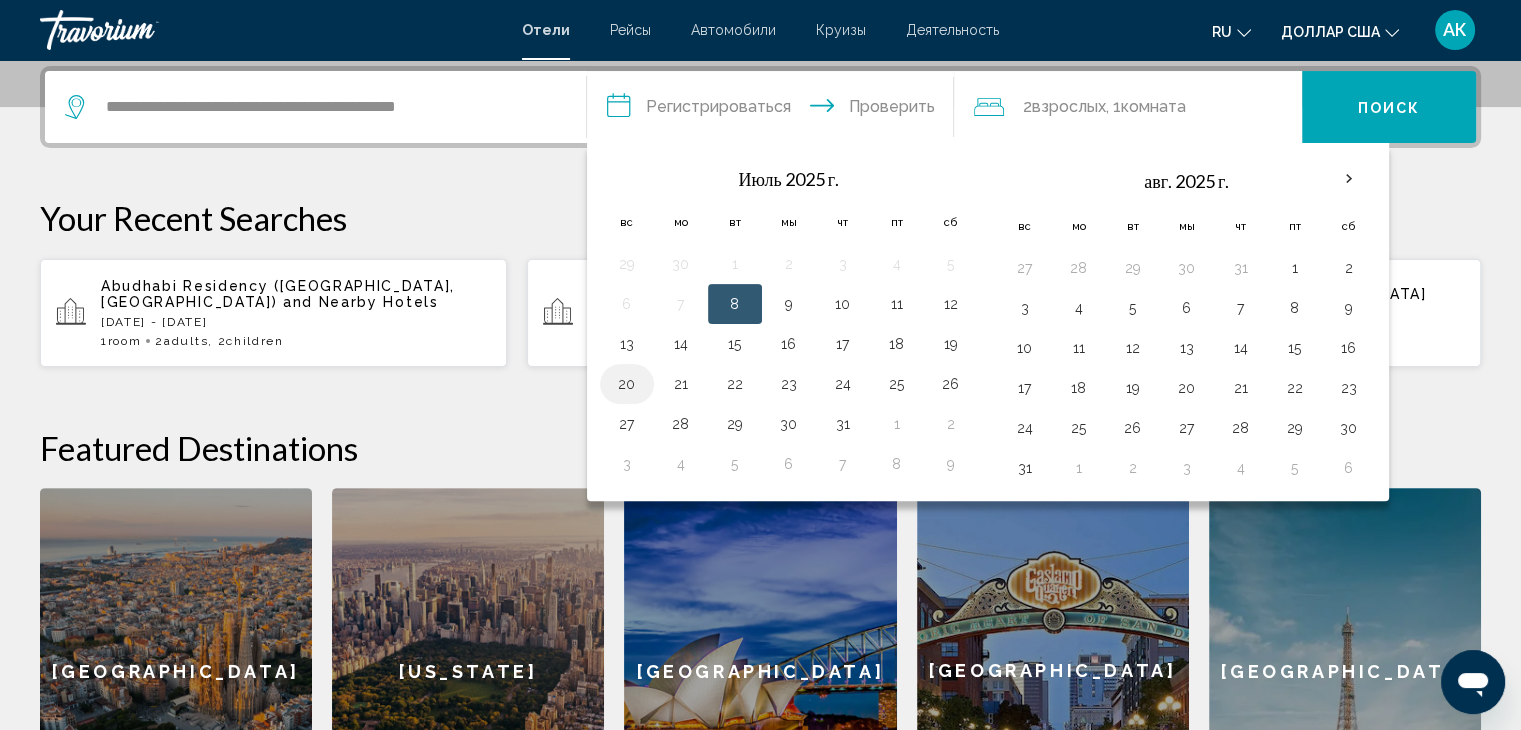click on "20" at bounding box center (627, 384) 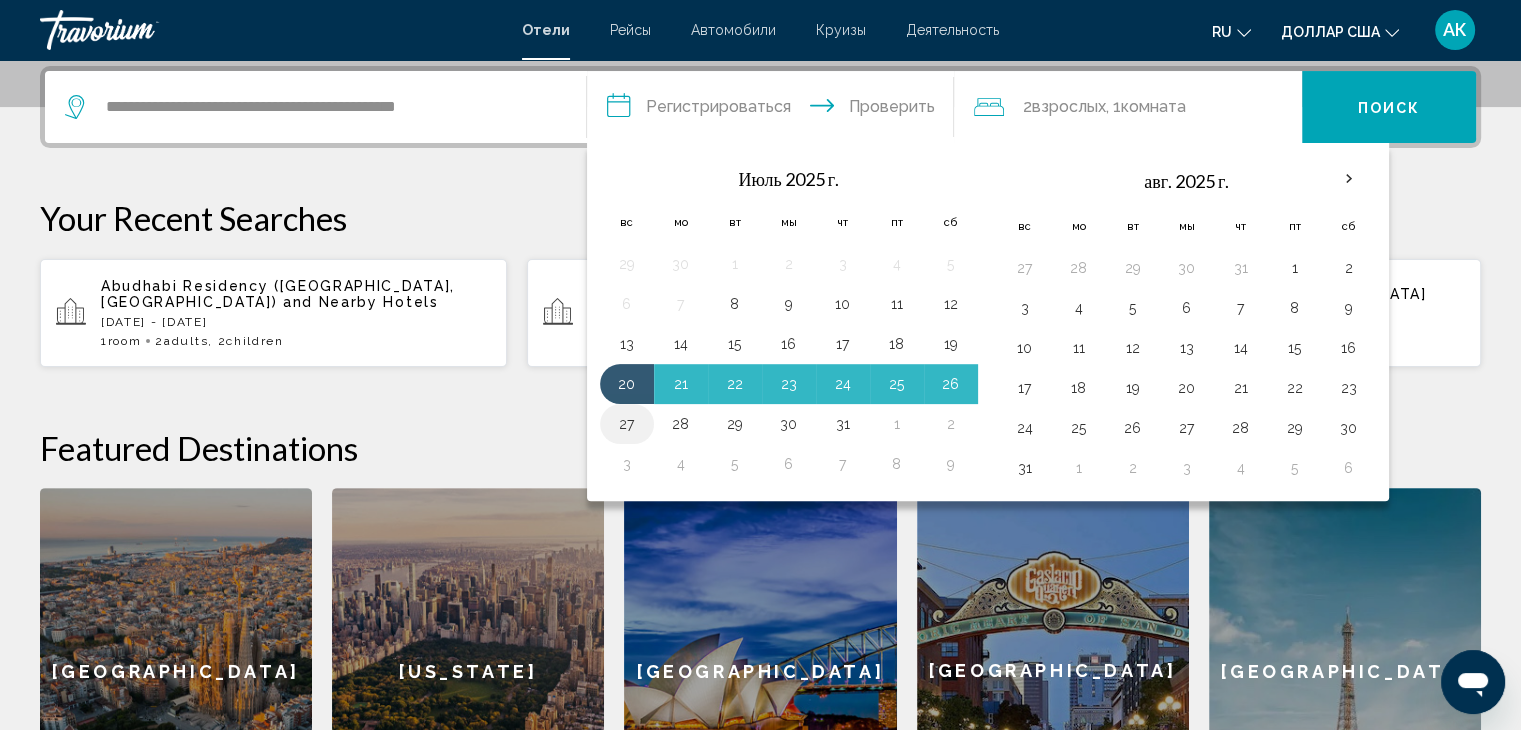 click on "27" at bounding box center (627, 424) 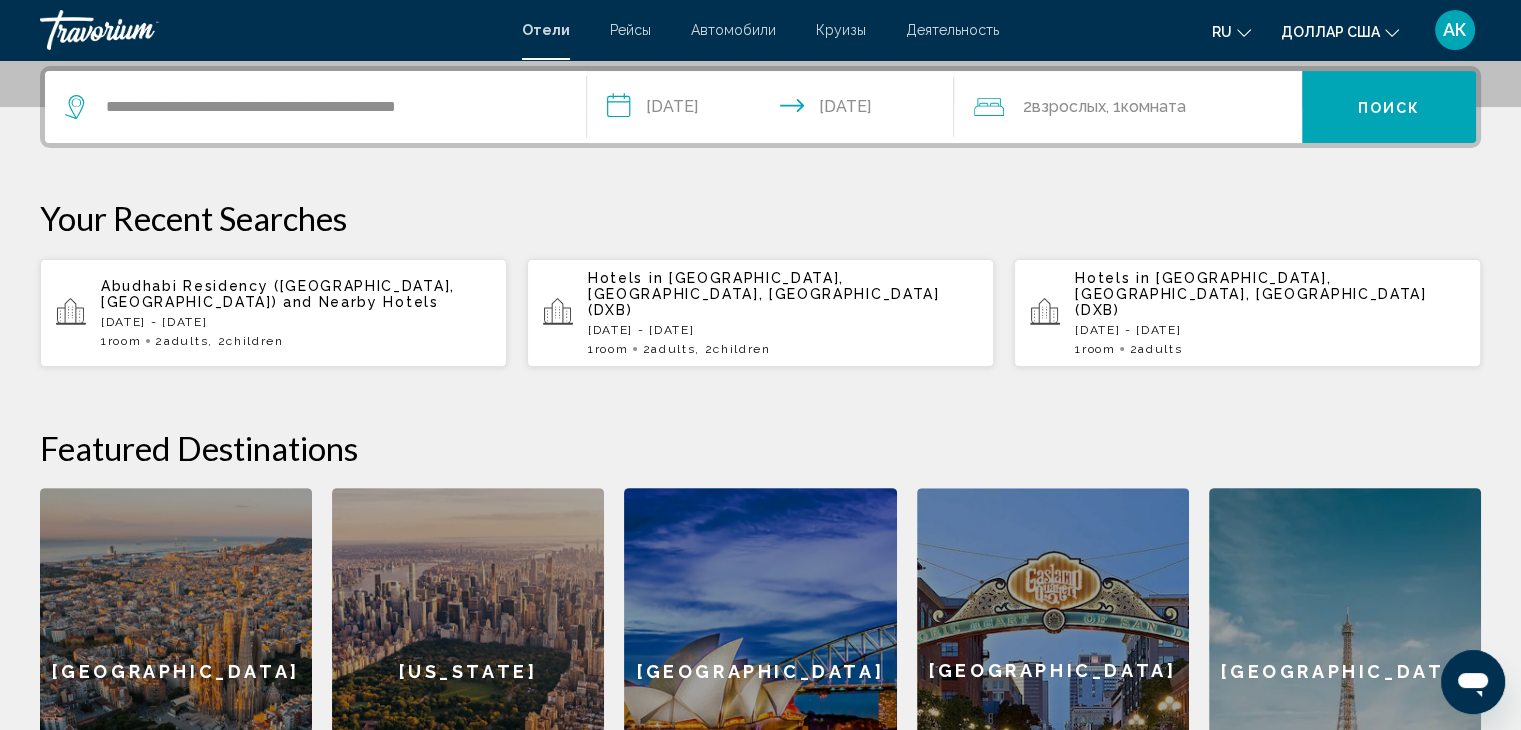 click on "комната" 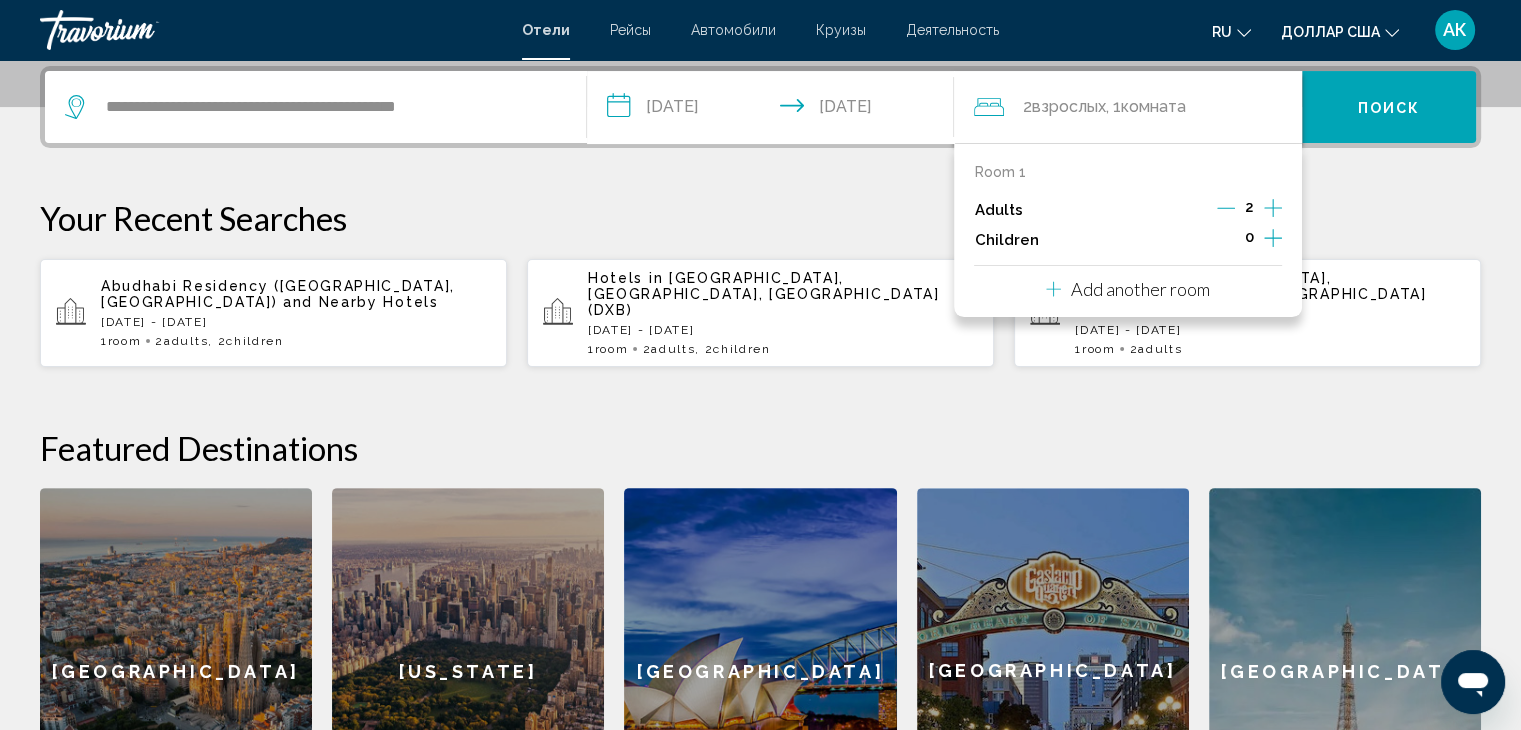 click 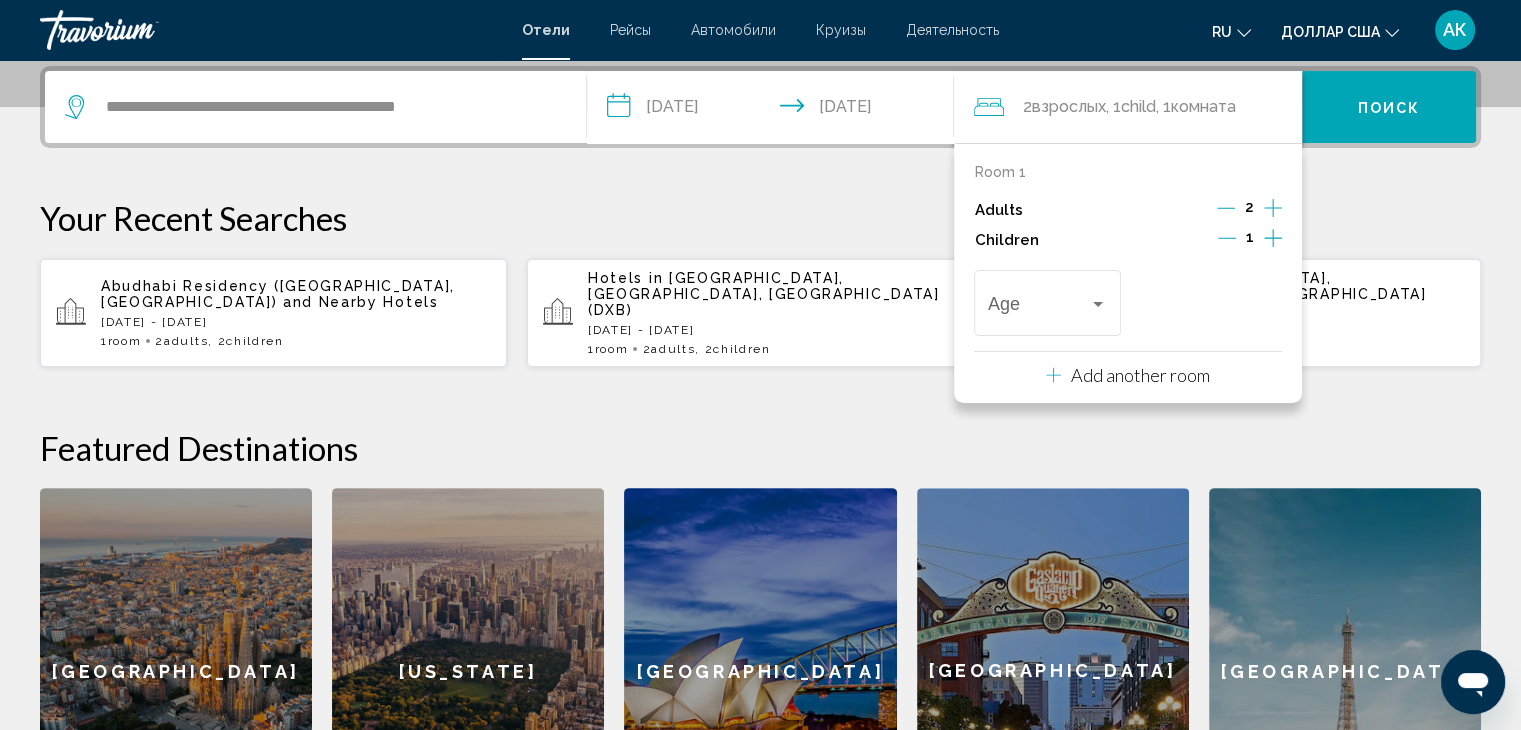 click 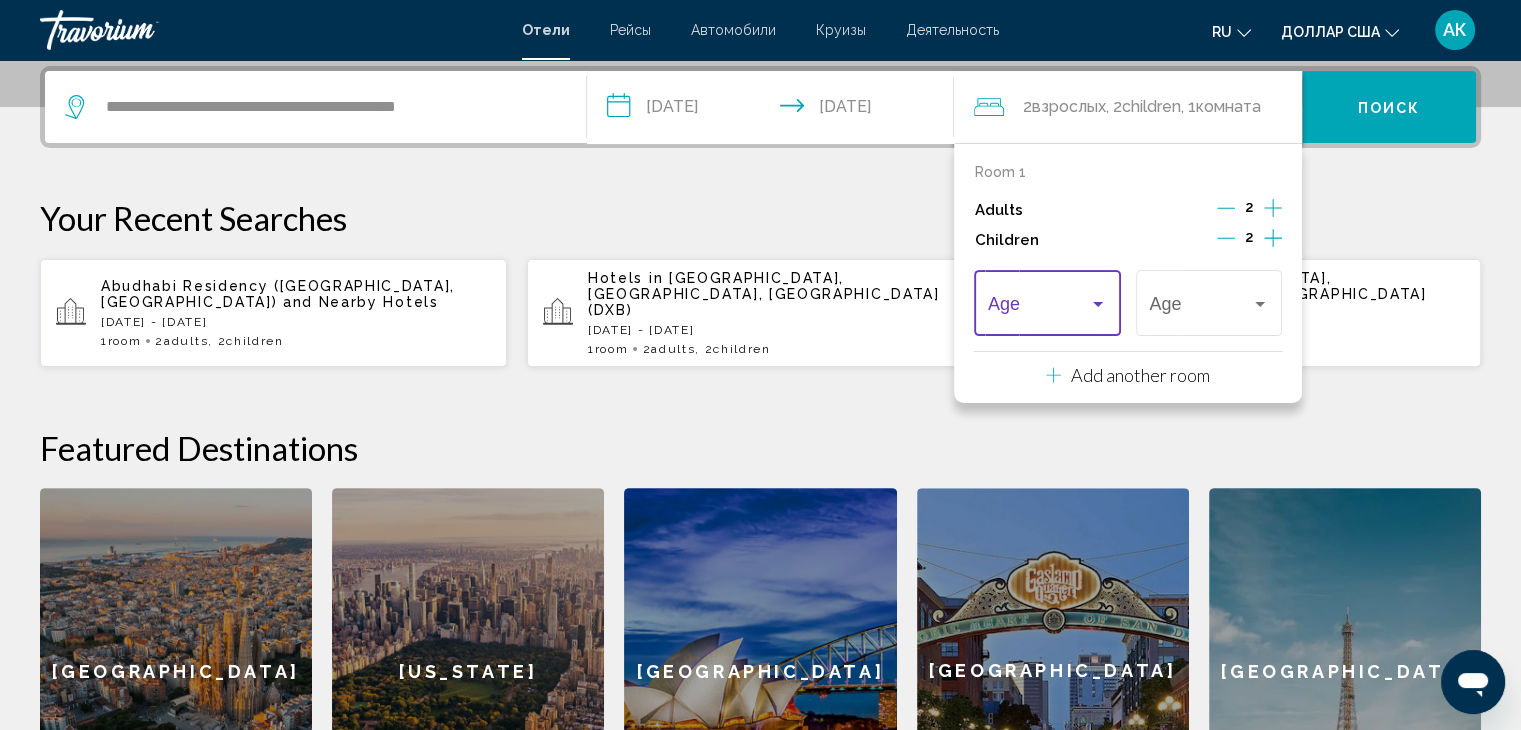click at bounding box center (1098, 304) 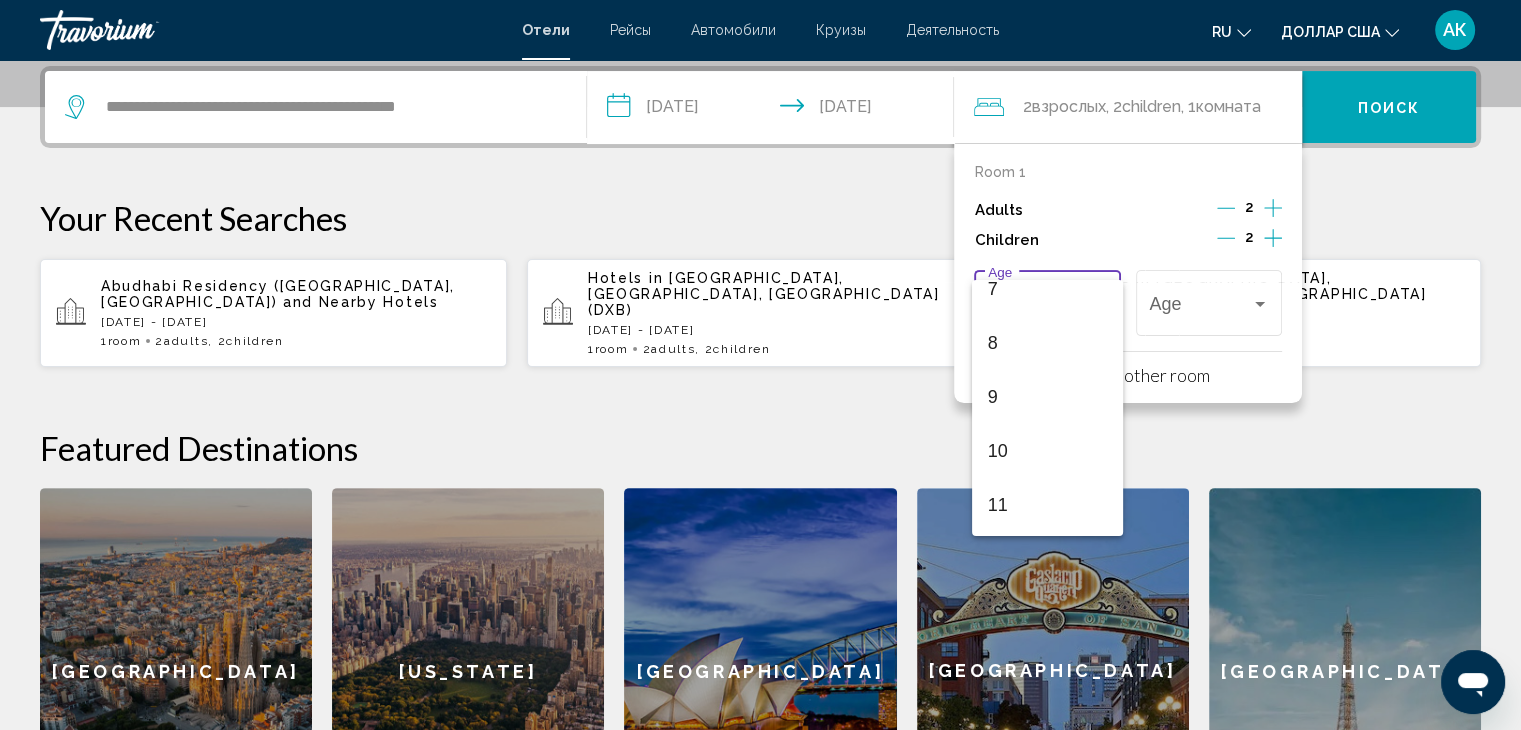 scroll, scrollTop: 400, scrollLeft: 0, axis: vertical 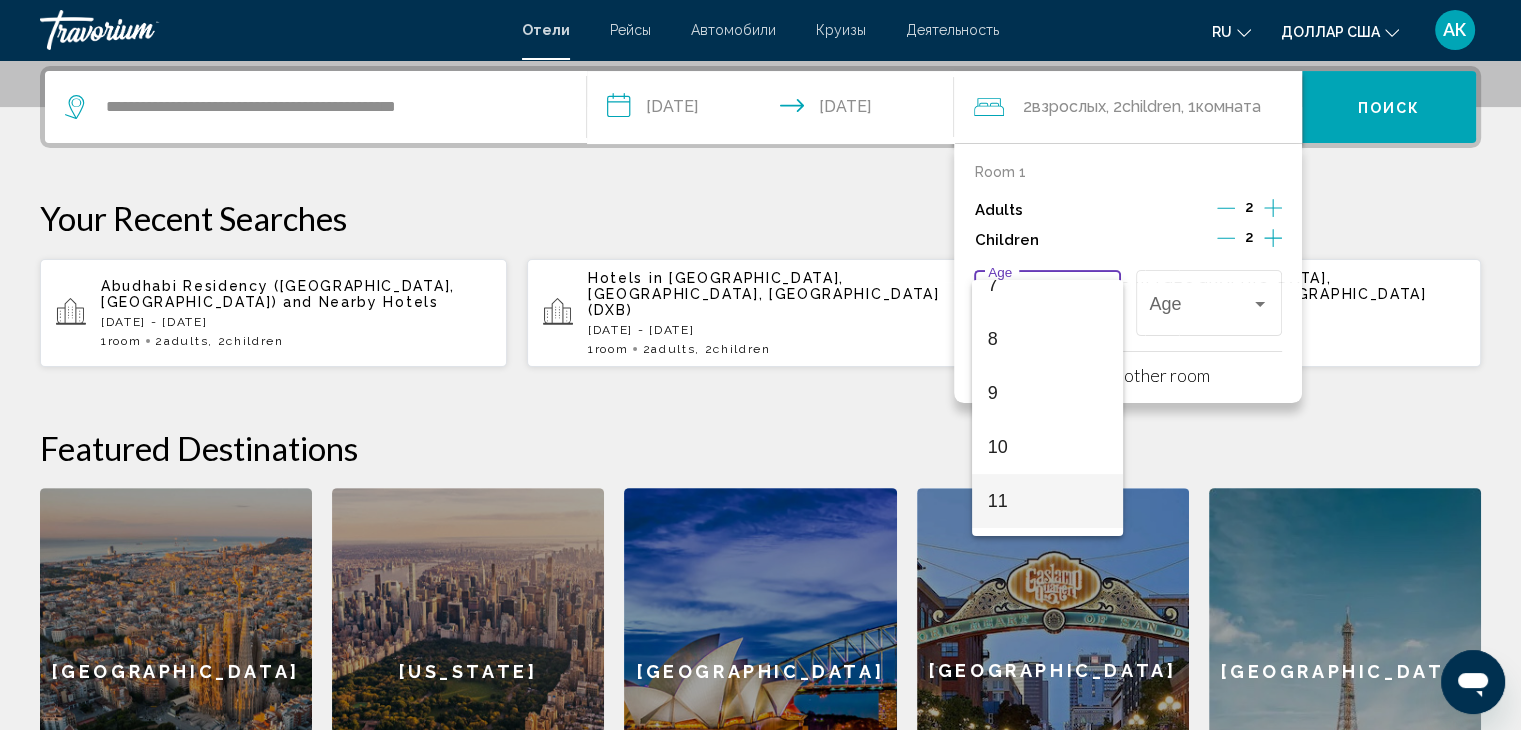 click on "11" at bounding box center (998, 501) 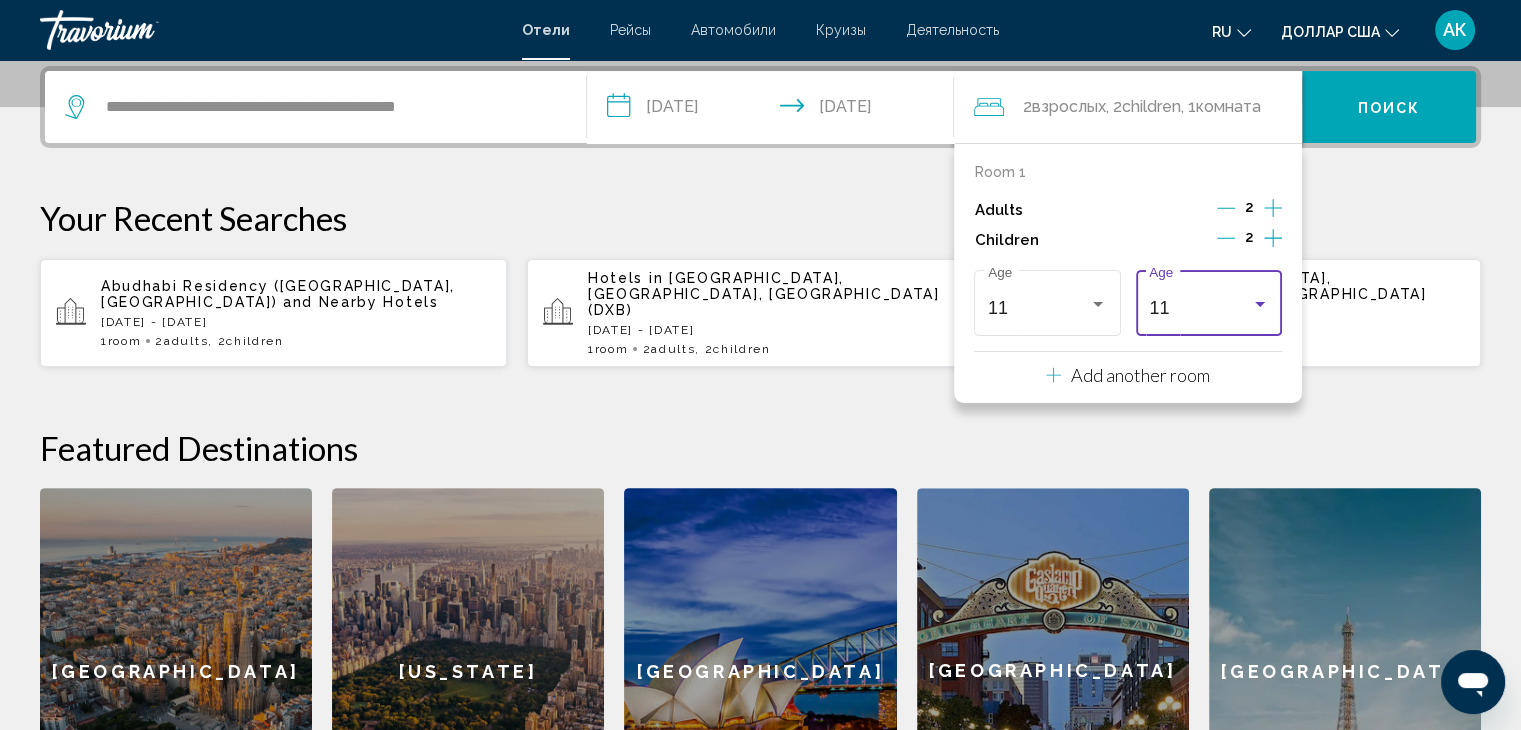 click at bounding box center [1260, 304] 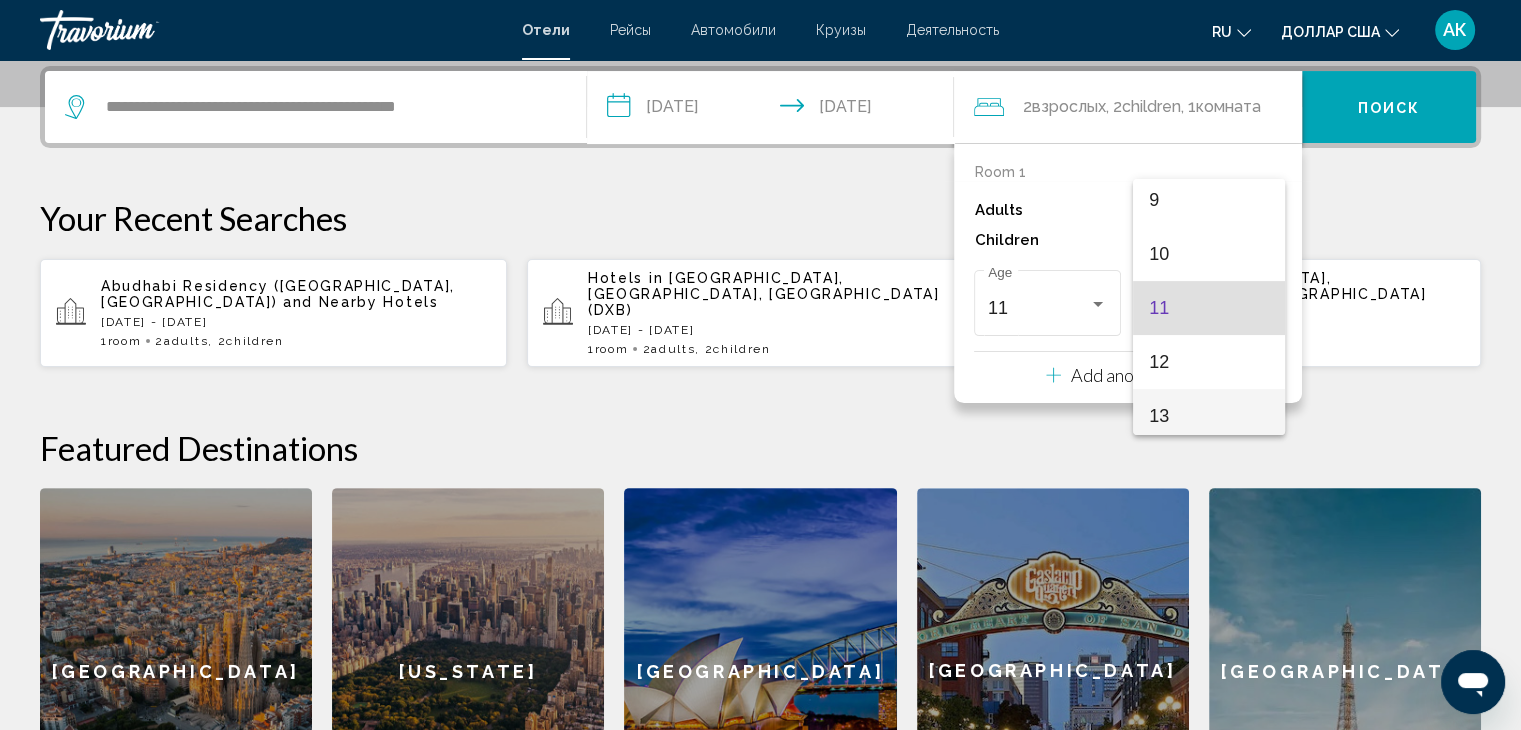 scroll, scrollTop: 592, scrollLeft: 0, axis: vertical 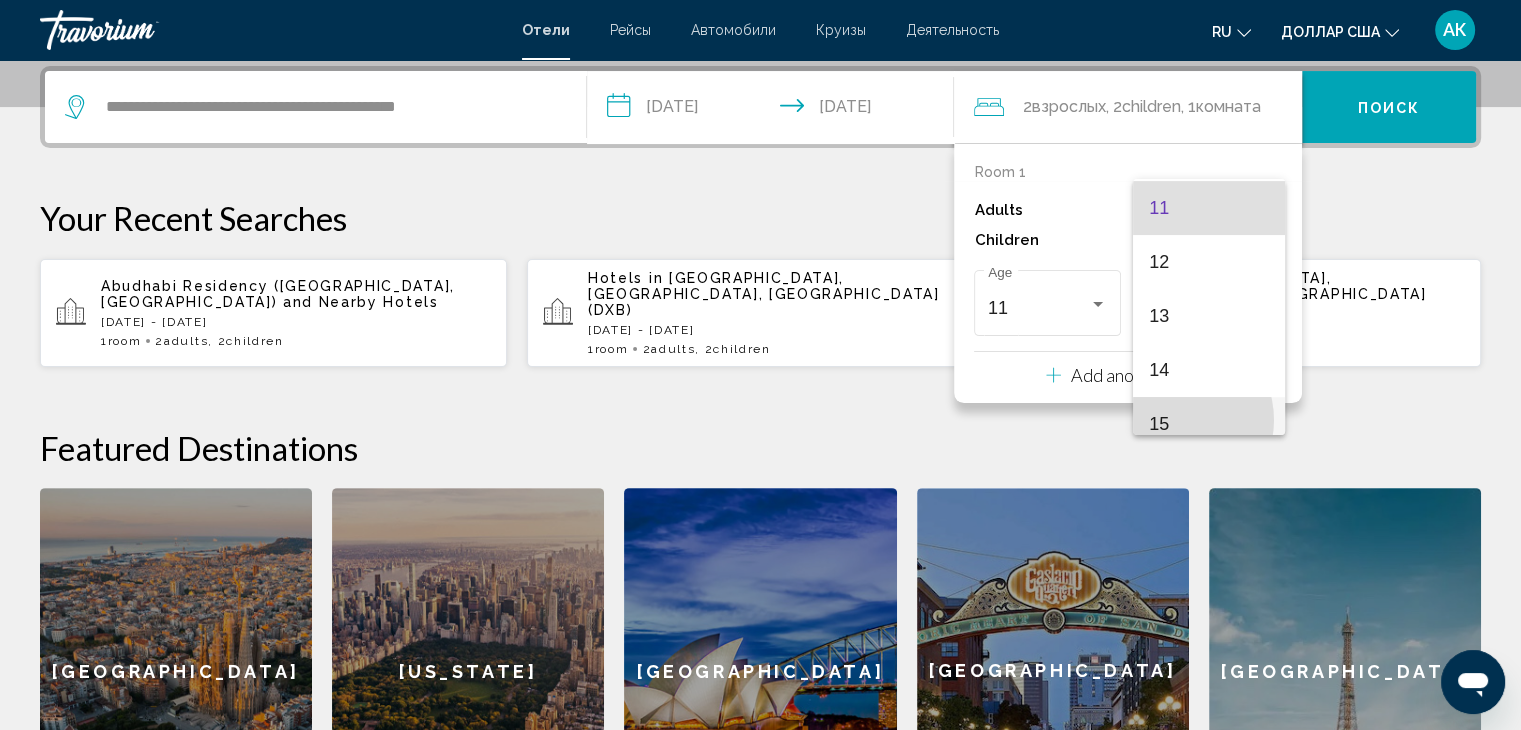 click on "15" at bounding box center (1208, 424) 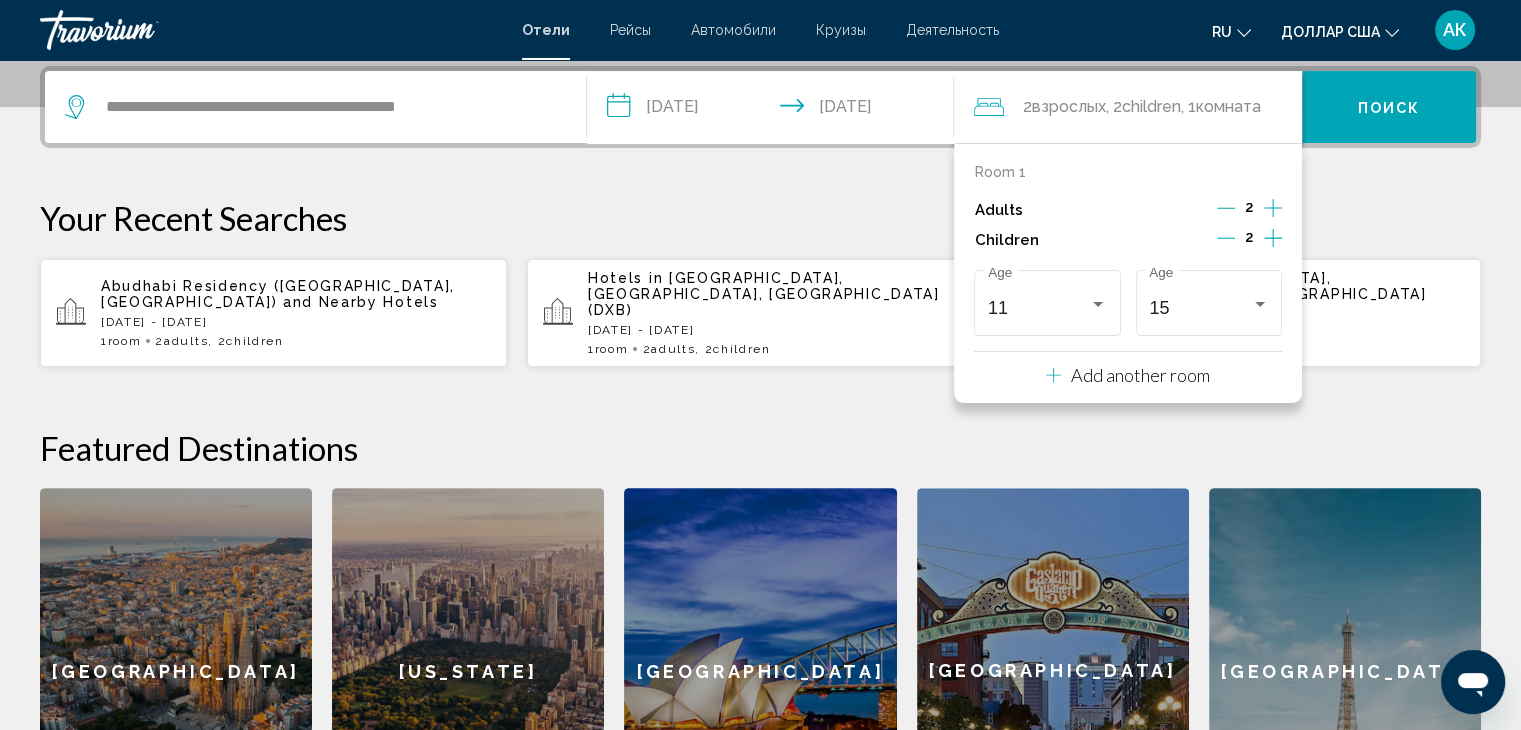 click on "Featured Destinations  [GEOGRAPHIC_DATA]   [US_STATE]   [GEOGRAPHIC_DATA]   [GEOGRAPHIC_DATA]   [GEOGRAPHIC_DATA]
[GEOGRAPHIC_DATA]   [US_STATE]   [GEOGRAPHIC_DATA]   [GEOGRAPHIC_DATA]   [GEOGRAPHIC_DATA]" 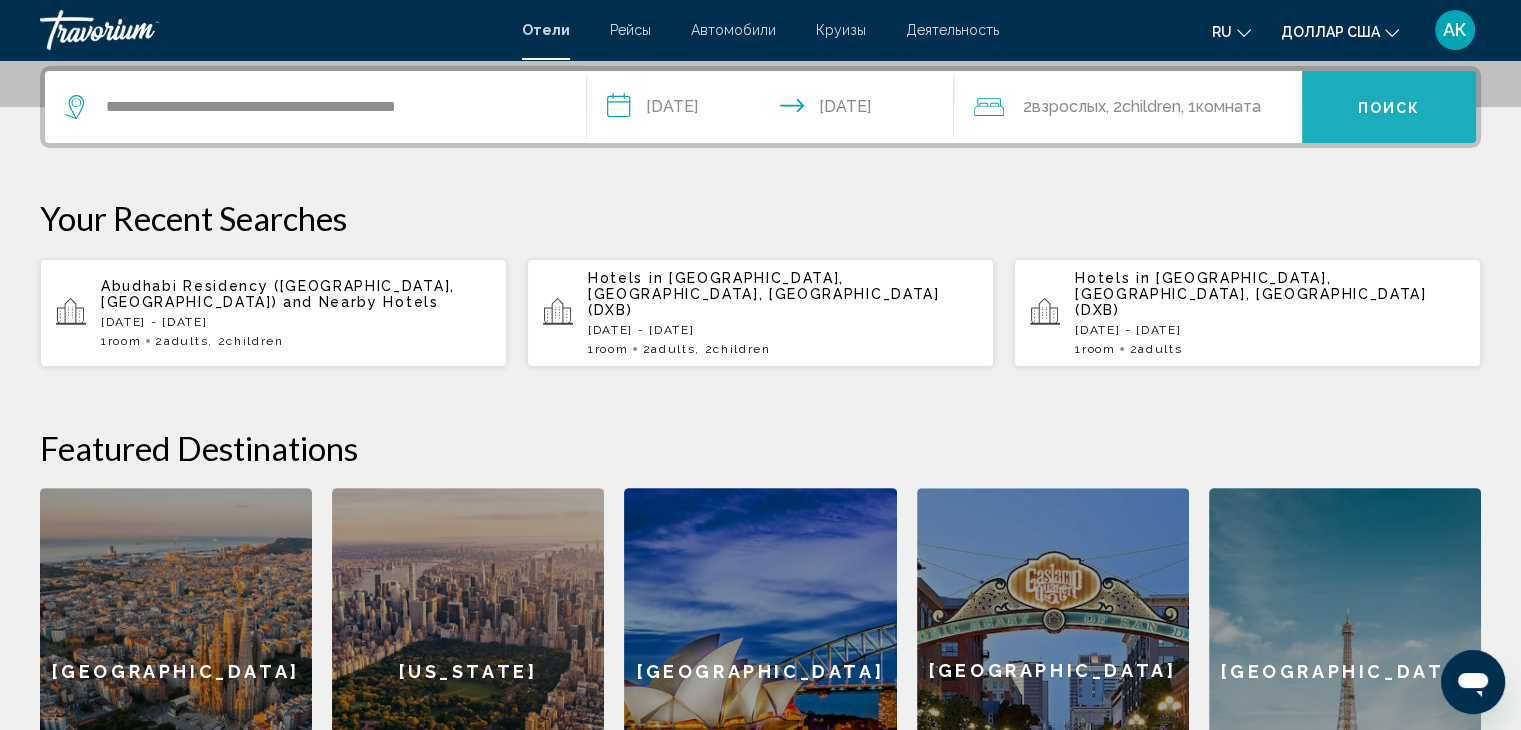 click on "Поиск" at bounding box center (1389, 108) 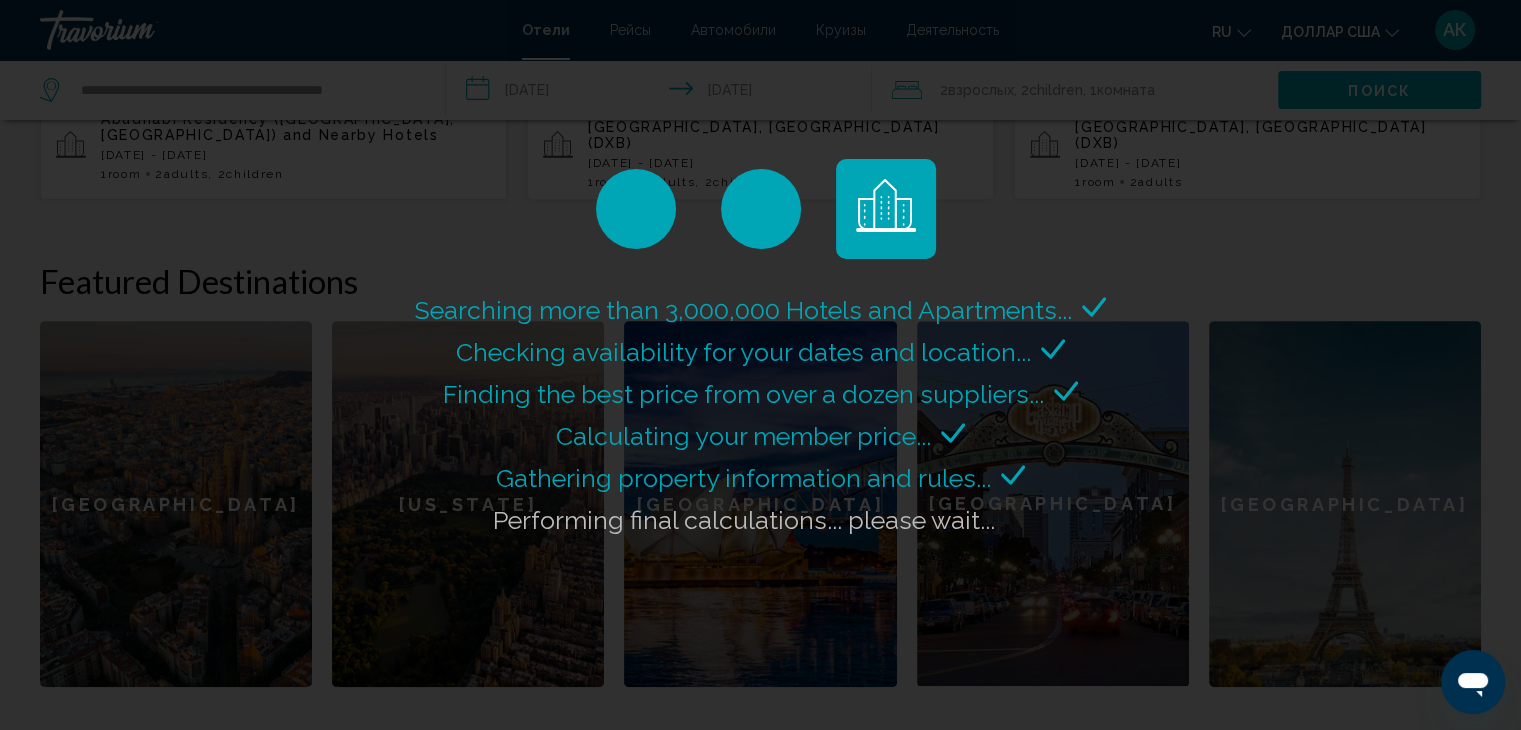 scroll, scrollTop: 693, scrollLeft: 0, axis: vertical 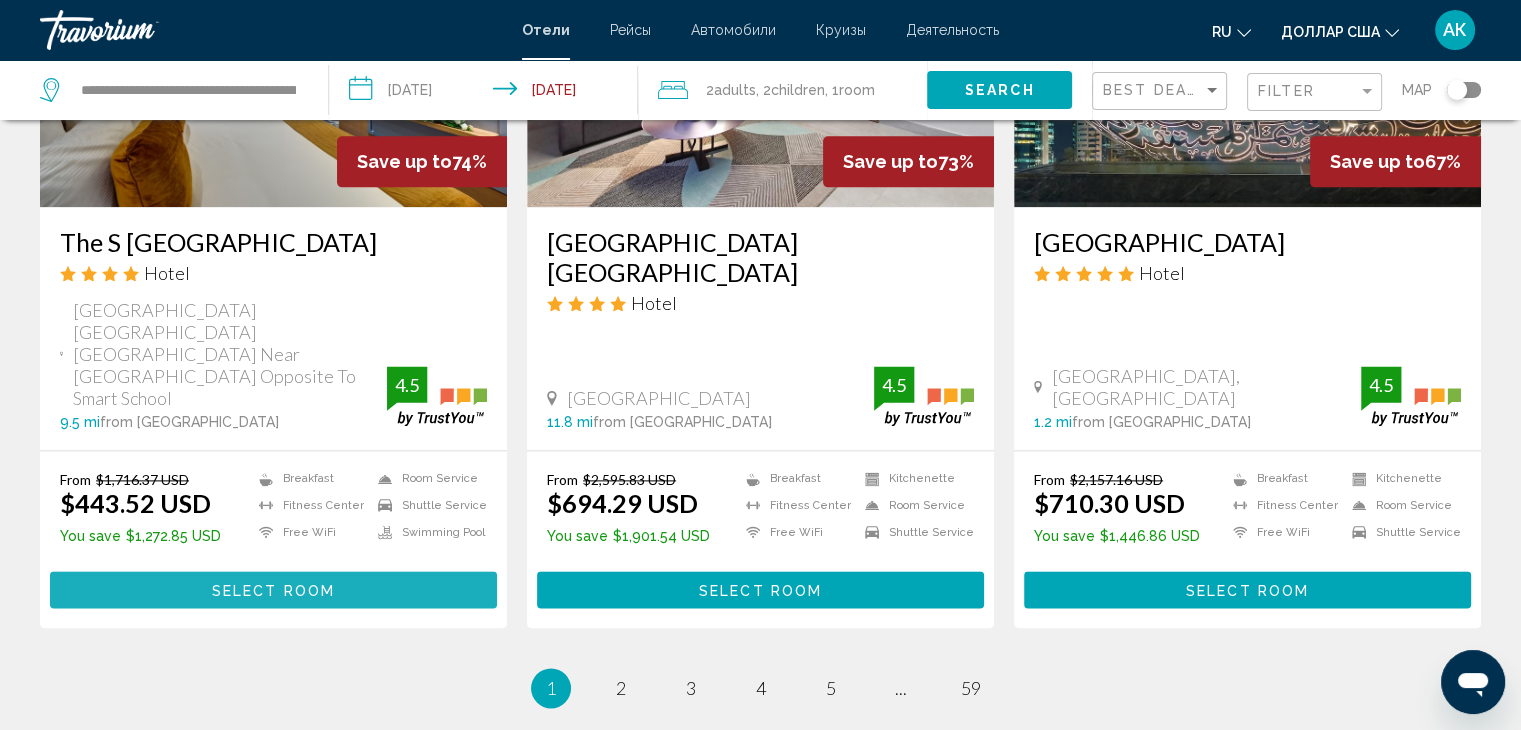 click on "Select Room" at bounding box center [273, 590] 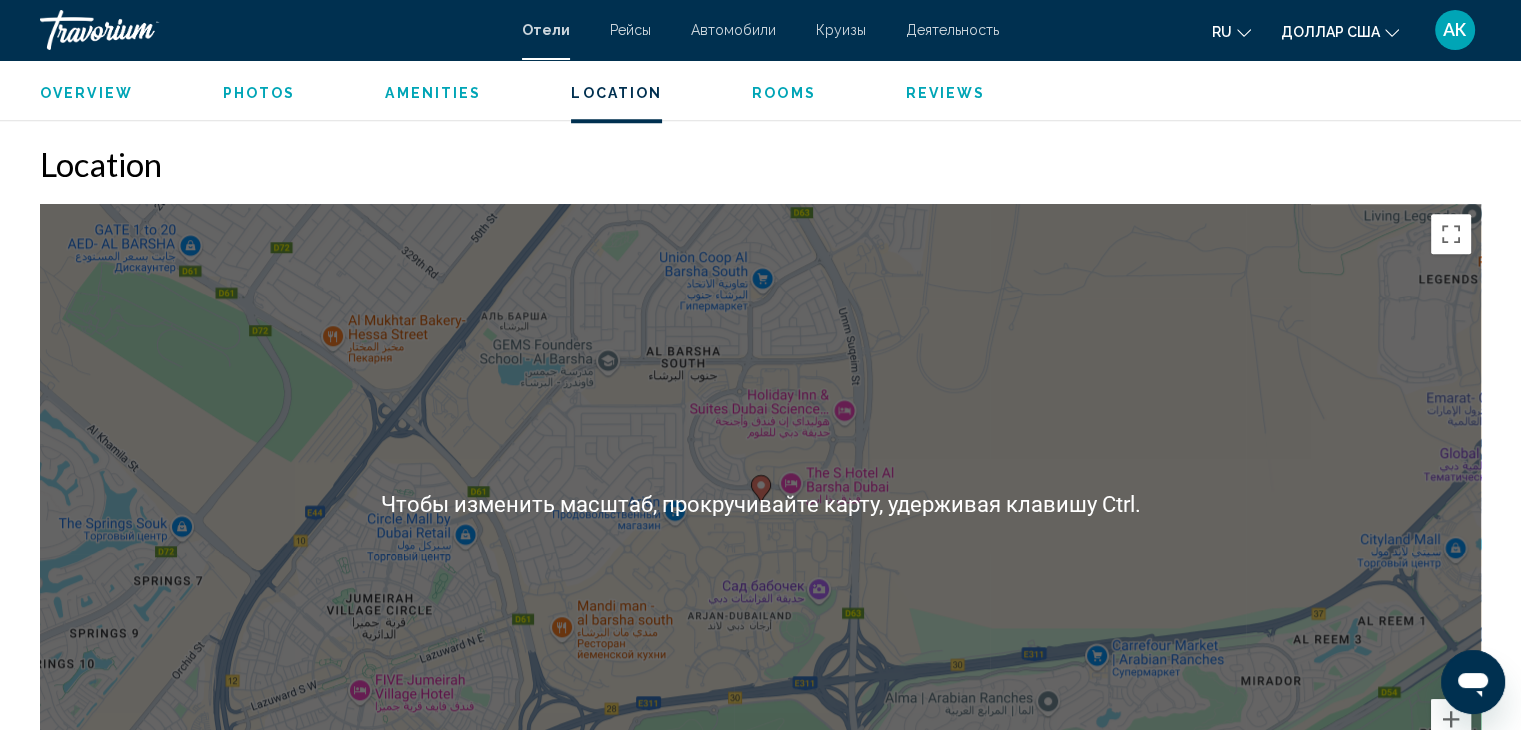 scroll, scrollTop: 1800, scrollLeft: 0, axis: vertical 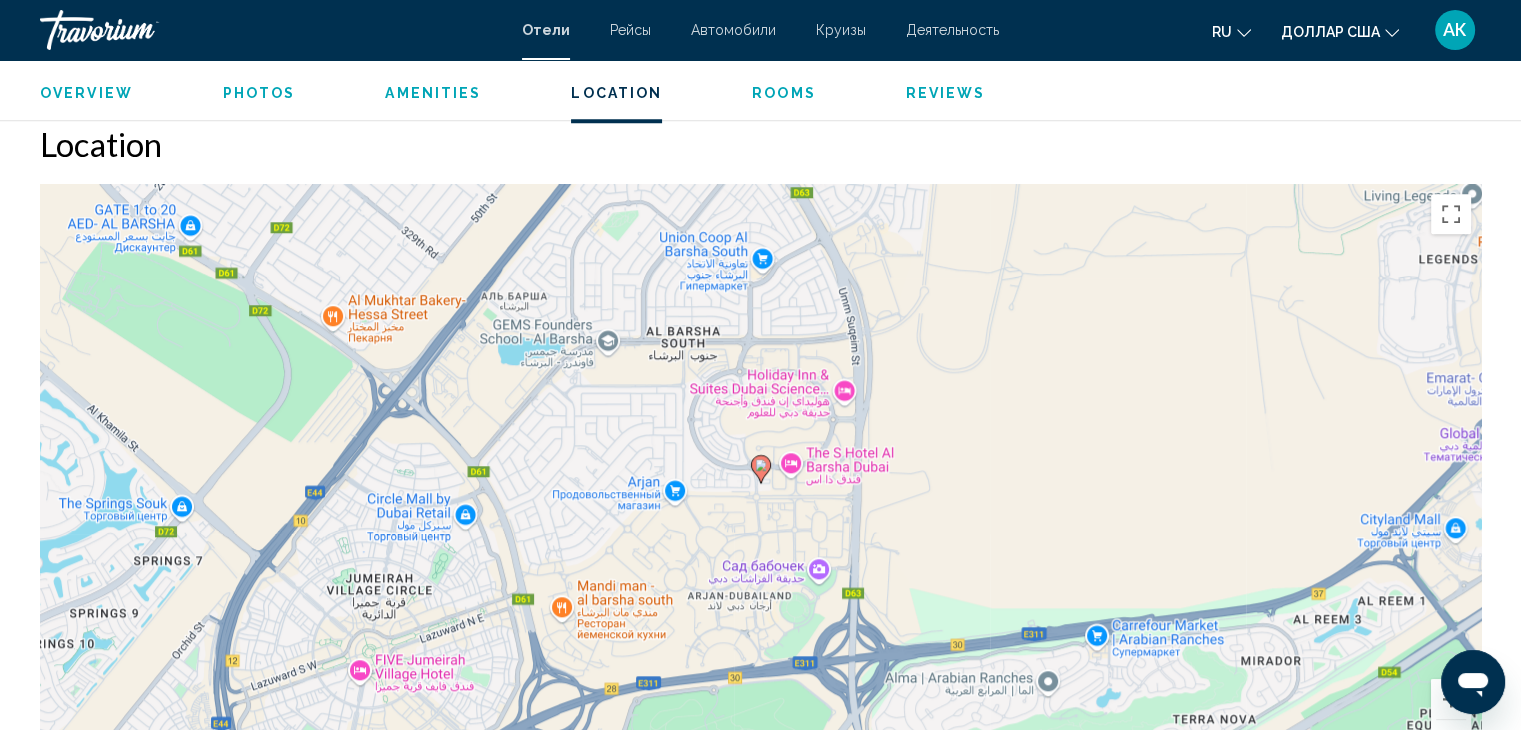 click on "Для навигации используйте клавиши со стрелками. Чтобы активировать перетаскивание с помощью клавиатуры, нажмите Alt + Ввод. После этого перемещайте маркер, используя клавиши со стрелками. Чтобы завершить перетаскивание, нажмите клавишу Ввод. Чтобы отменить действие, нажмите клавишу Esc." at bounding box center (760, 484) 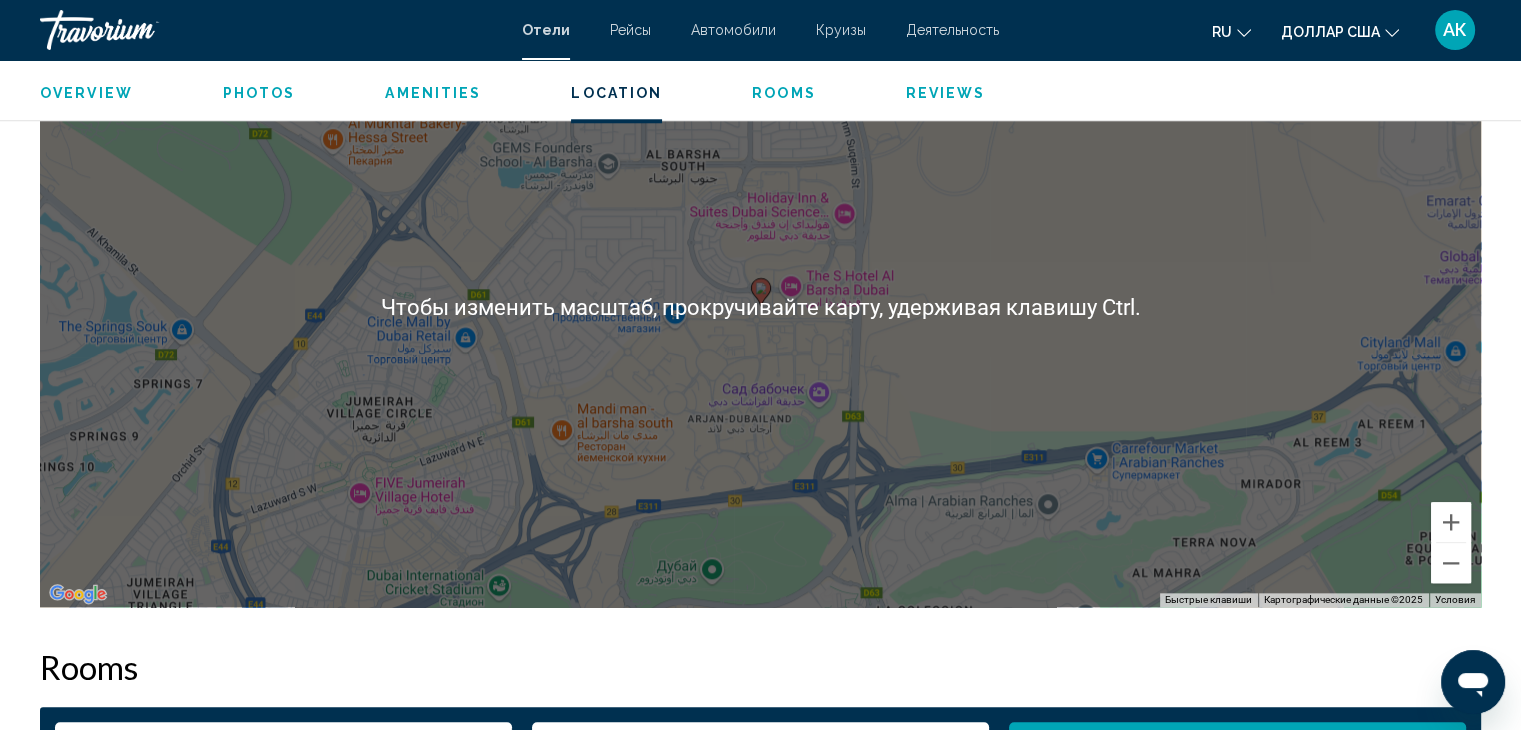 scroll, scrollTop: 2000, scrollLeft: 0, axis: vertical 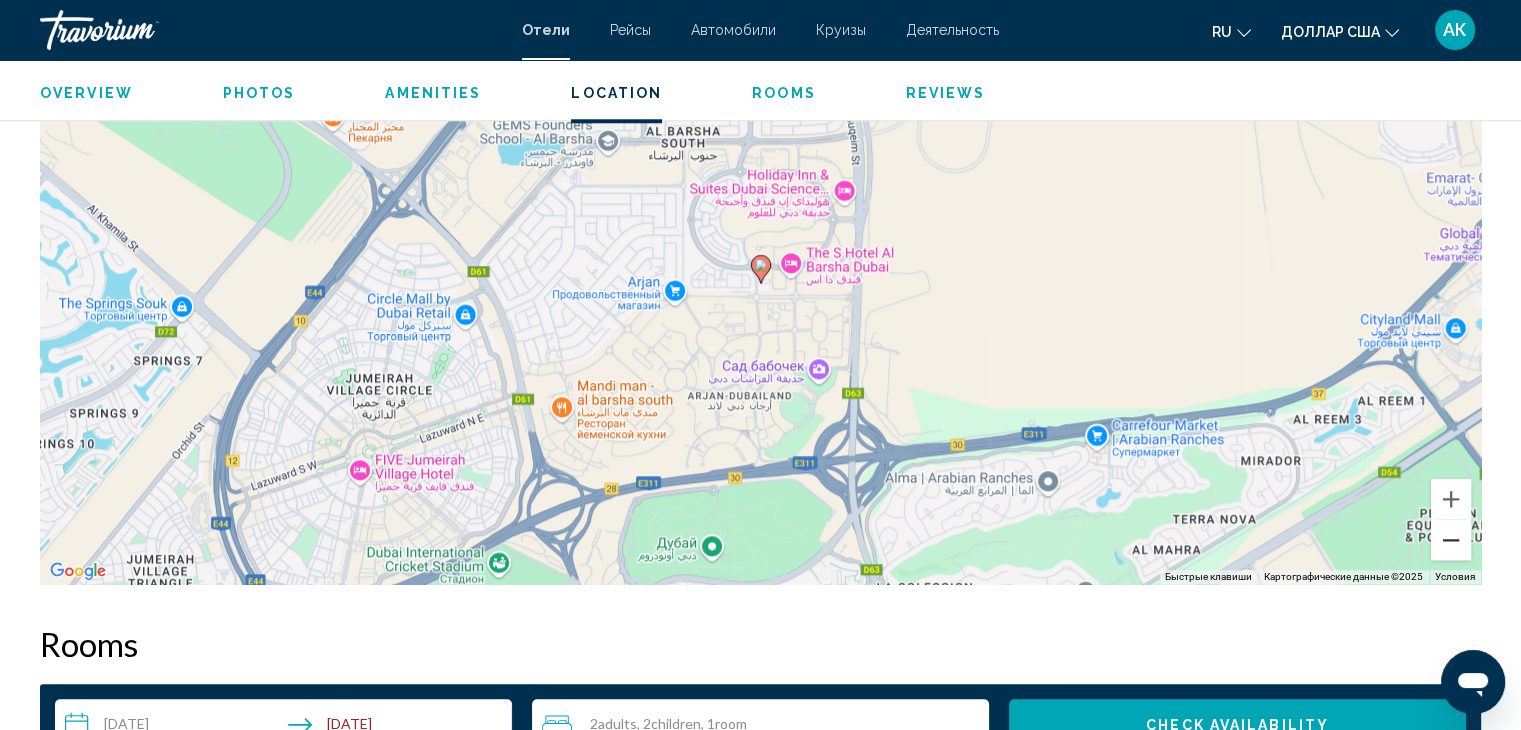 click at bounding box center [1451, 540] 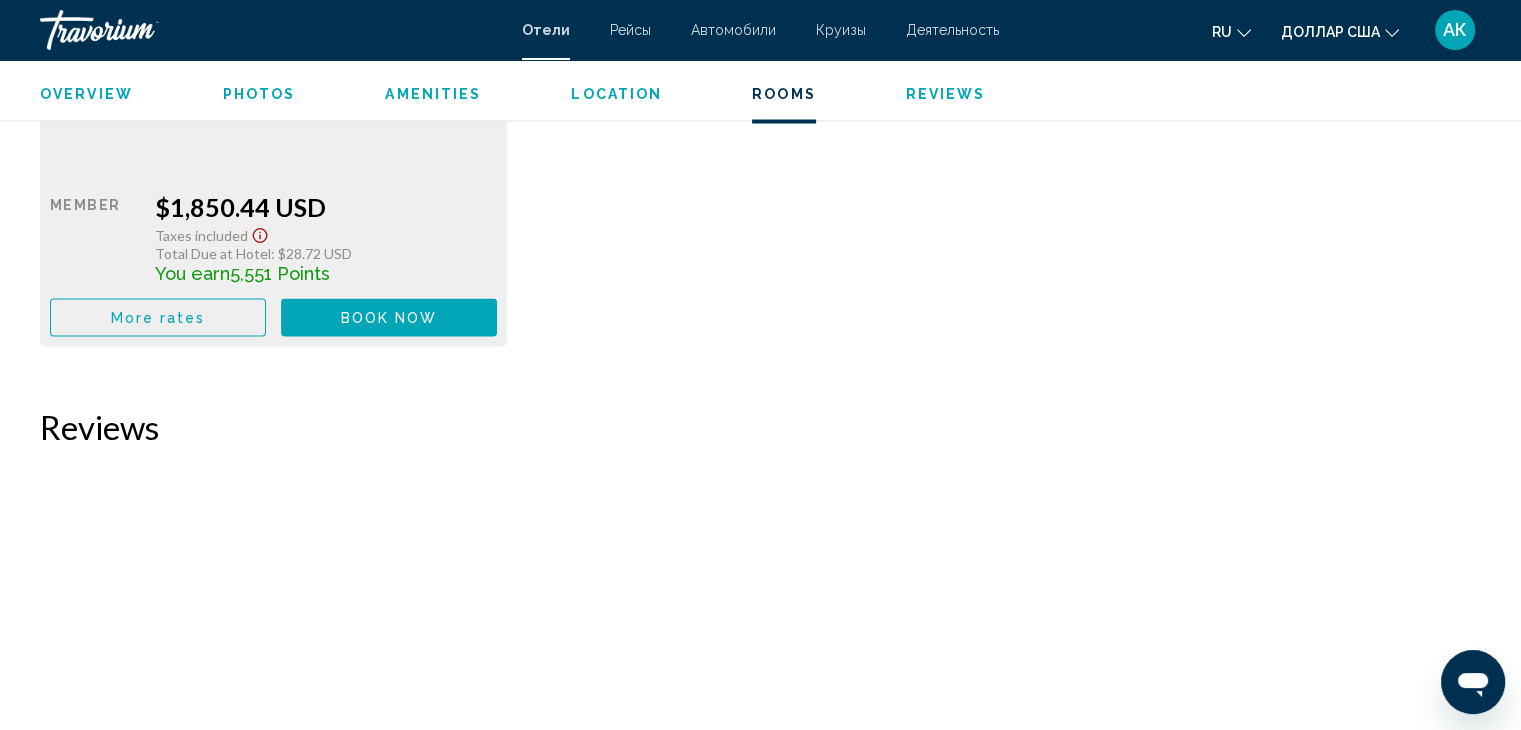 scroll, scrollTop: 3800, scrollLeft: 0, axis: vertical 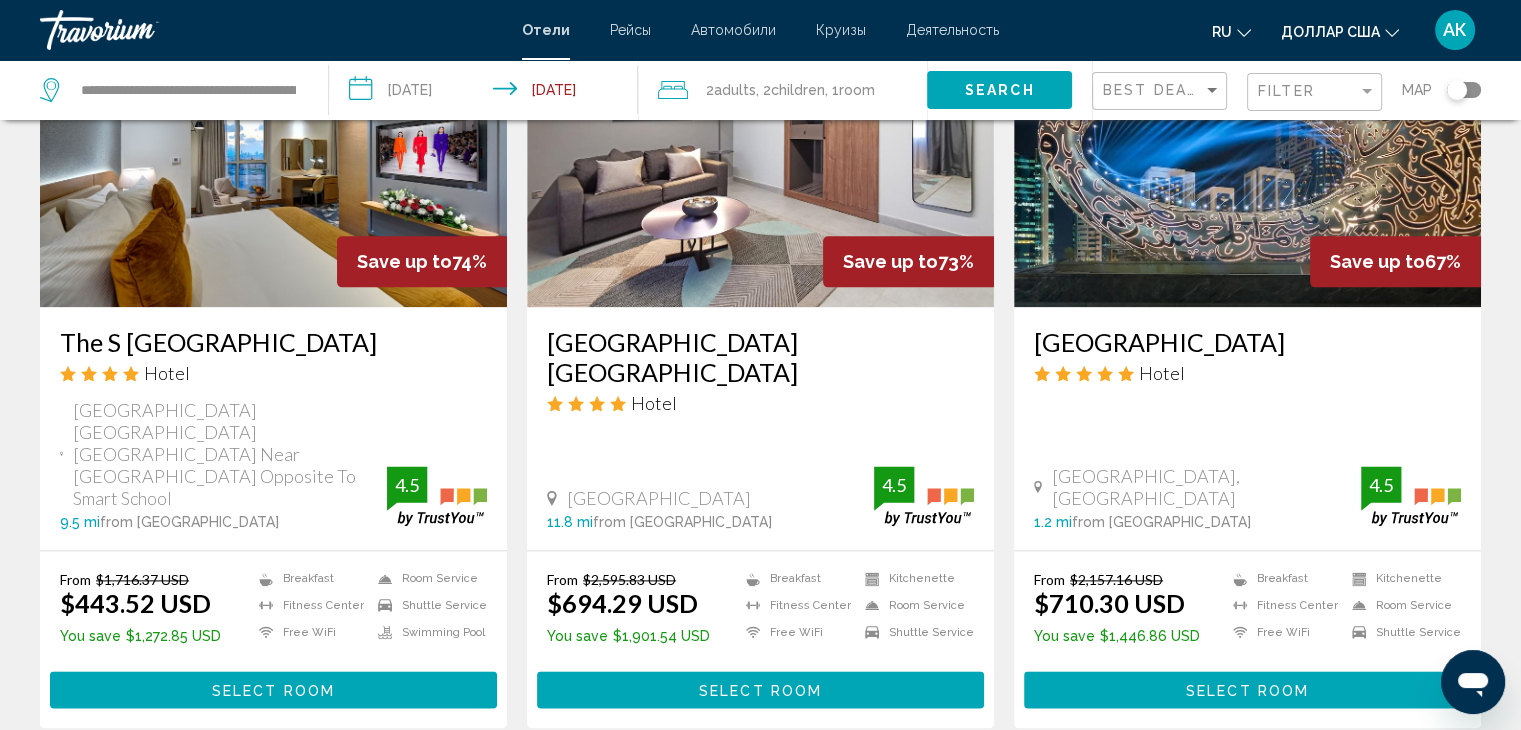 click on "2" at bounding box center (621, 788) 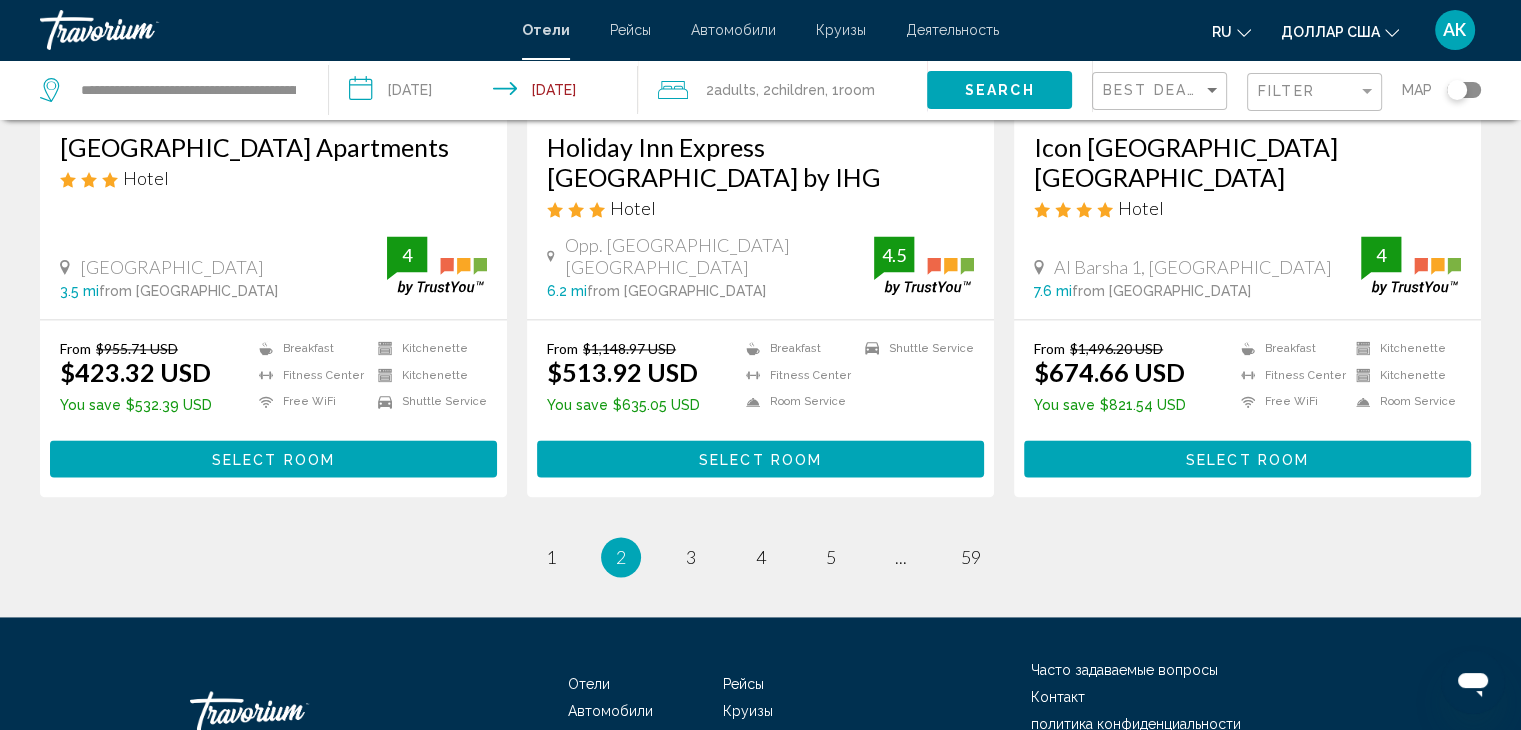 scroll, scrollTop: 2723, scrollLeft: 0, axis: vertical 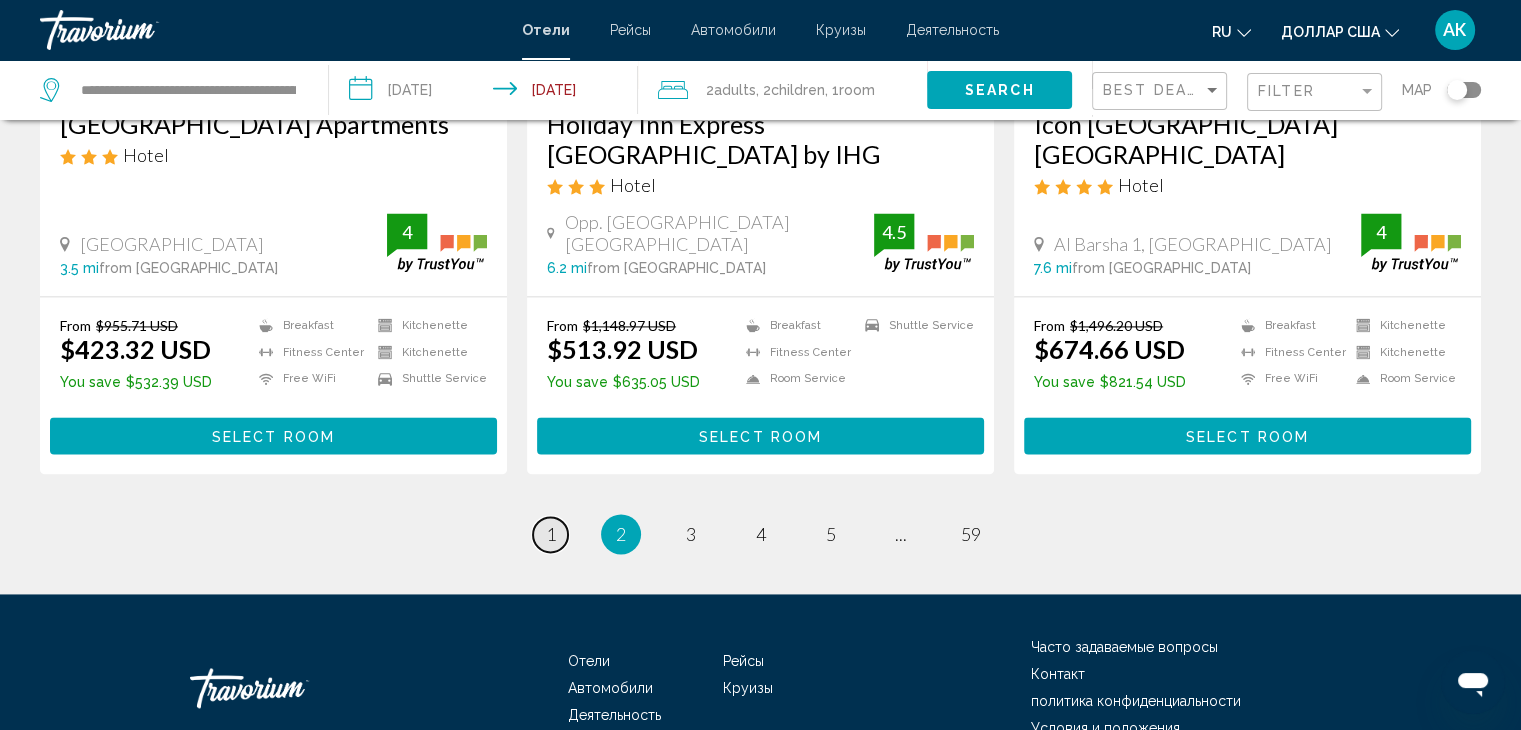 click on "1" at bounding box center [551, 534] 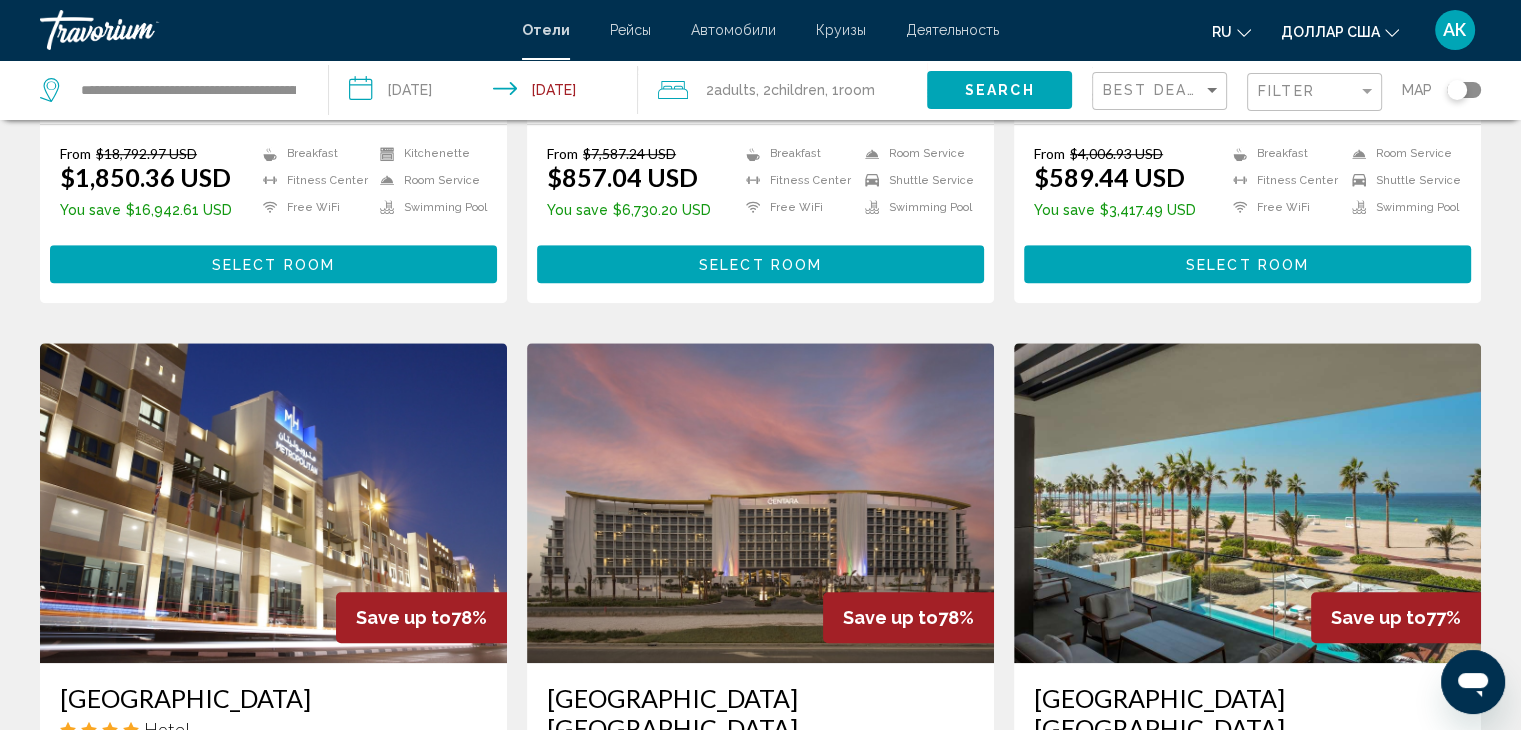 scroll, scrollTop: 1500, scrollLeft: 0, axis: vertical 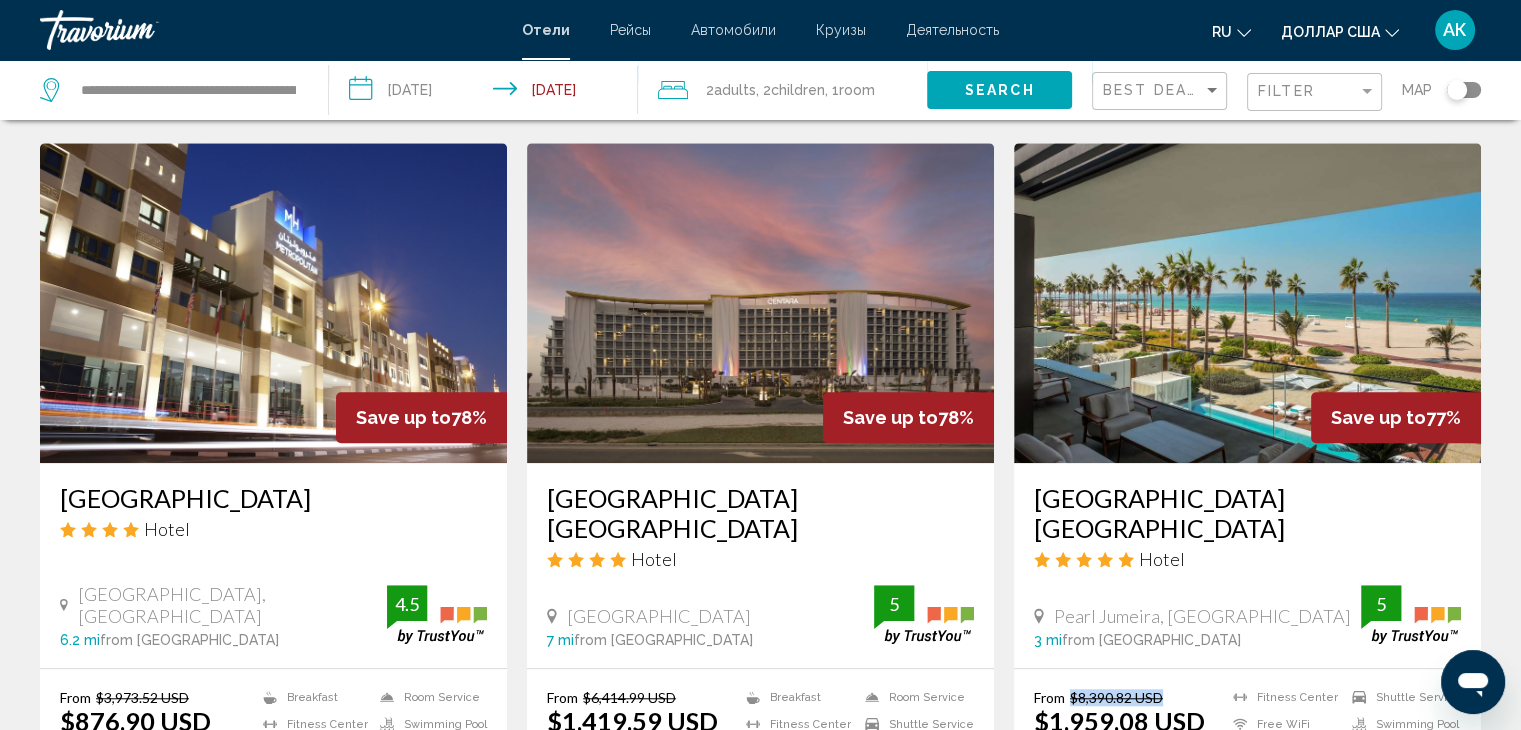 drag, startPoint x: 1073, startPoint y: 641, endPoint x: 1176, endPoint y: 647, distance: 103.17461 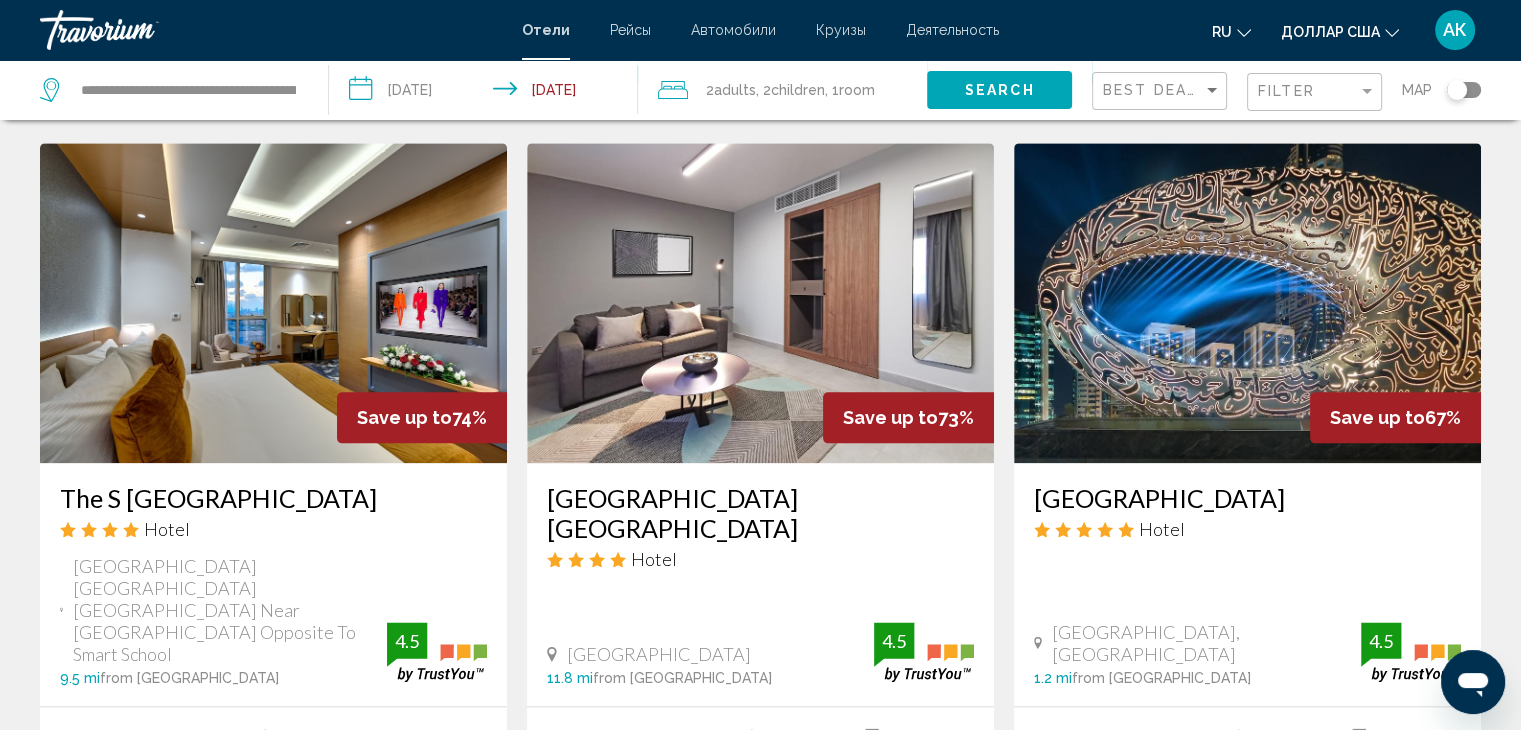 scroll, scrollTop: 2400, scrollLeft: 0, axis: vertical 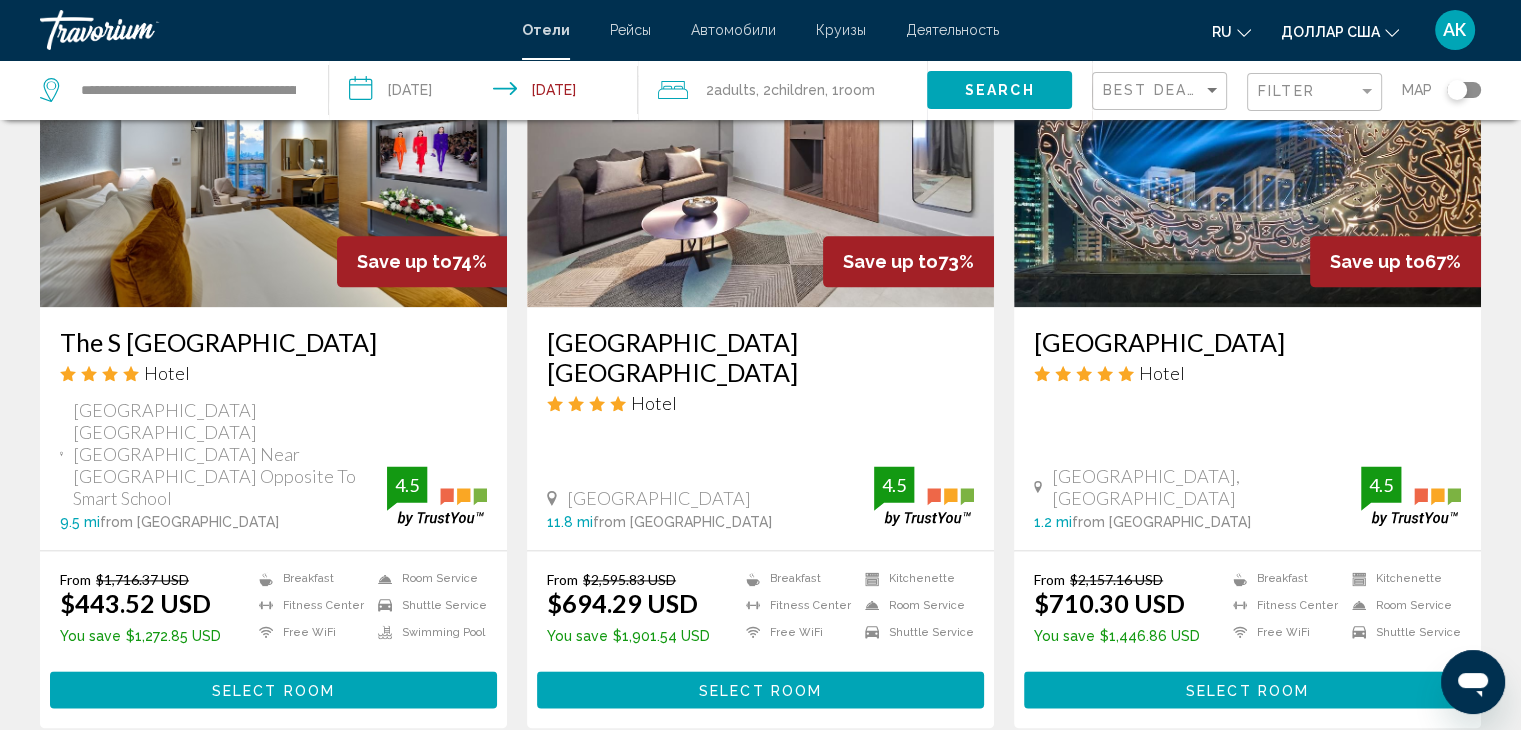 click on "2" at bounding box center (621, 788) 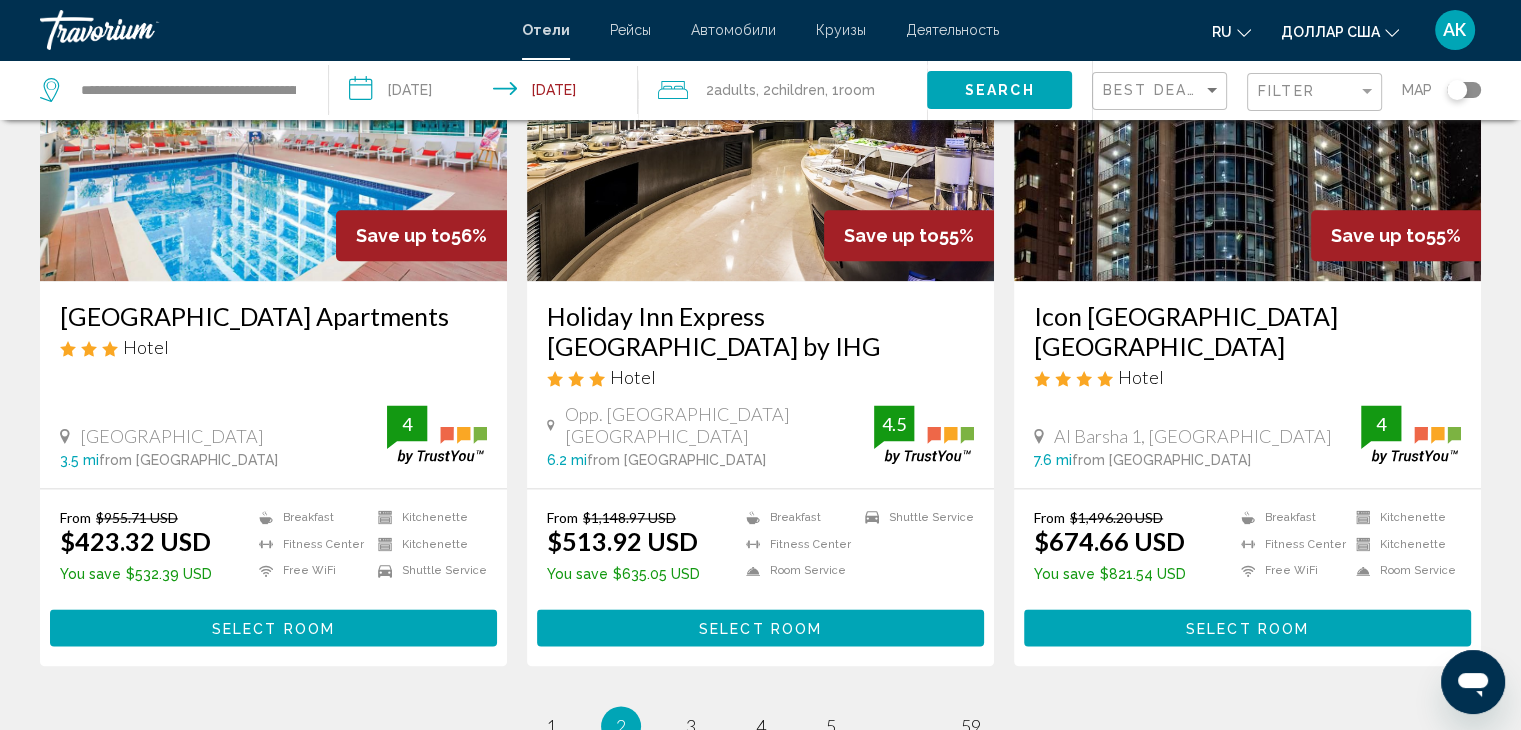 scroll, scrollTop: 2700, scrollLeft: 0, axis: vertical 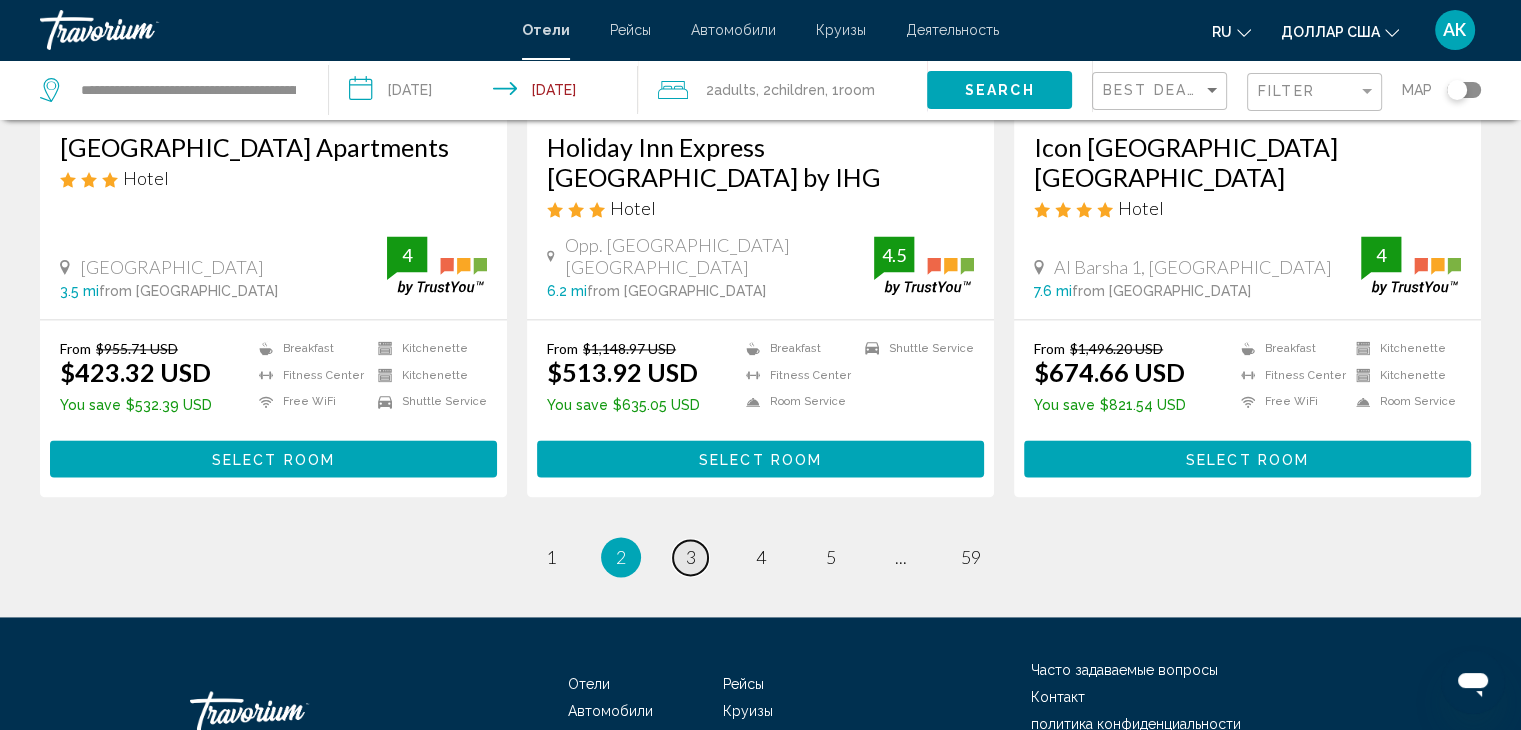 click on "page  3" at bounding box center [690, 557] 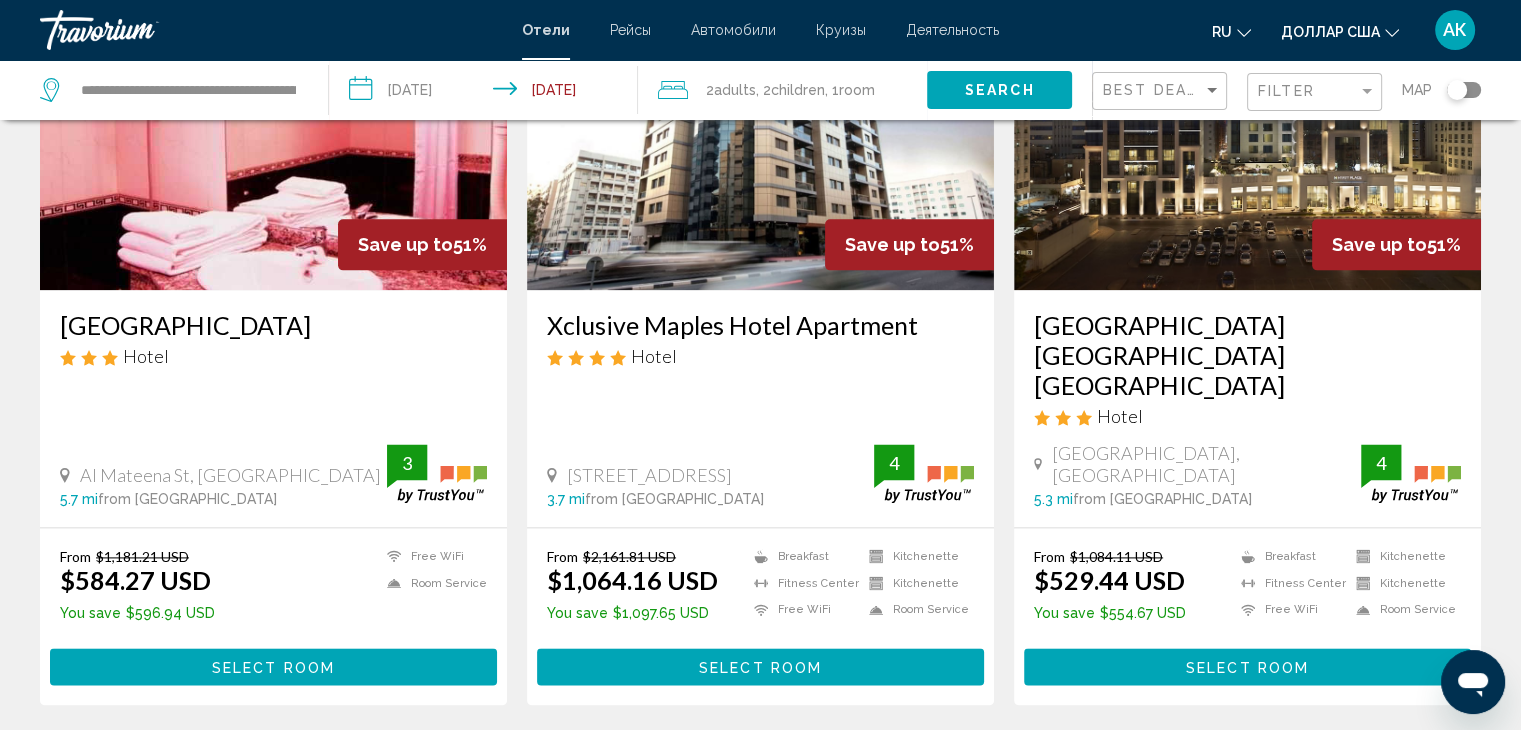 scroll, scrollTop: 2600, scrollLeft: 0, axis: vertical 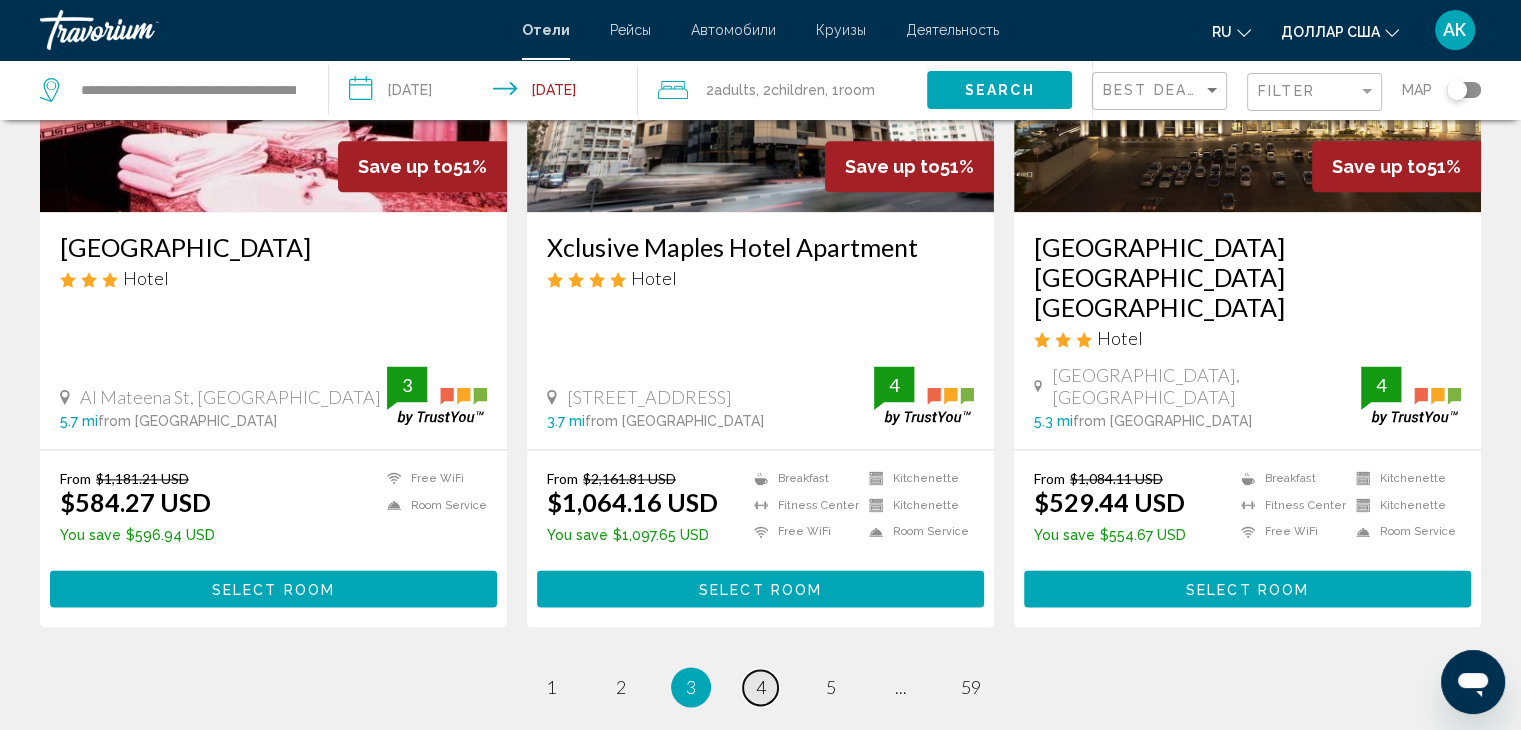 click on "4" at bounding box center [761, 687] 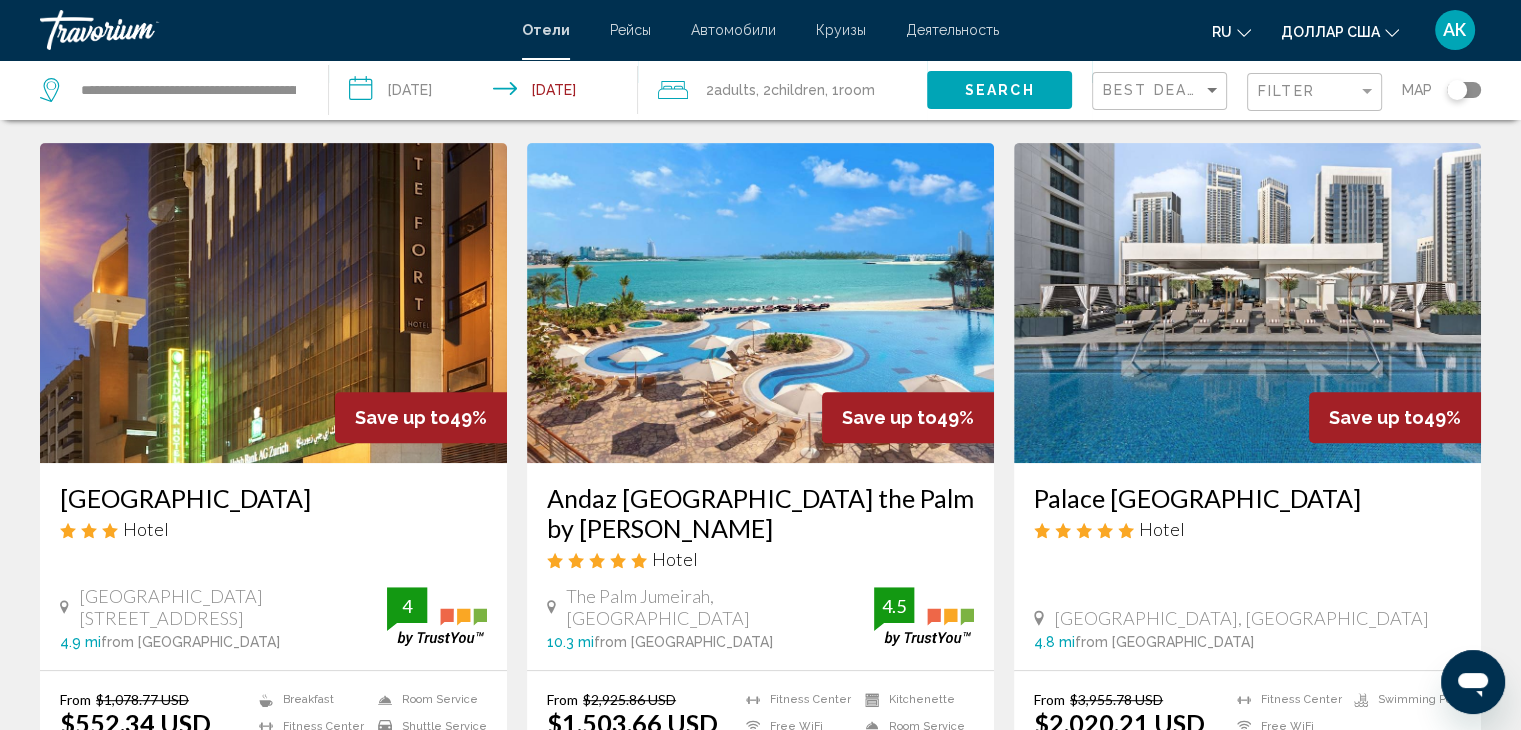 scroll, scrollTop: 900, scrollLeft: 0, axis: vertical 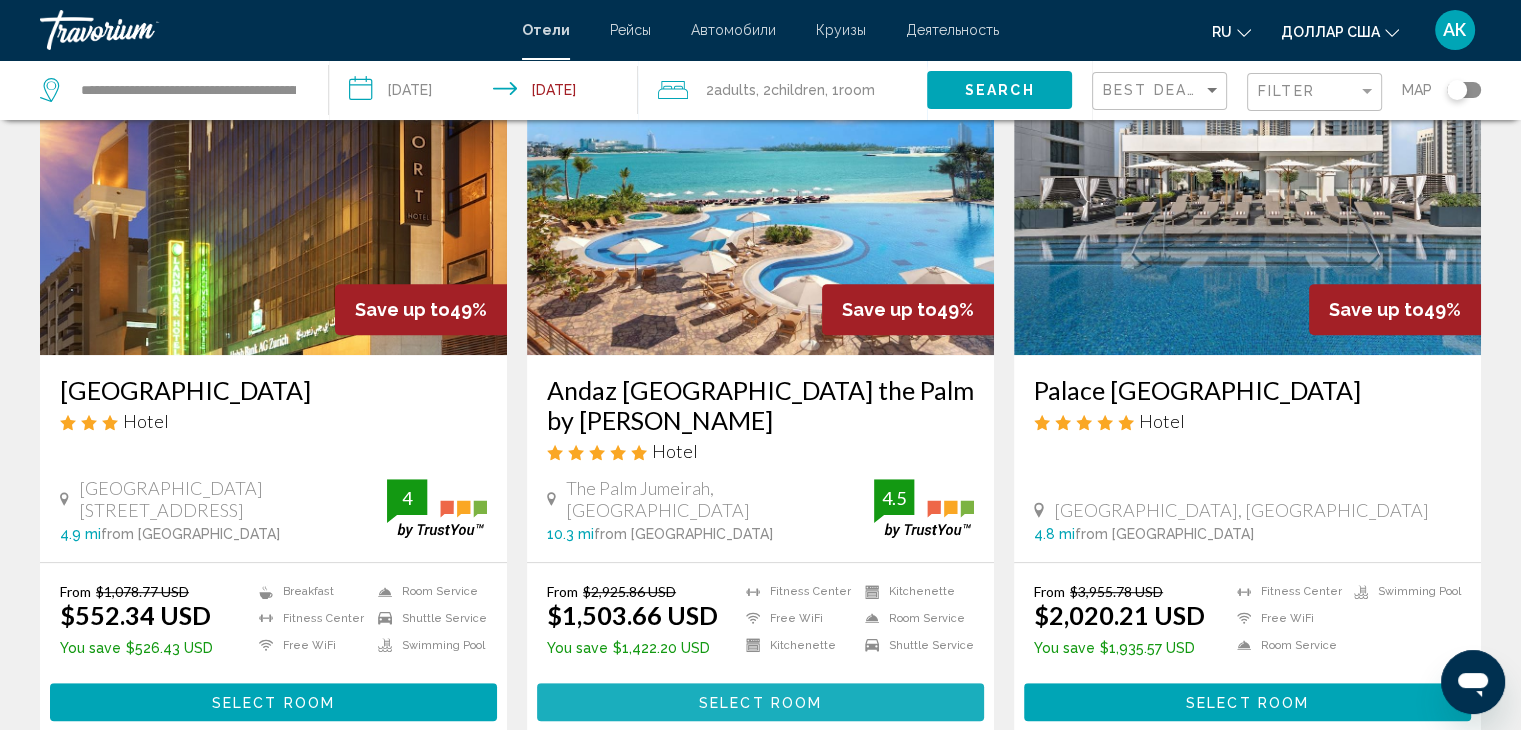 click on "Select Room" at bounding box center [760, 703] 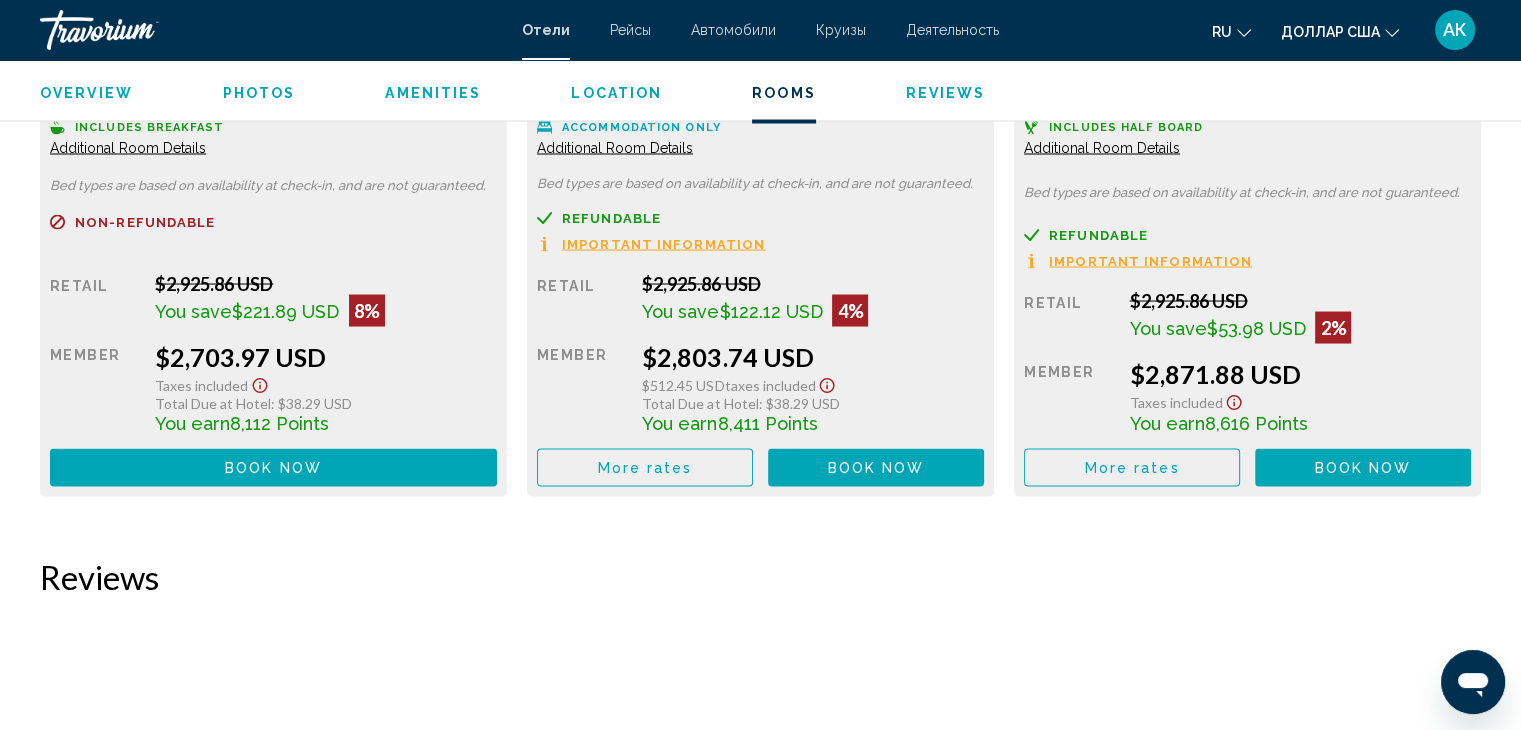 scroll, scrollTop: 3700, scrollLeft: 0, axis: vertical 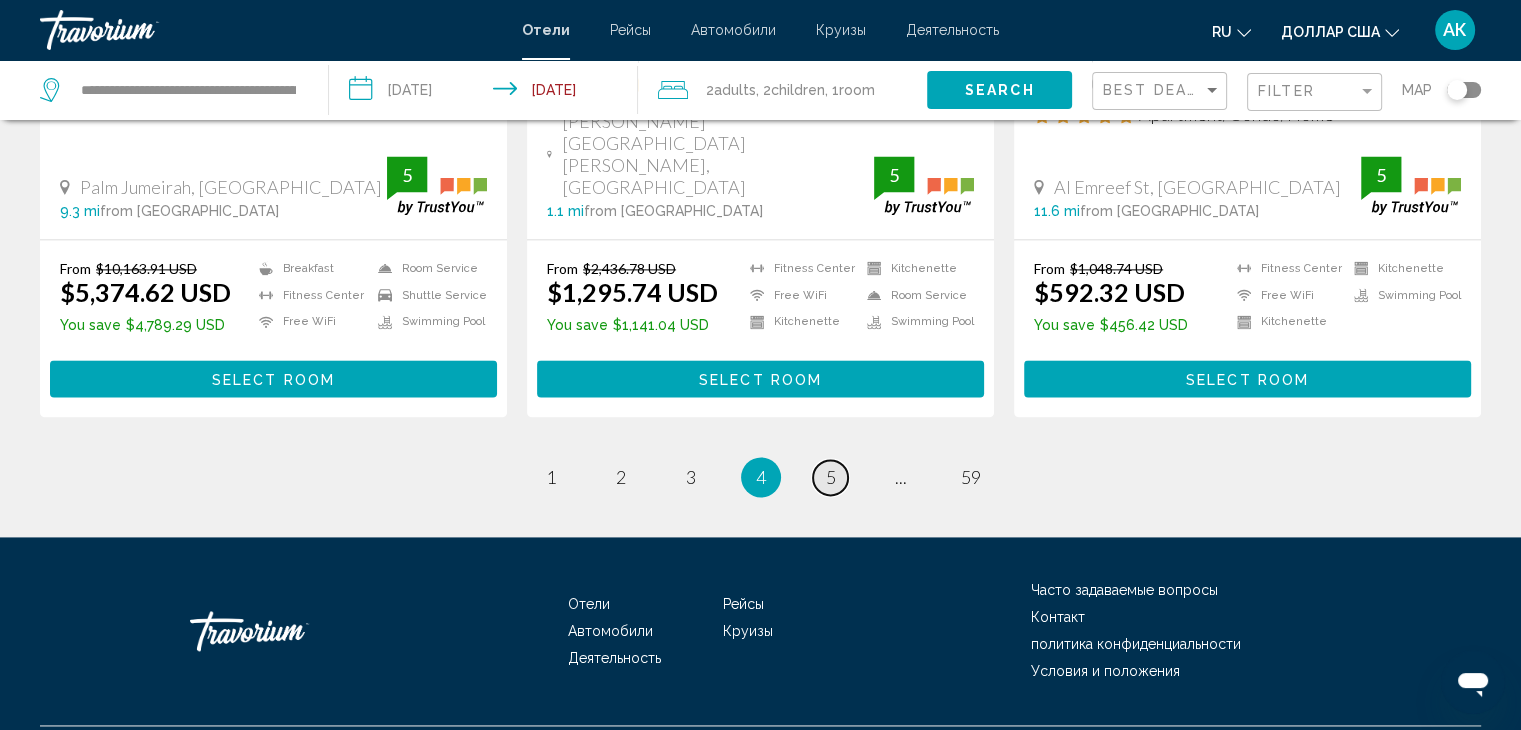 click on "5" at bounding box center (831, 477) 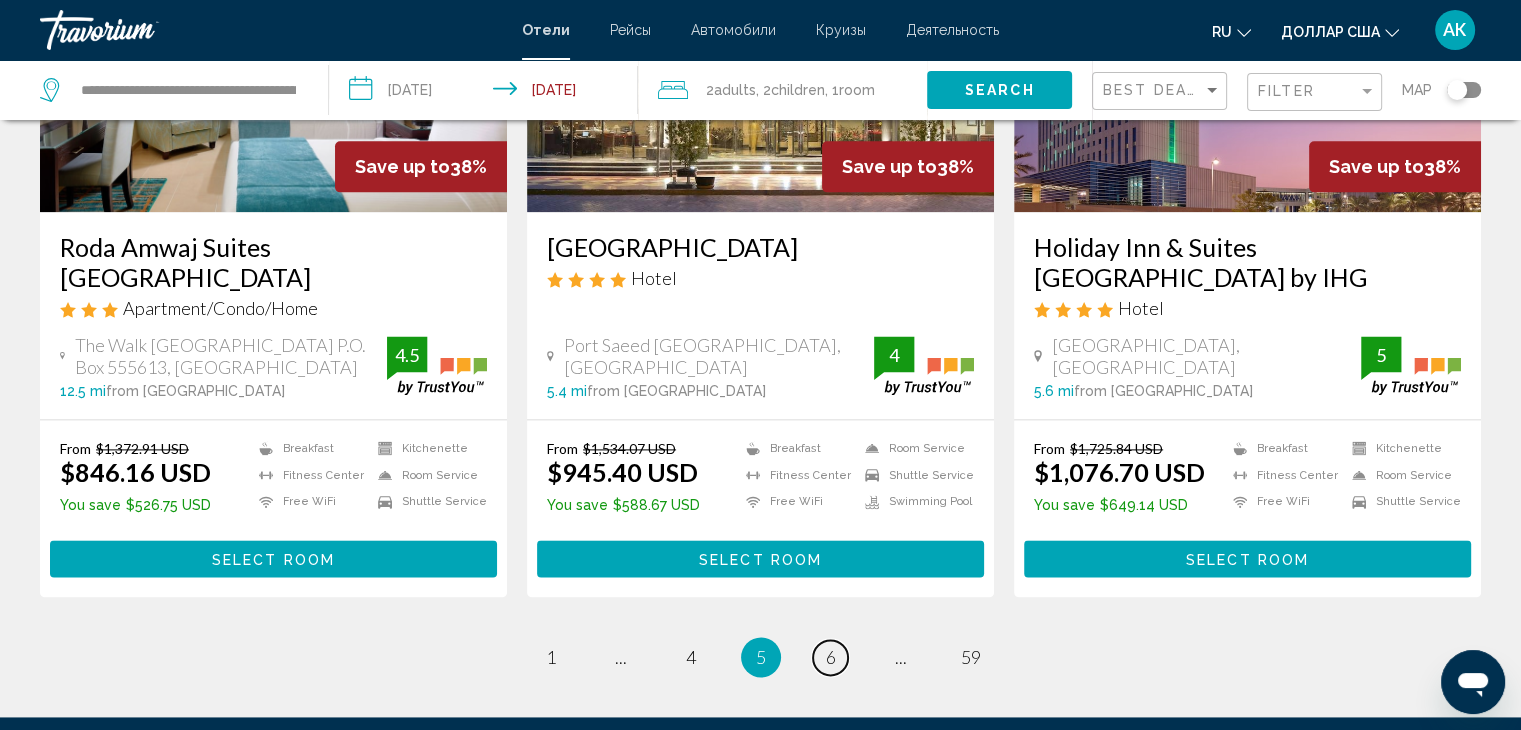 scroll, scrollTop: 2660, scrollLeft: 0, axis: vertical 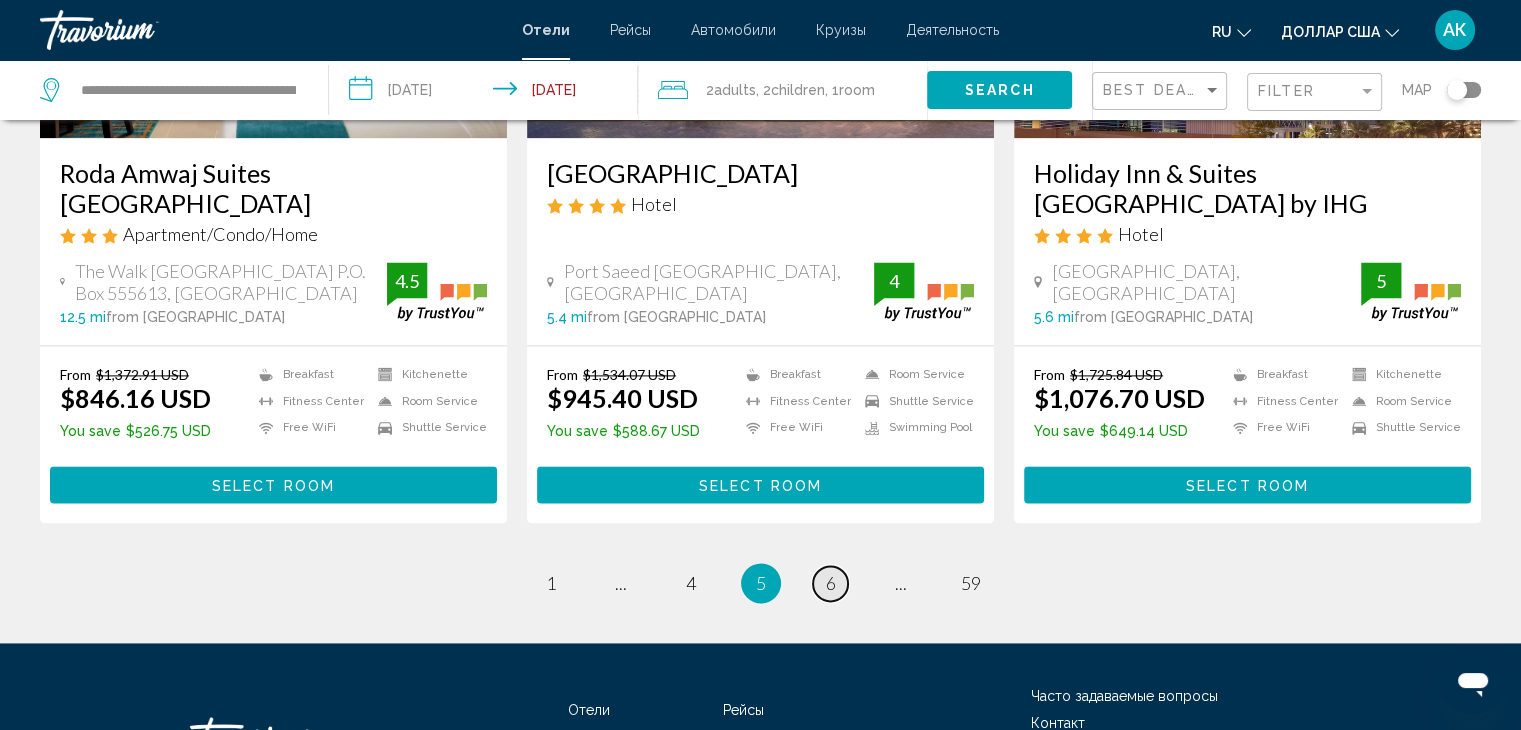 click on "6" at bounding box center (831, 583) 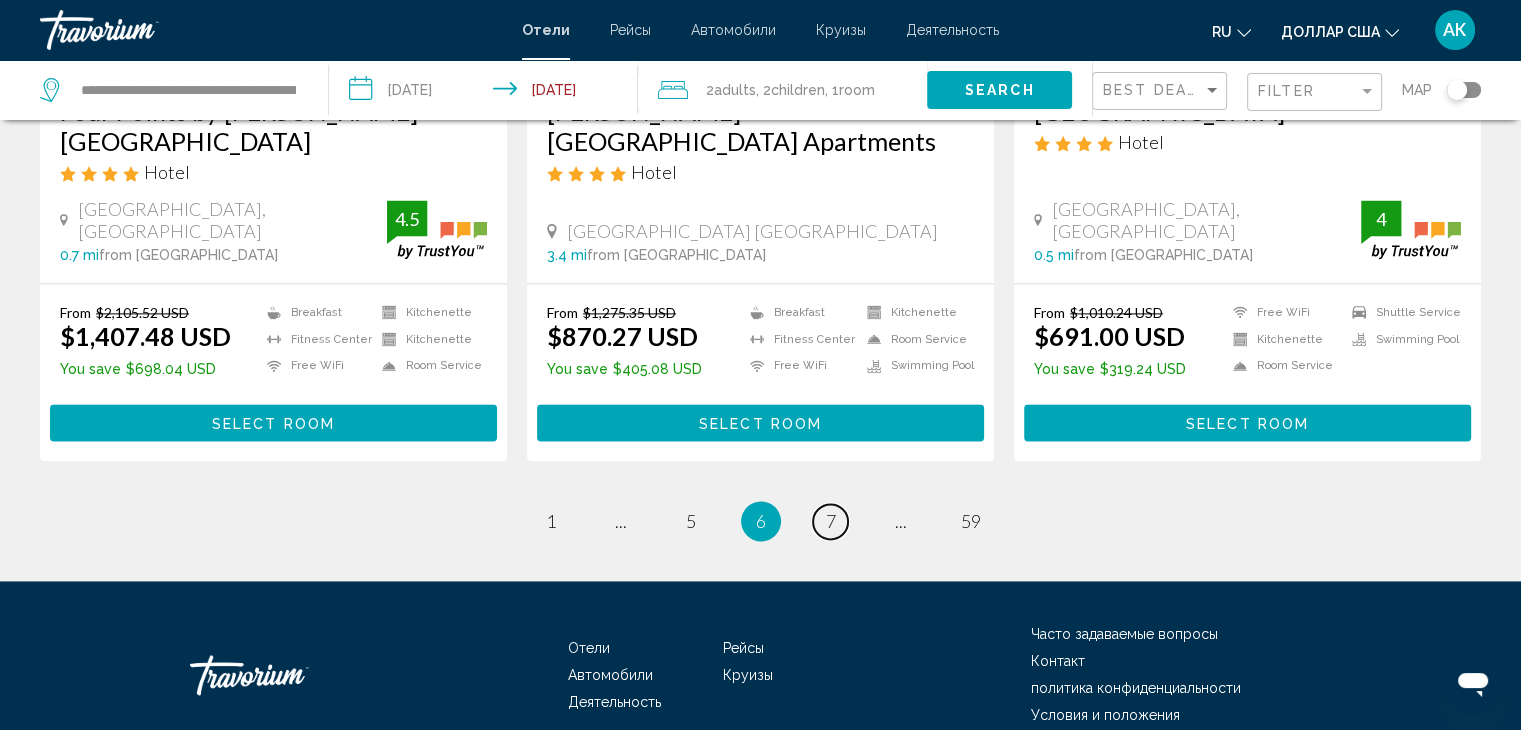 scroll, scrollTop: 2700, scrollLeft: 0, axis: vertical 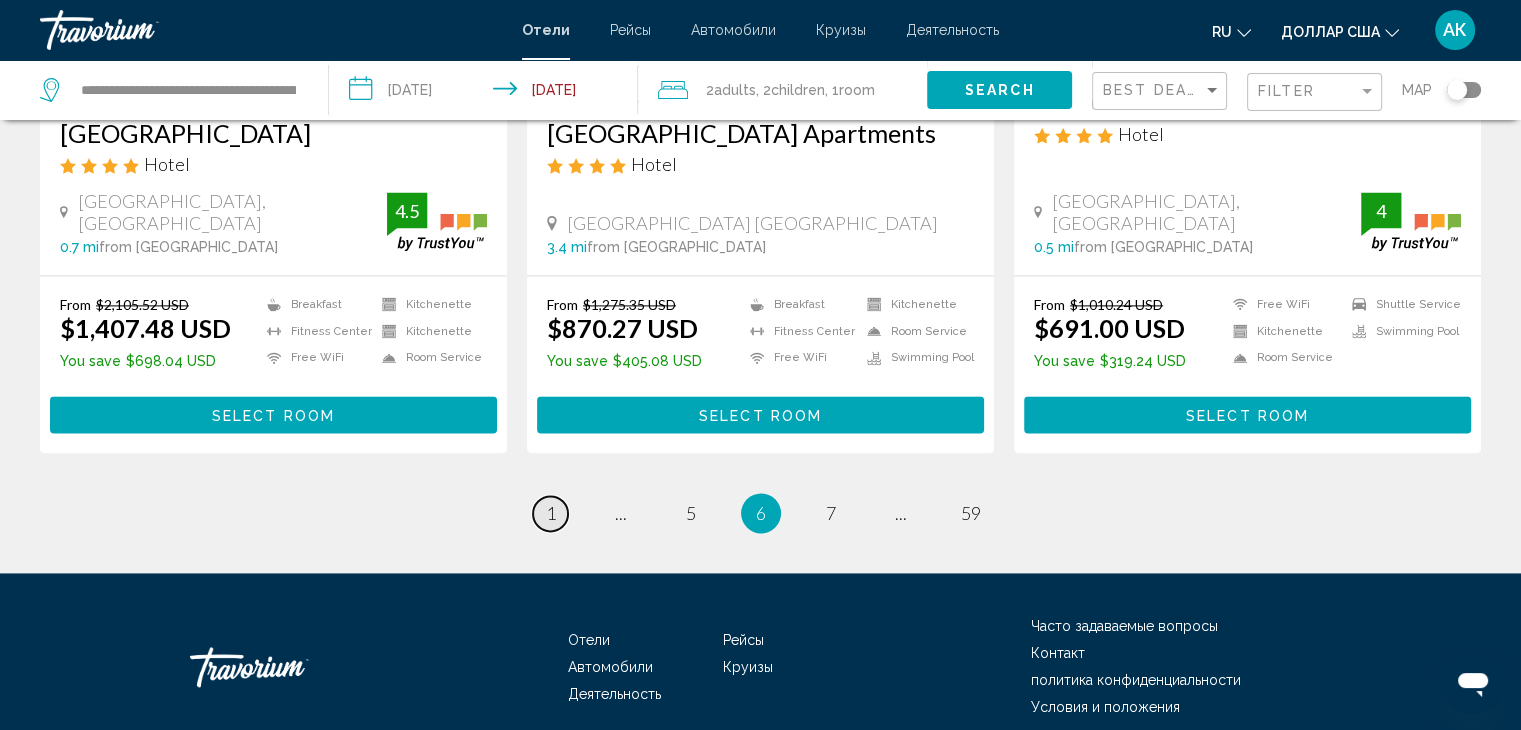 click on "page  1" at bounding box center (550, 513) 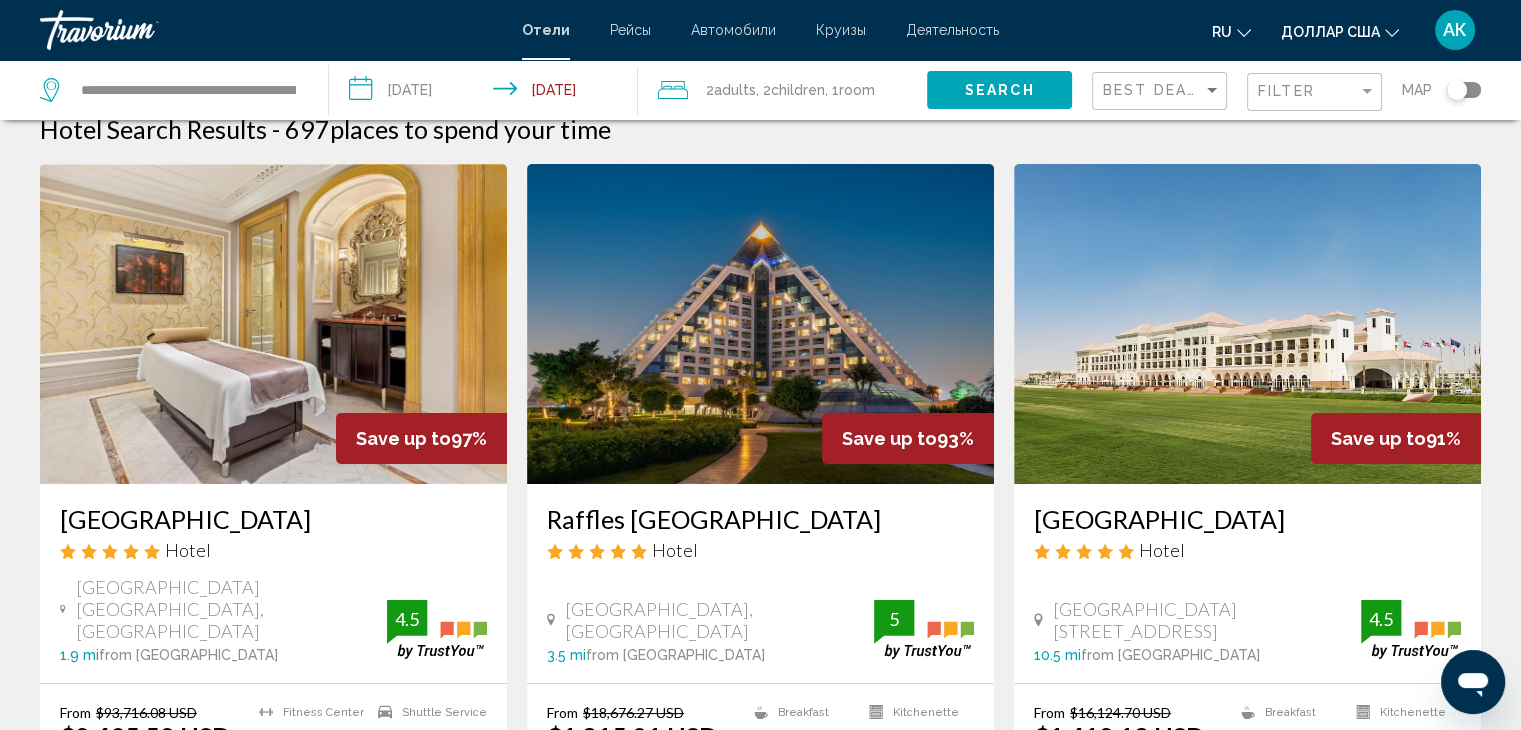 scroll, scrollTop: 0, scrollLeft: 0, axis: both 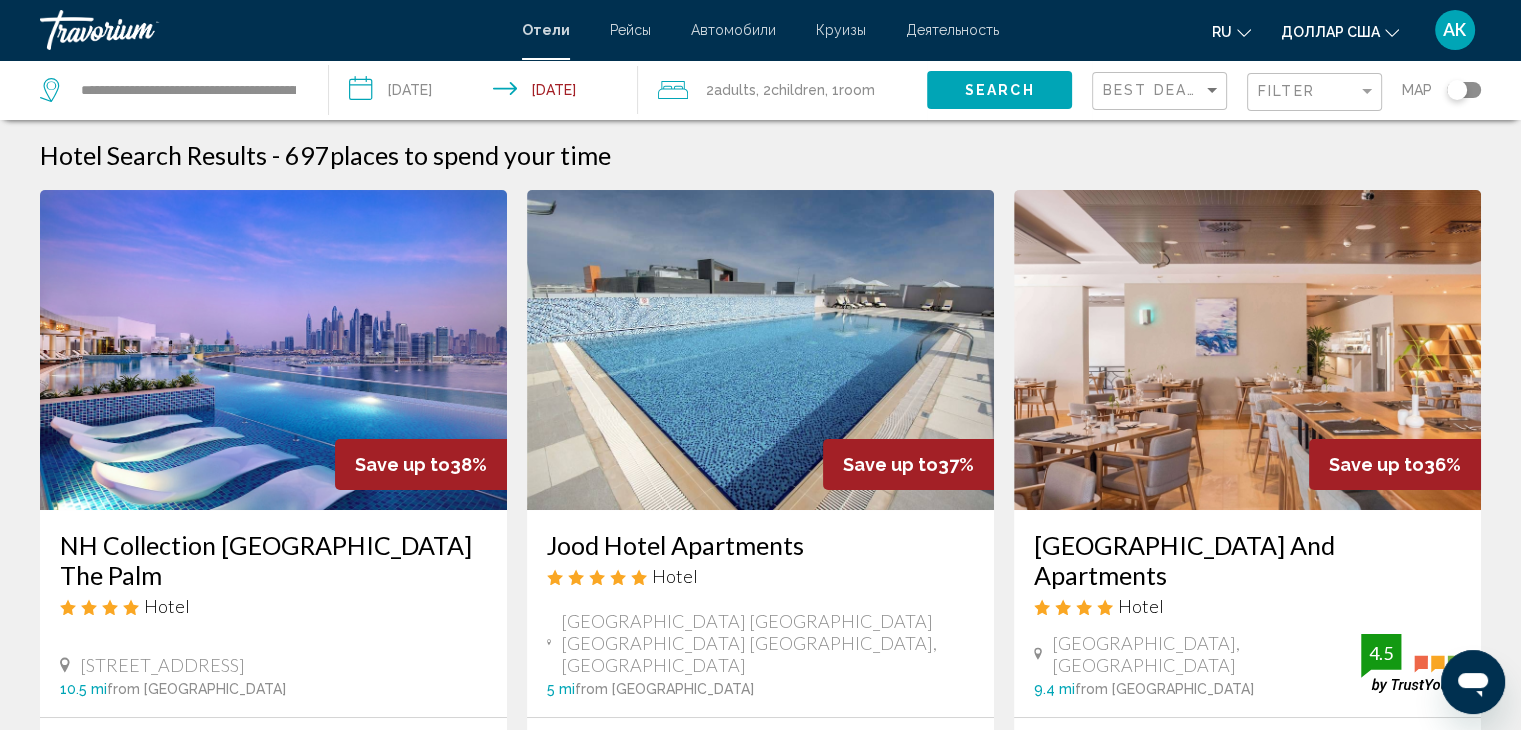 drag, startPoint x: 1456, startPoint y: 85, endPoint x: 1482, endPoint y: 98, distance: 29.068884 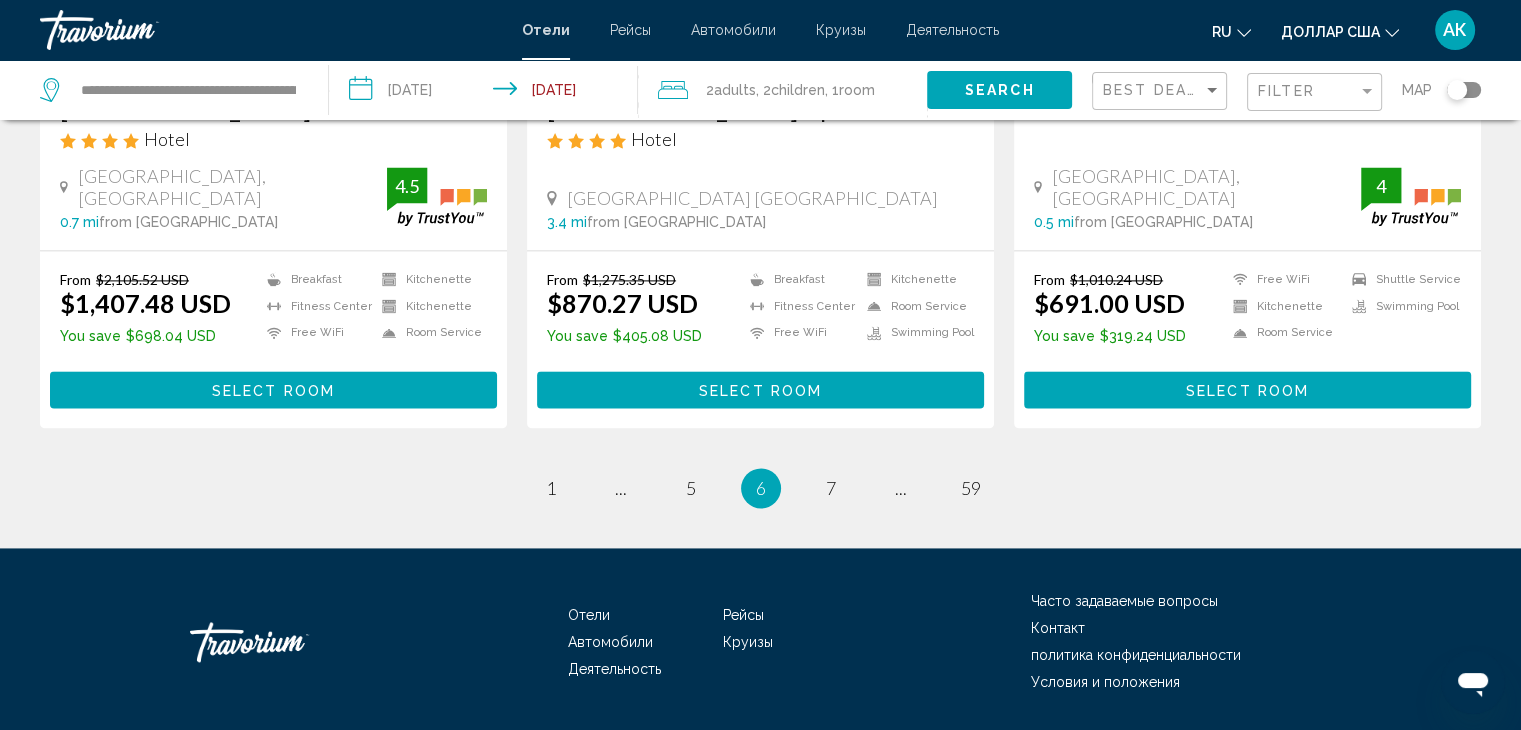scroll, scrollTop: 2739, scrollLeft: 0, axis: vertical 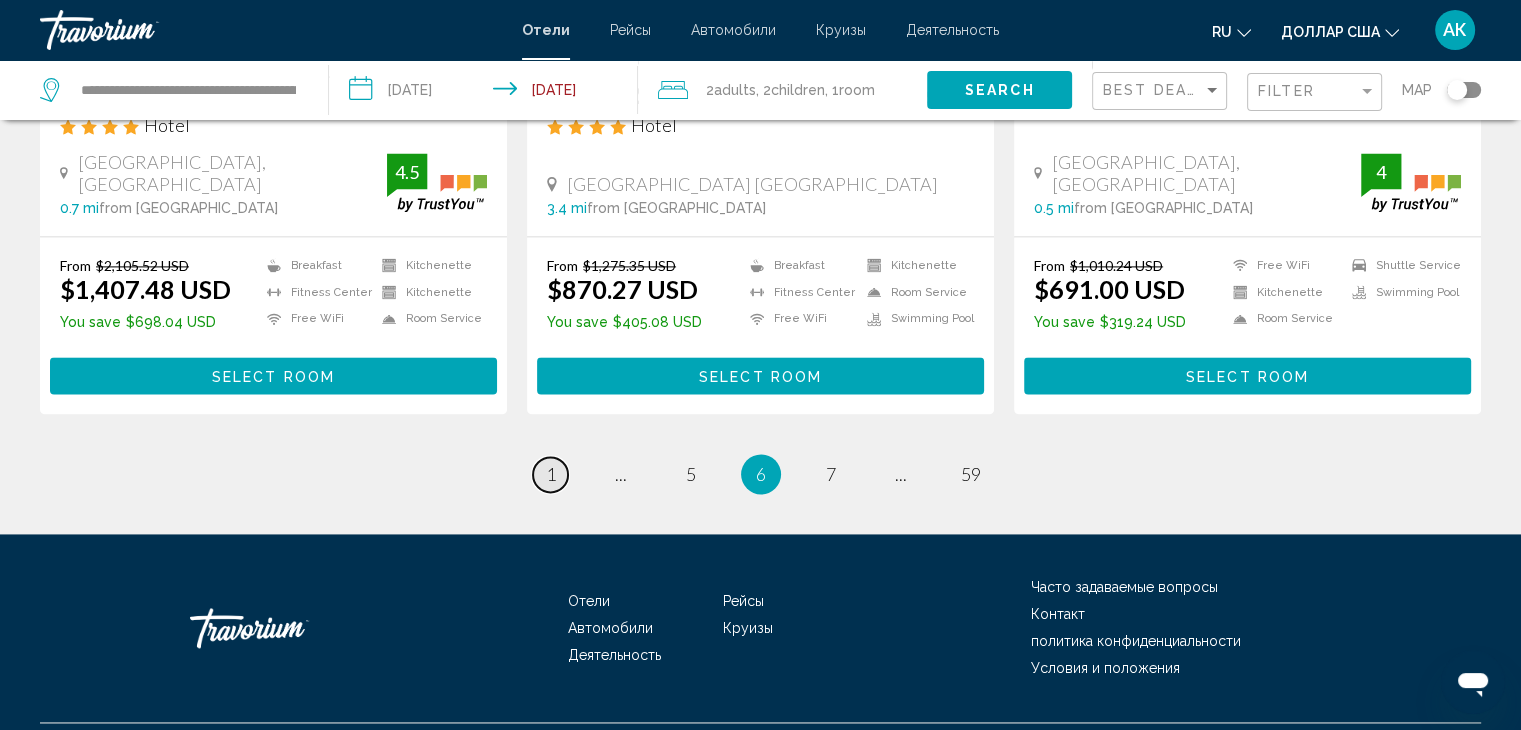 click on "1" at bounding box center [551, 474] 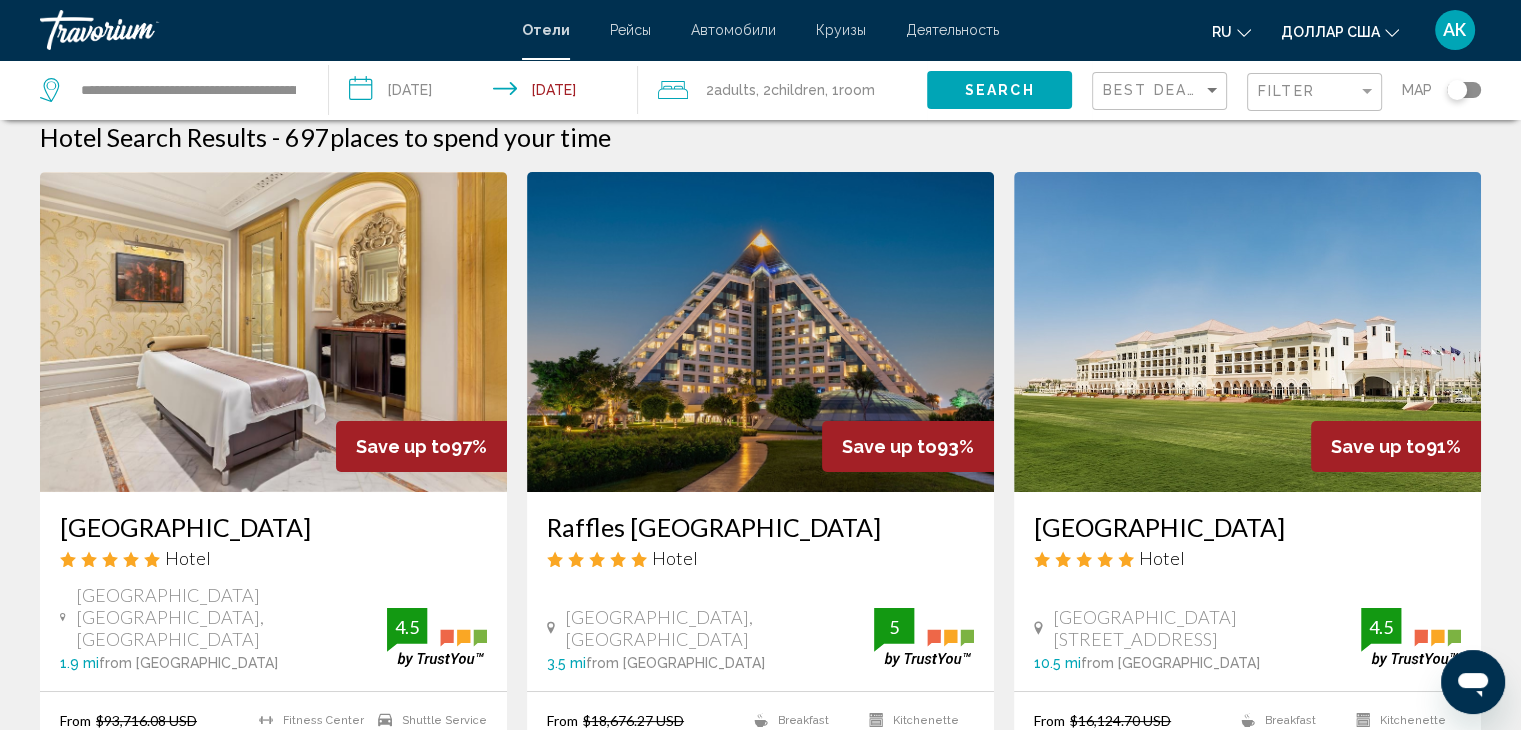 scroll, scrollTop: 0, scrollLeft: 0, axis: both 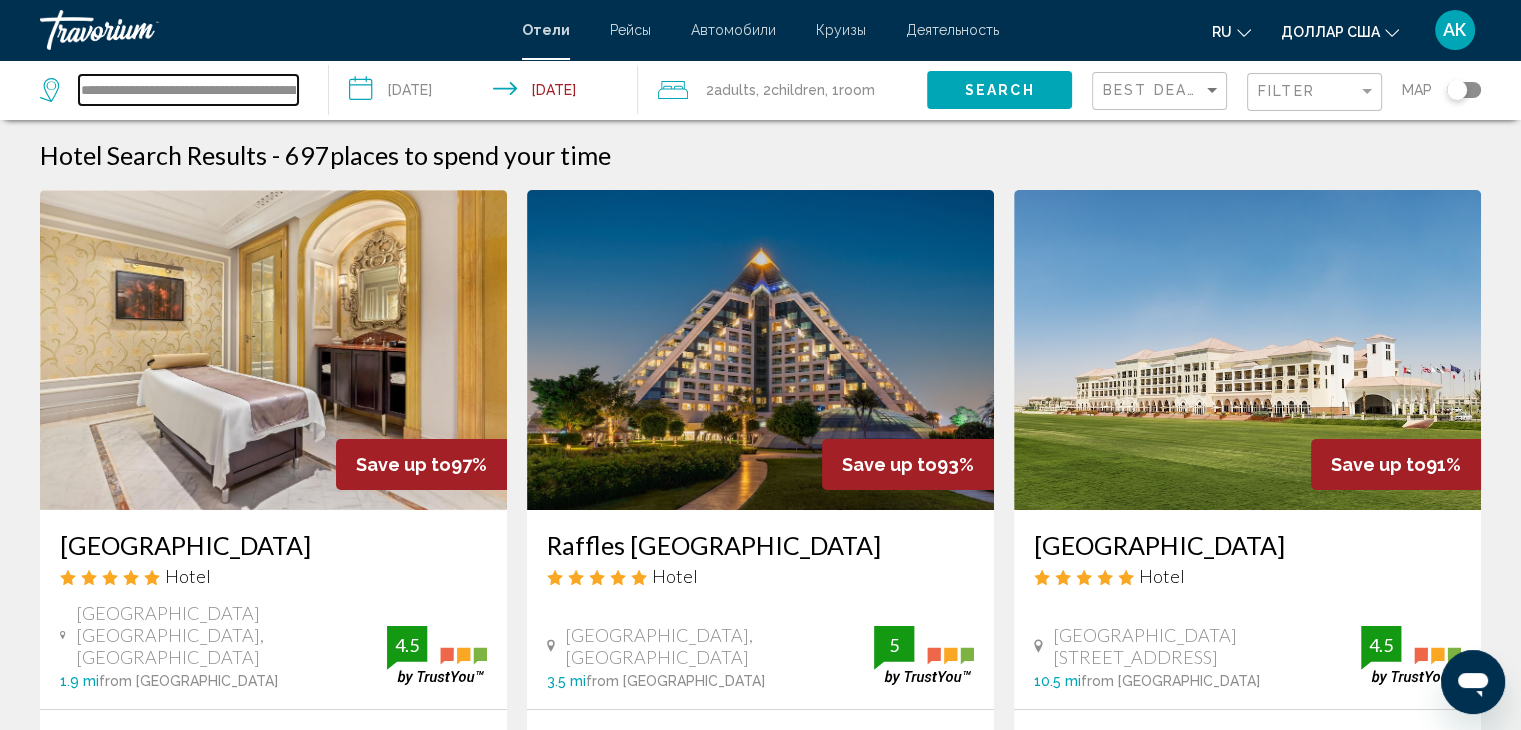 click on "**********" at bounding box center (188, 90) 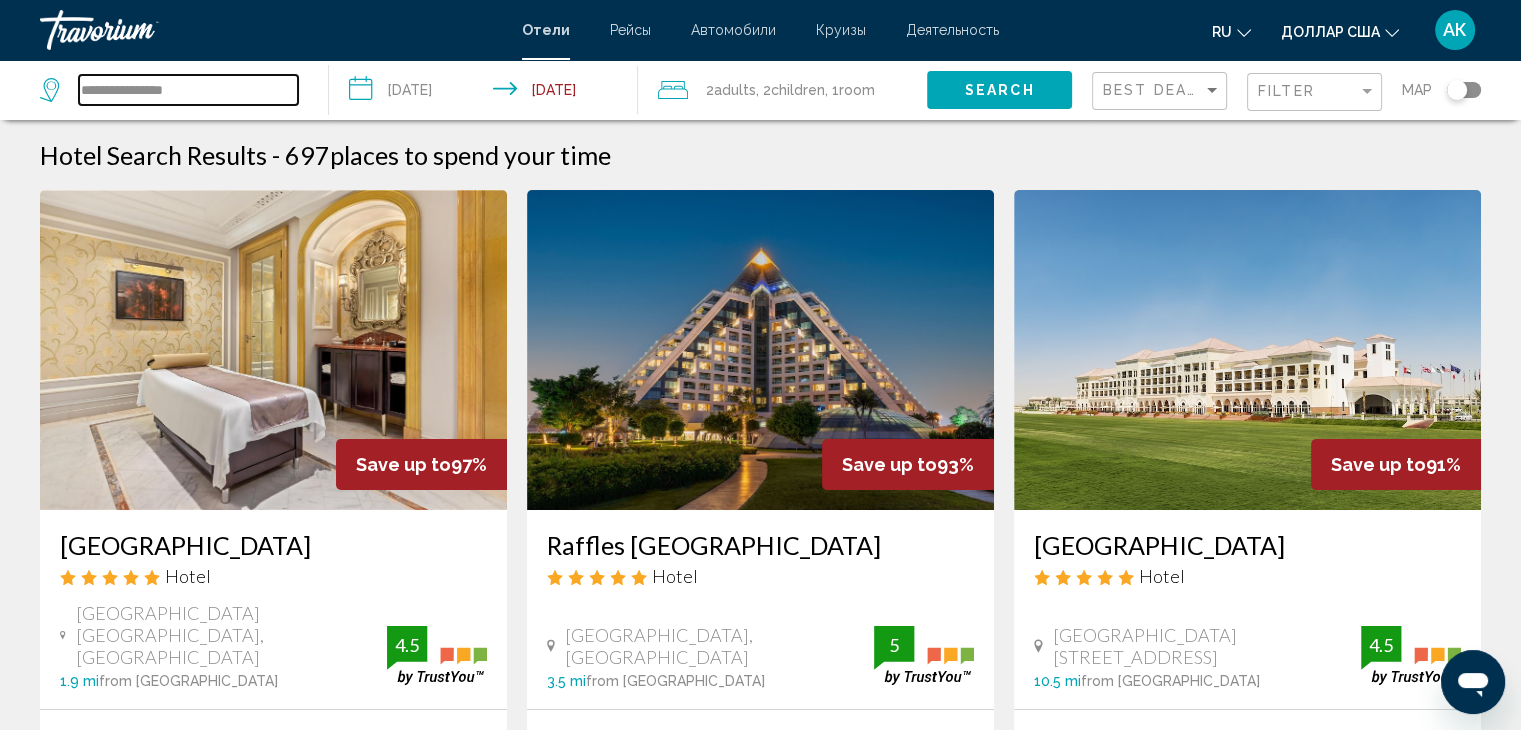 click on "**********" at bounding box center [188, 90] 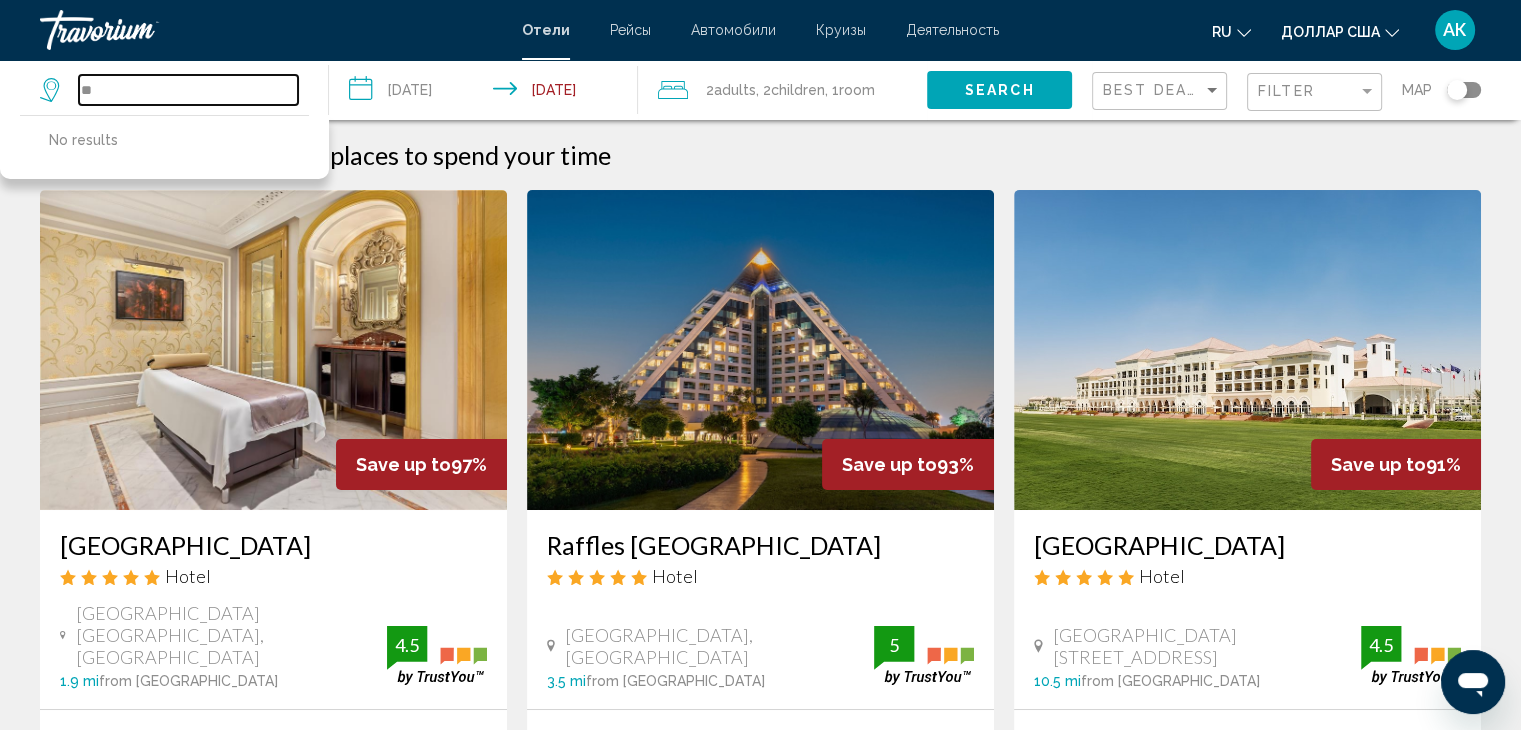 type on "*" 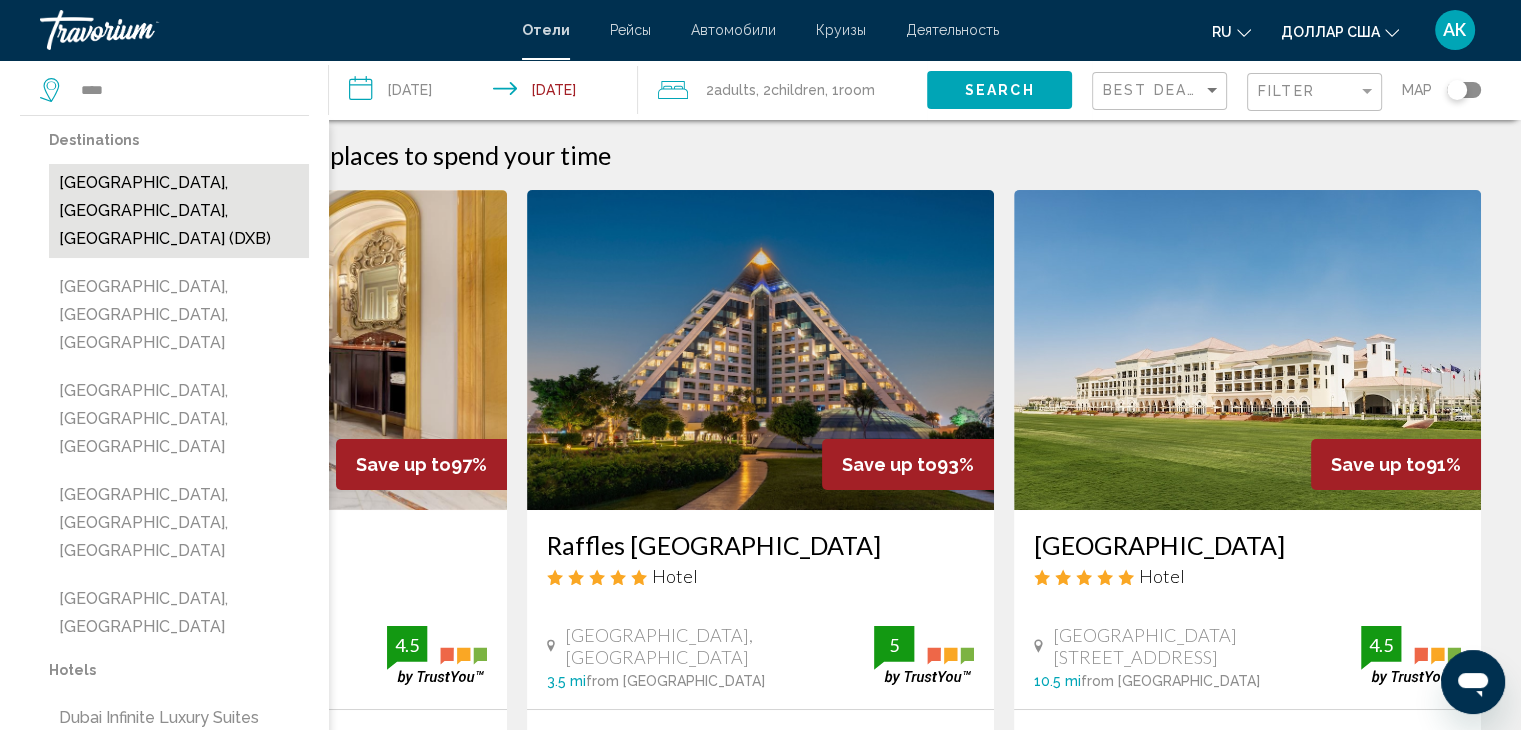 click on "[GEOGRAPHIC_DATA], [GEOGRAPHIC_DATA], [GEOGRAPHIC_DATA] (DXB)" at bounding box center (179, 211) 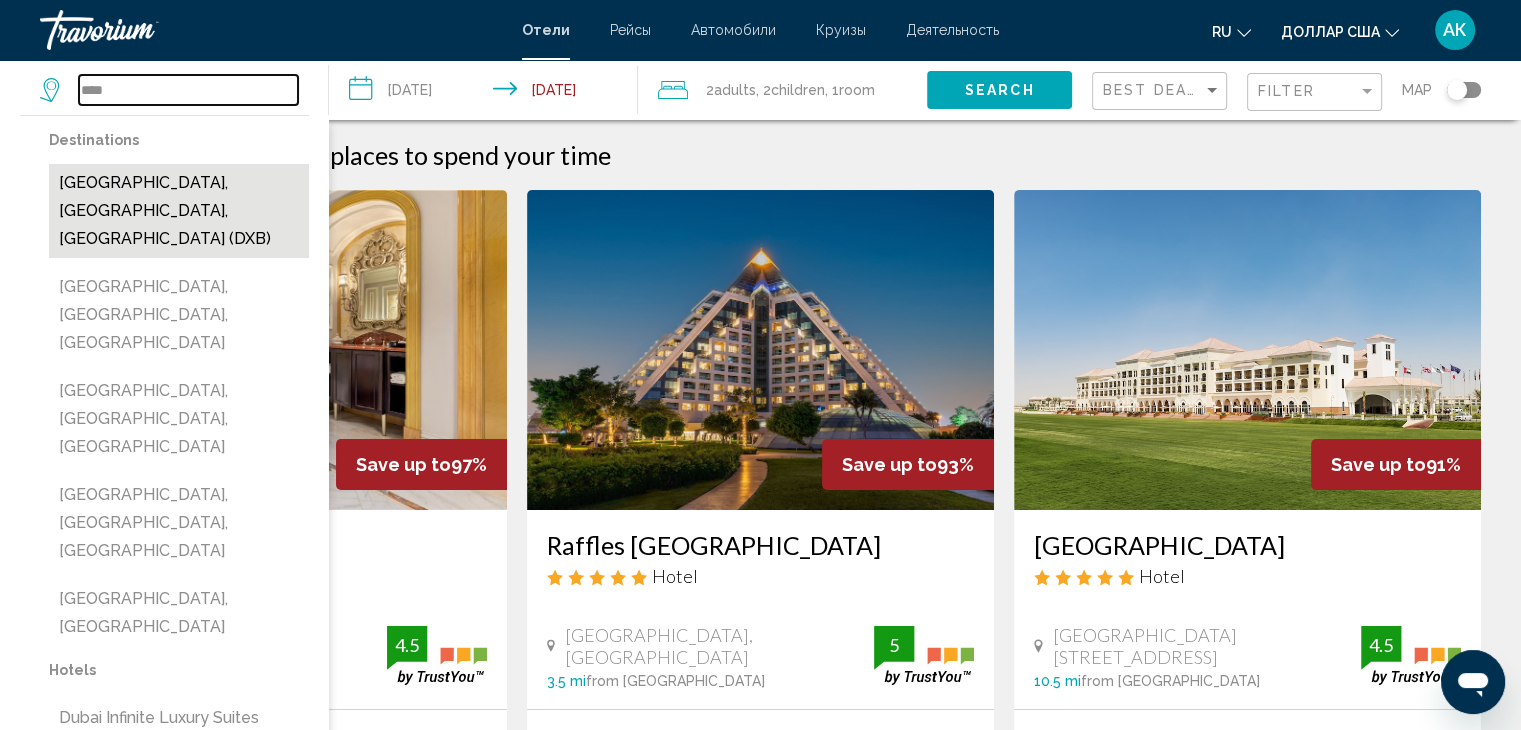 type on "**********" 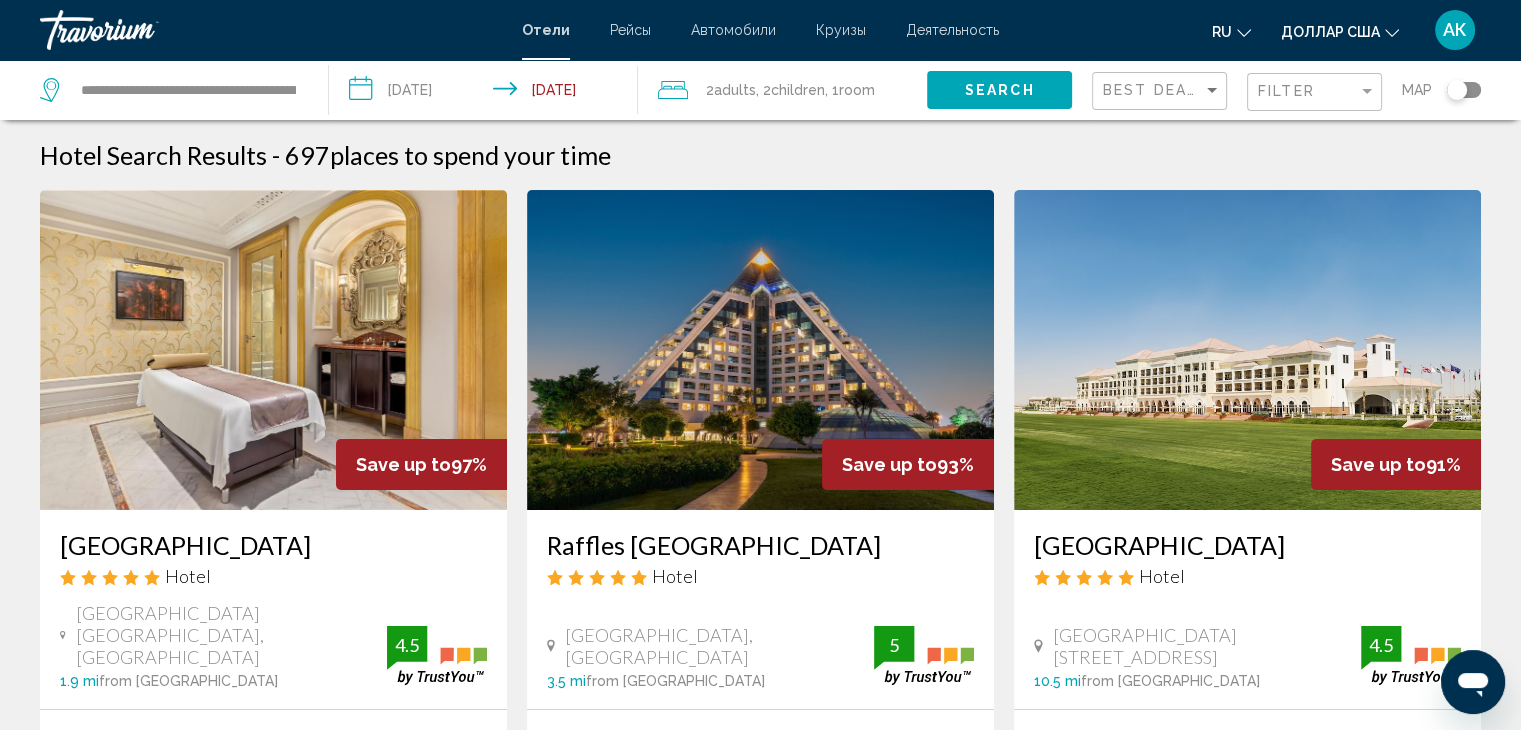 drag, startPoint x: 1461, startPoint y: 89, endPoint x: 1498, endPoint y: 95, distance: 37.48333 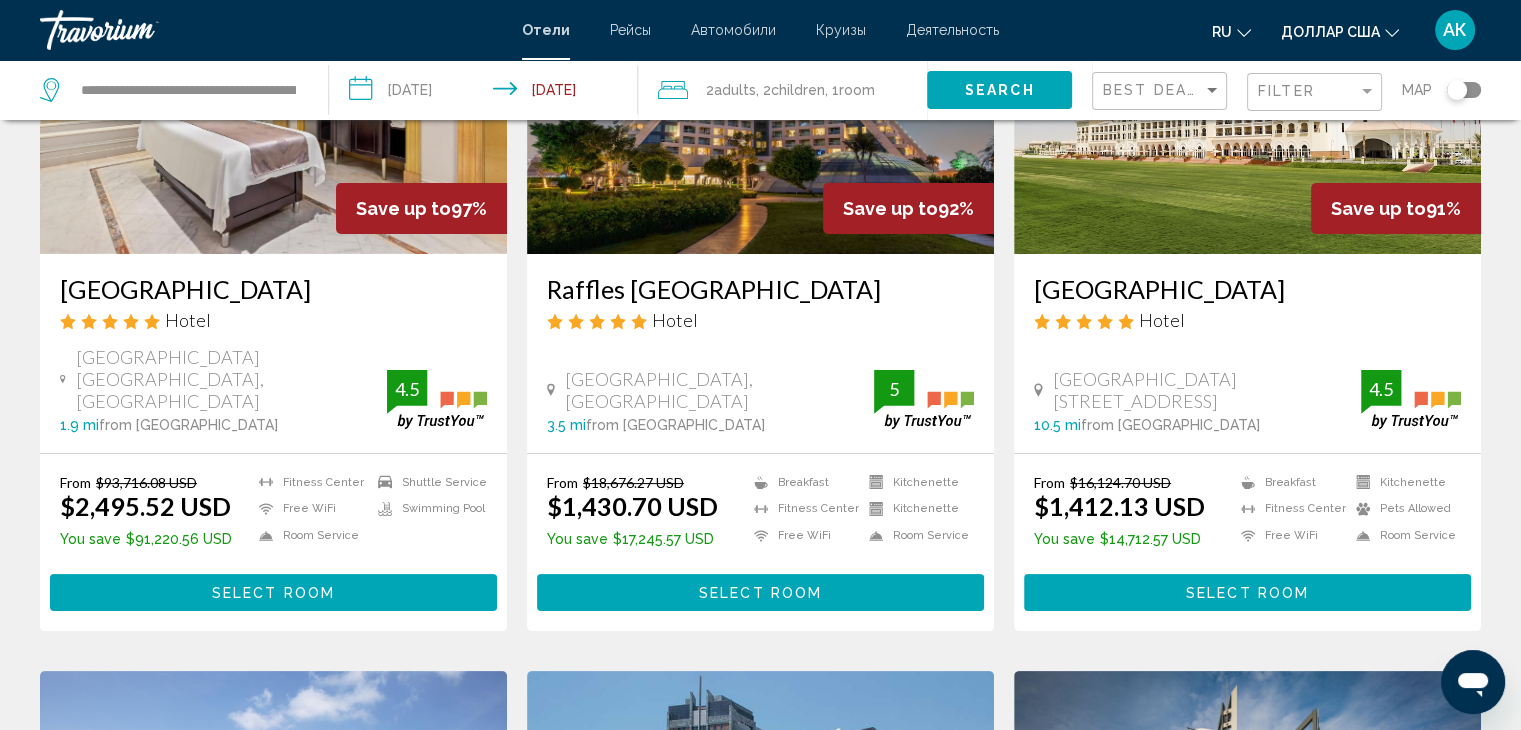 scroll, scrollTop: 300, scrollLeft: 0, axis: vertical 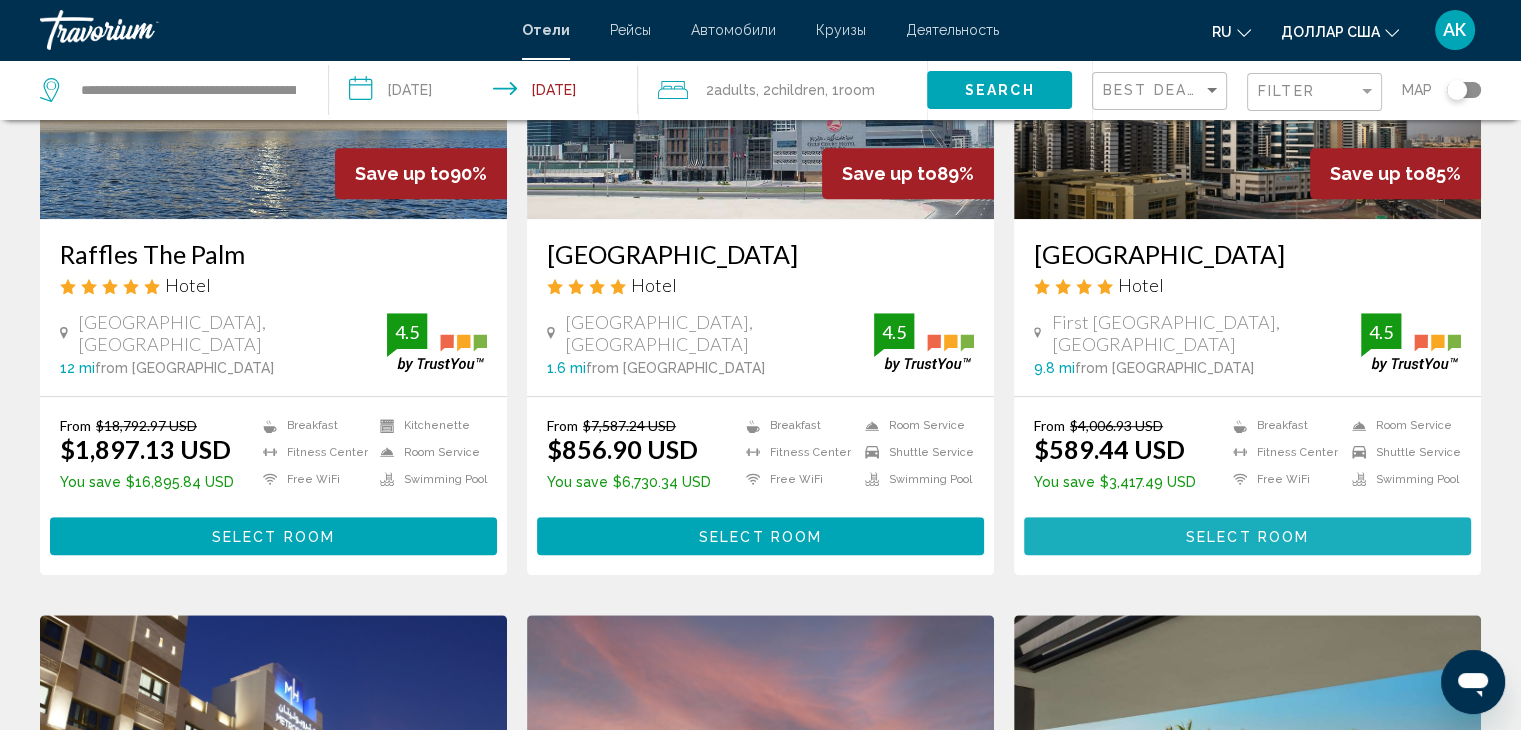 click on "Select Room" at bounding box center (1247, 537) 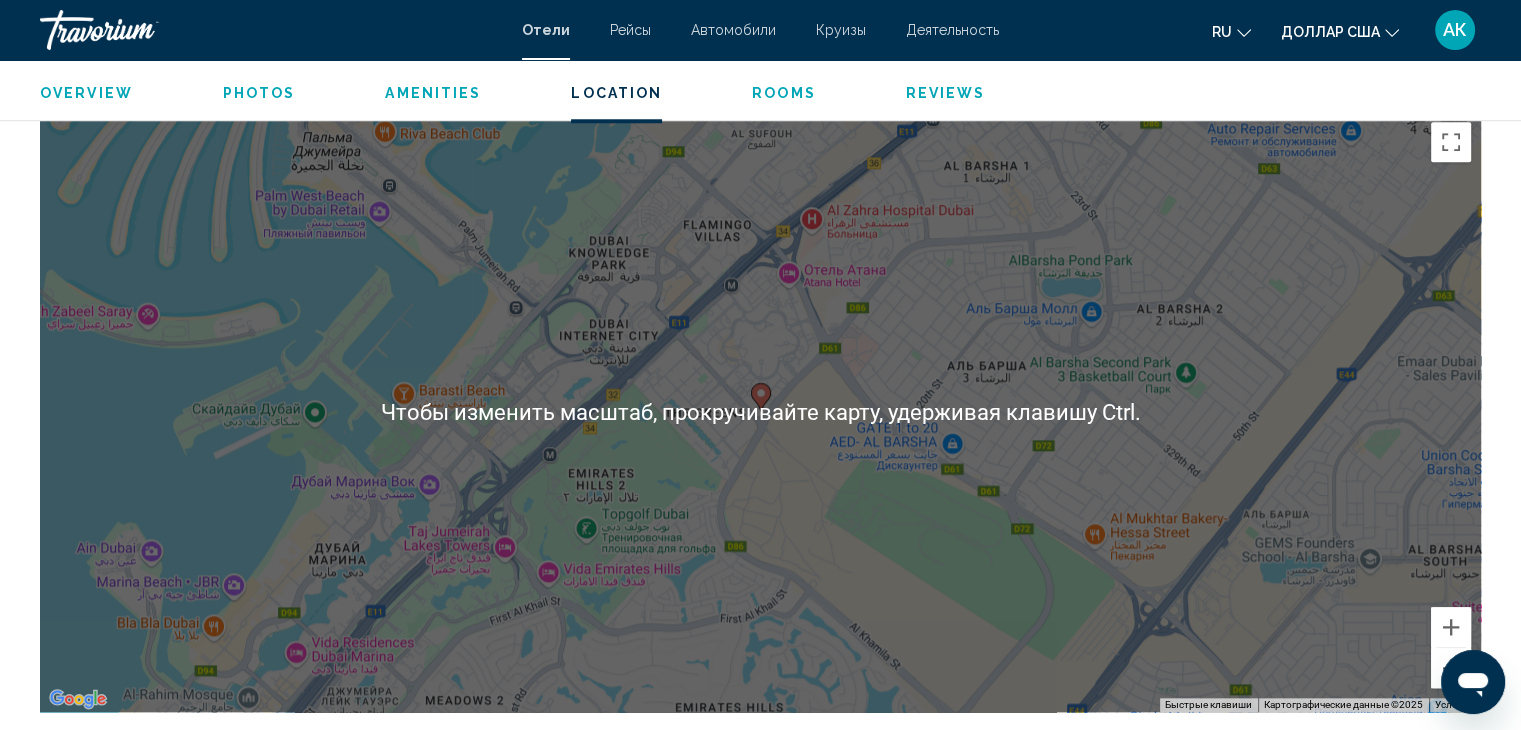 scroll, scrollTop: 2000, scrollLeft: 0, axis: vertical 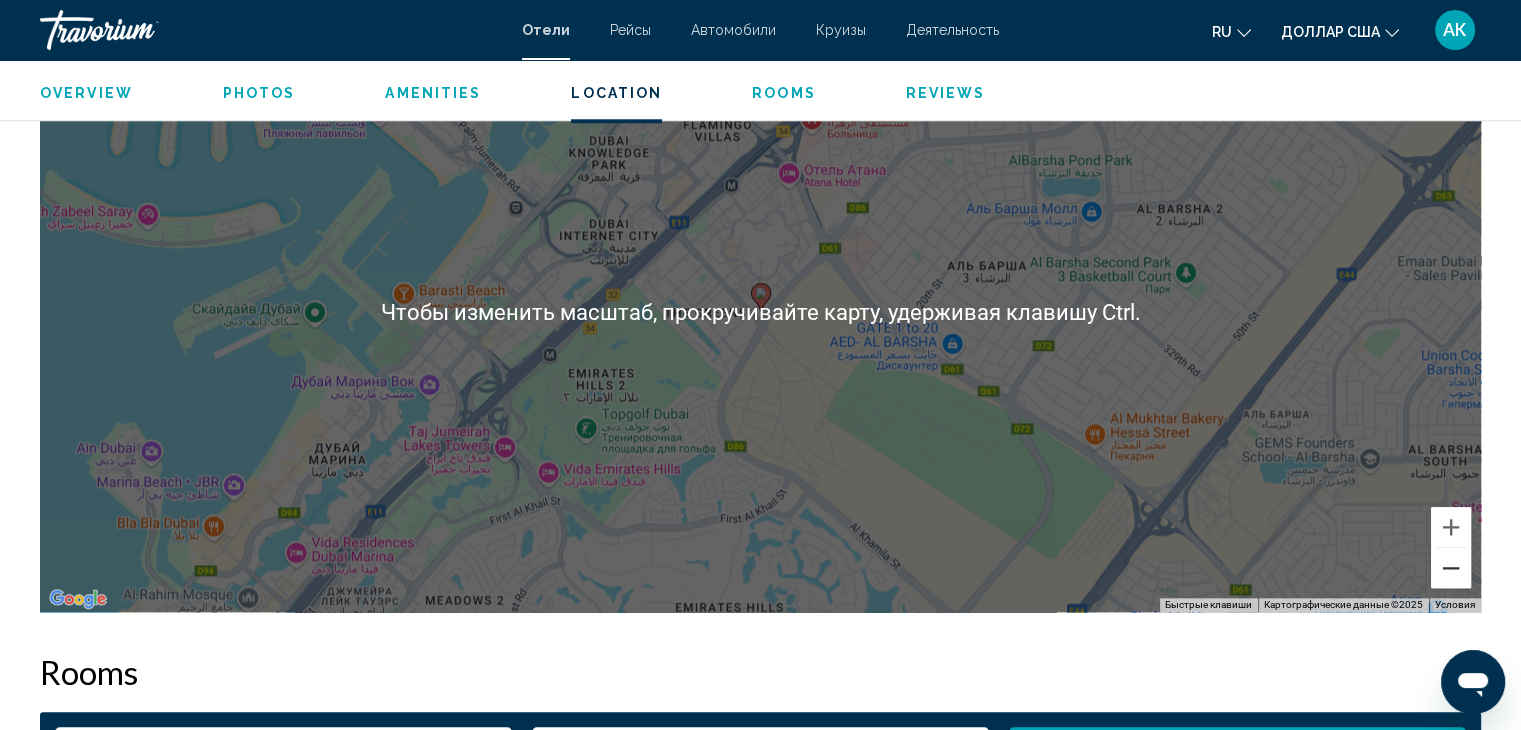 click at bounding box center (1451, 568) 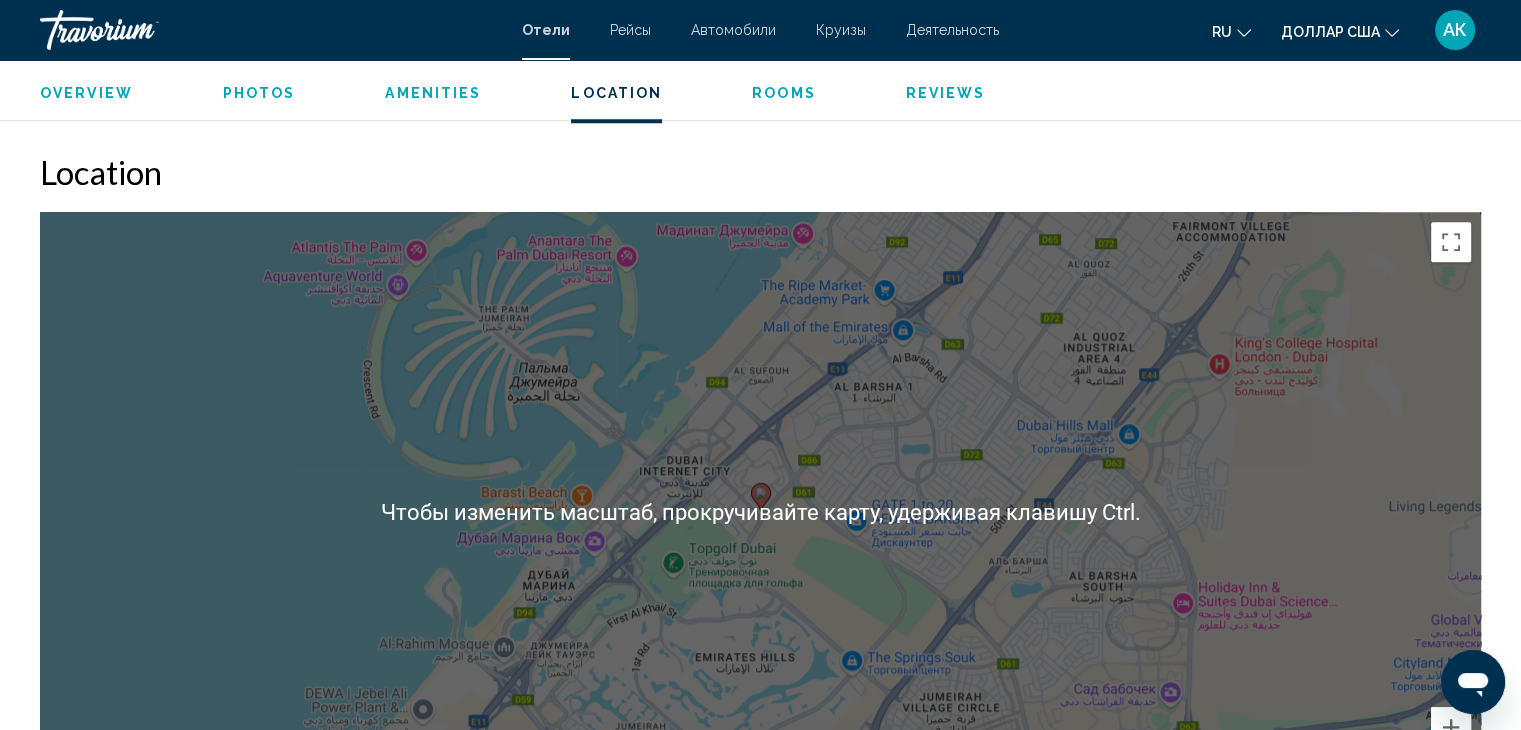 scroll, scrollTop: 1900, scrollLeft: 0, axis: vertical 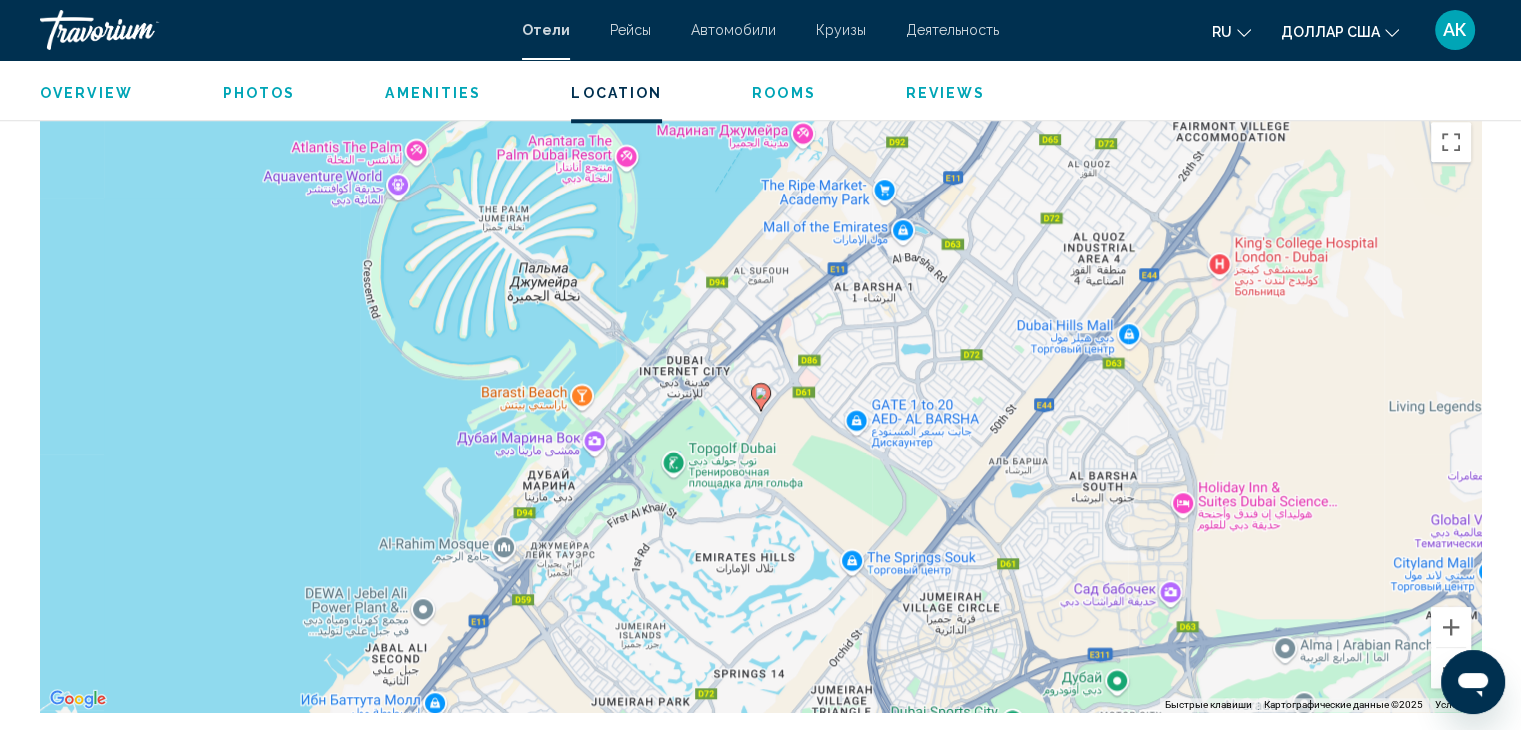 click on "Для навигации используйте клавиши со стрелками. Чтобы активировать перетаскивание с помощью клавиатуры, нажмите Alt + Ввод. После этого перемещайте маркер, используя клавиши со стрелками. Чтобы завершить перетаскивание, нажмите клавишу Ввод. Чтобы отменить действие, нажмите клавишу Esc." at bounding box center [760, 412] 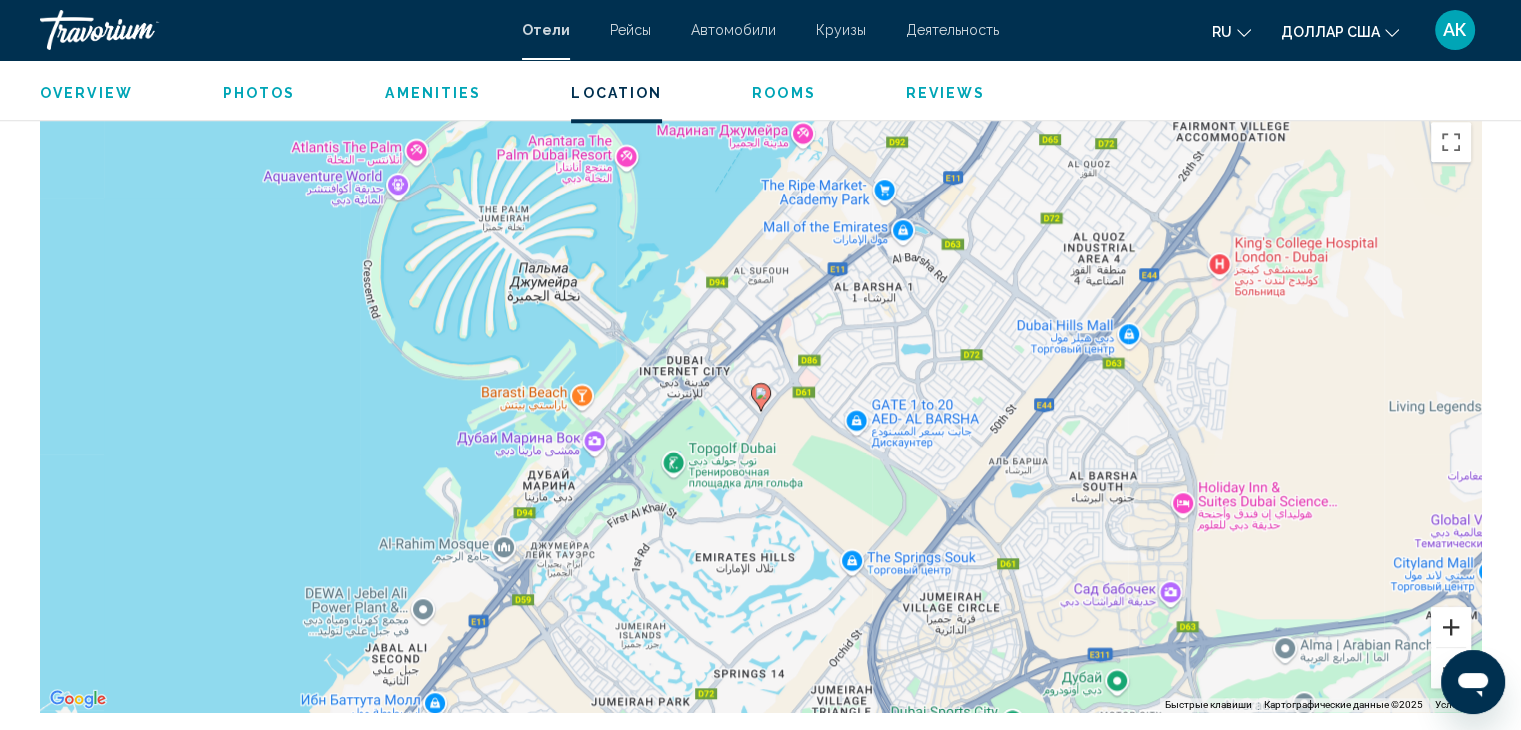click at bounding box center [1451, 627] 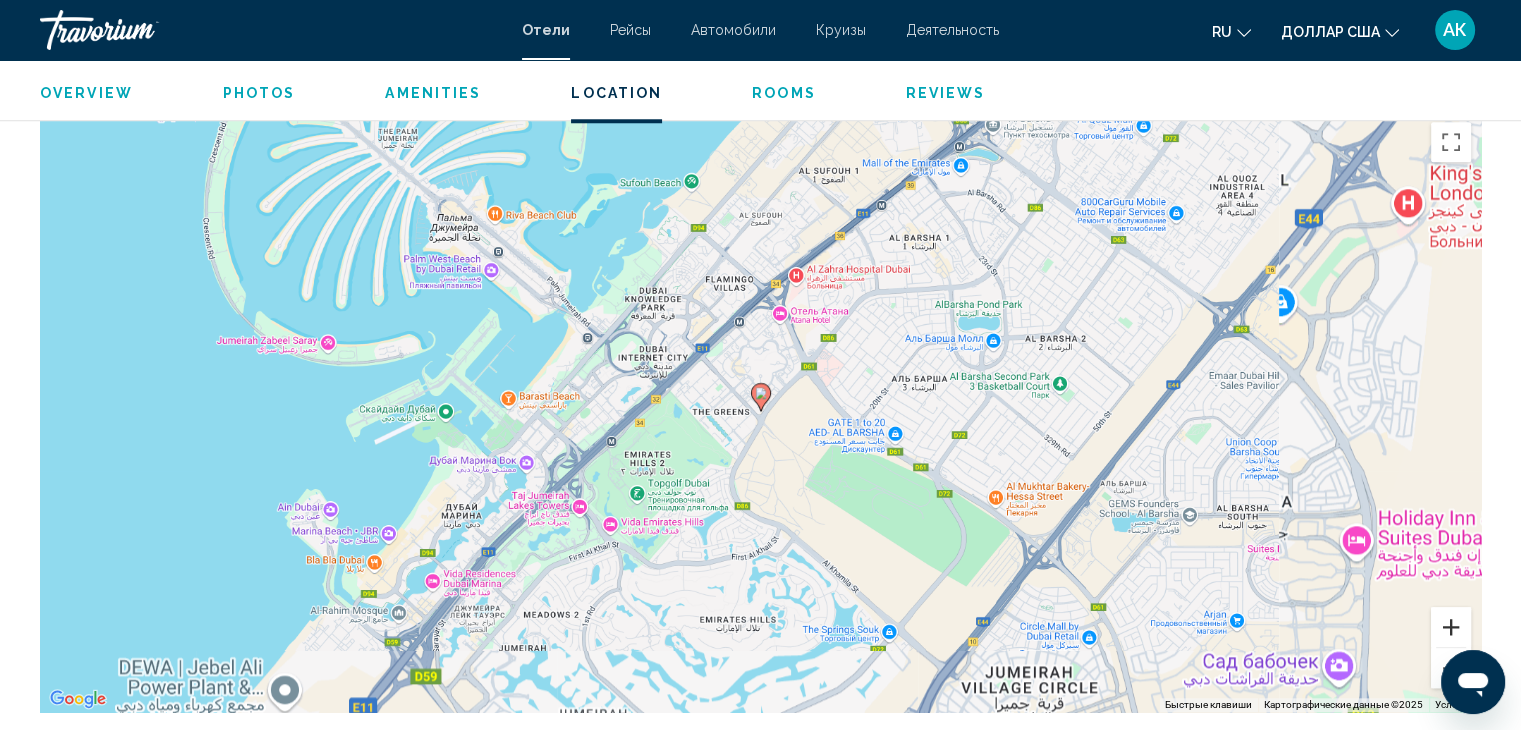 click at bounding box center [1451, 627] 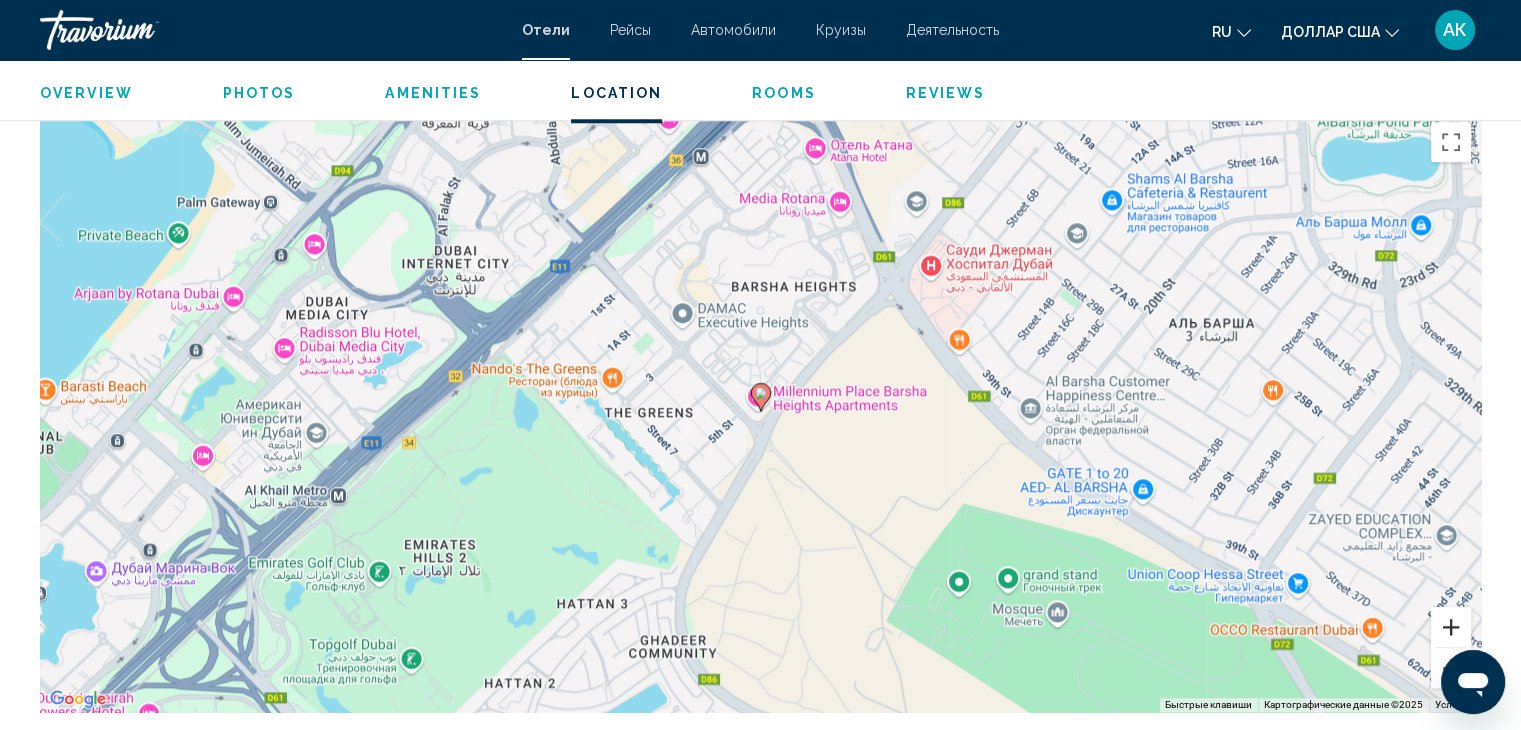 scroll, scrollTop: 2000, scrollLeft: 0, axis: vertical 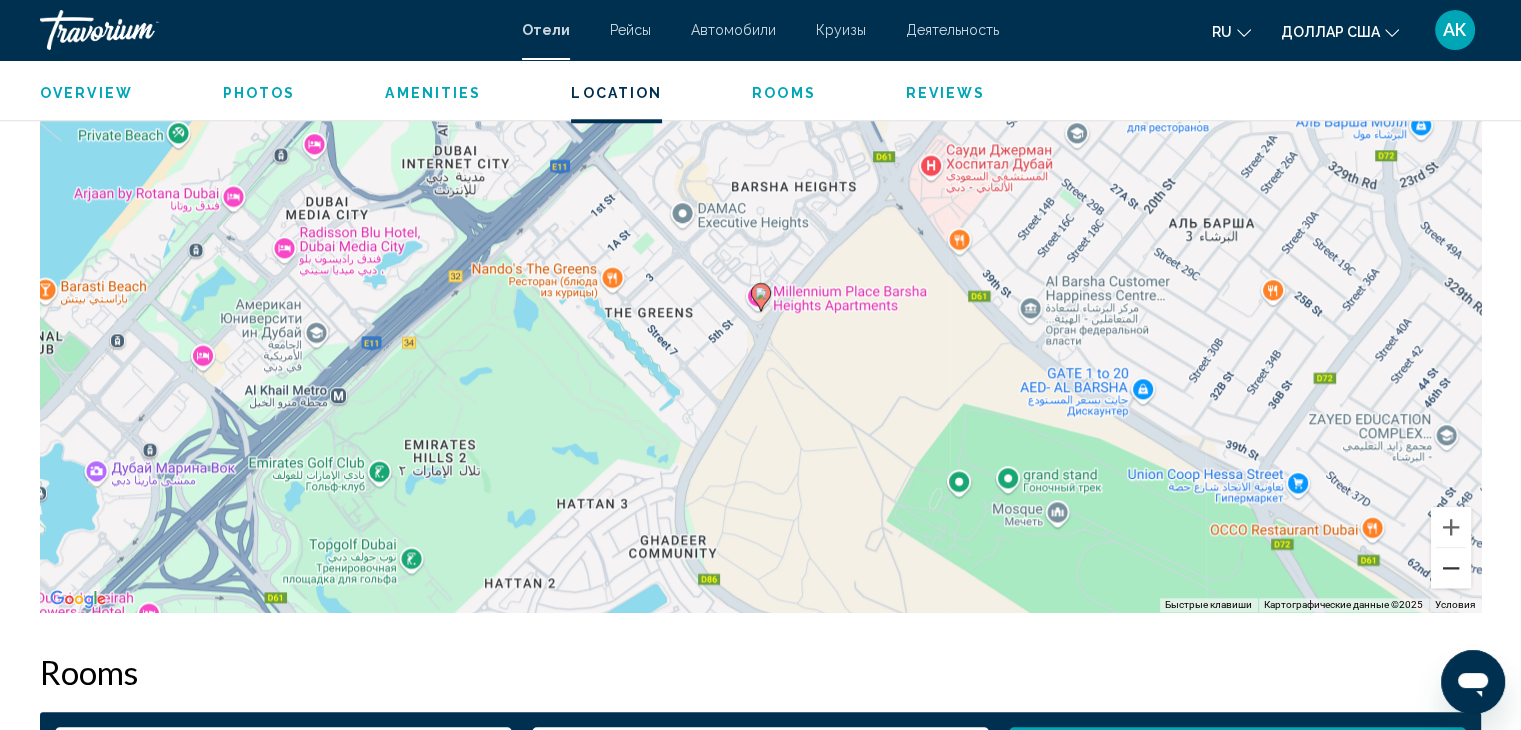 click at bounding box center [1451, 568] 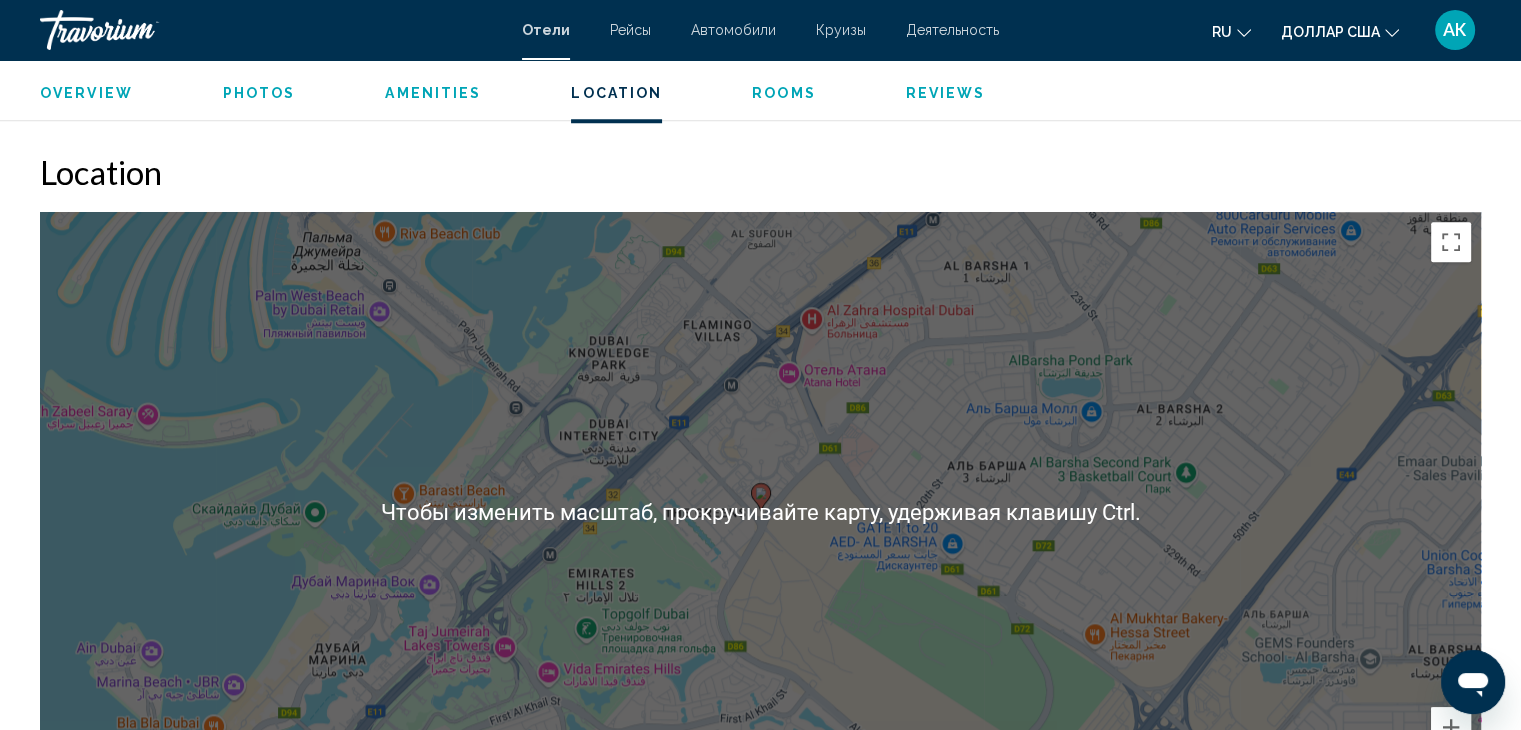 scroll, scrollTop: 2100, scrollLeft: 0, axis: vertical 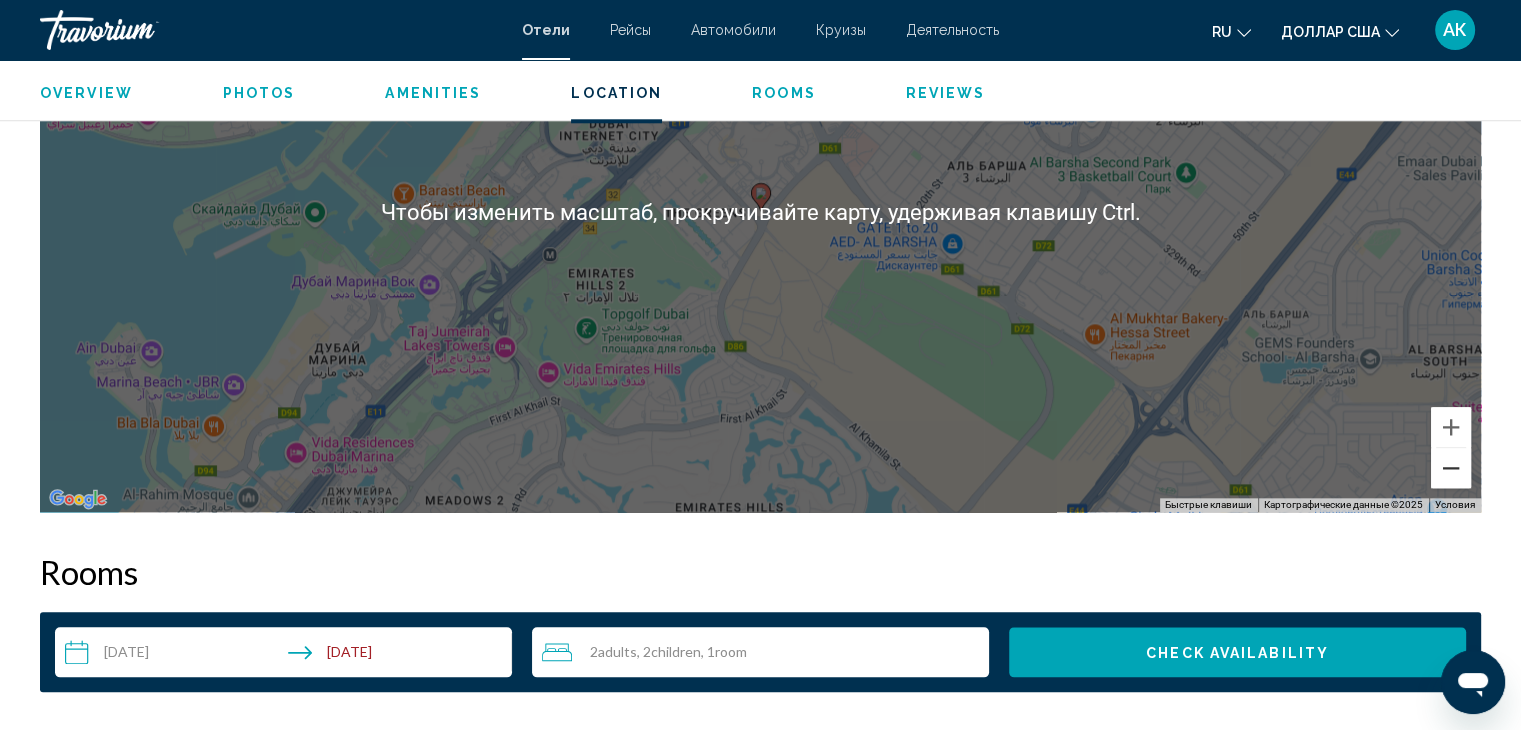 click at bounding box center [1451, 468] 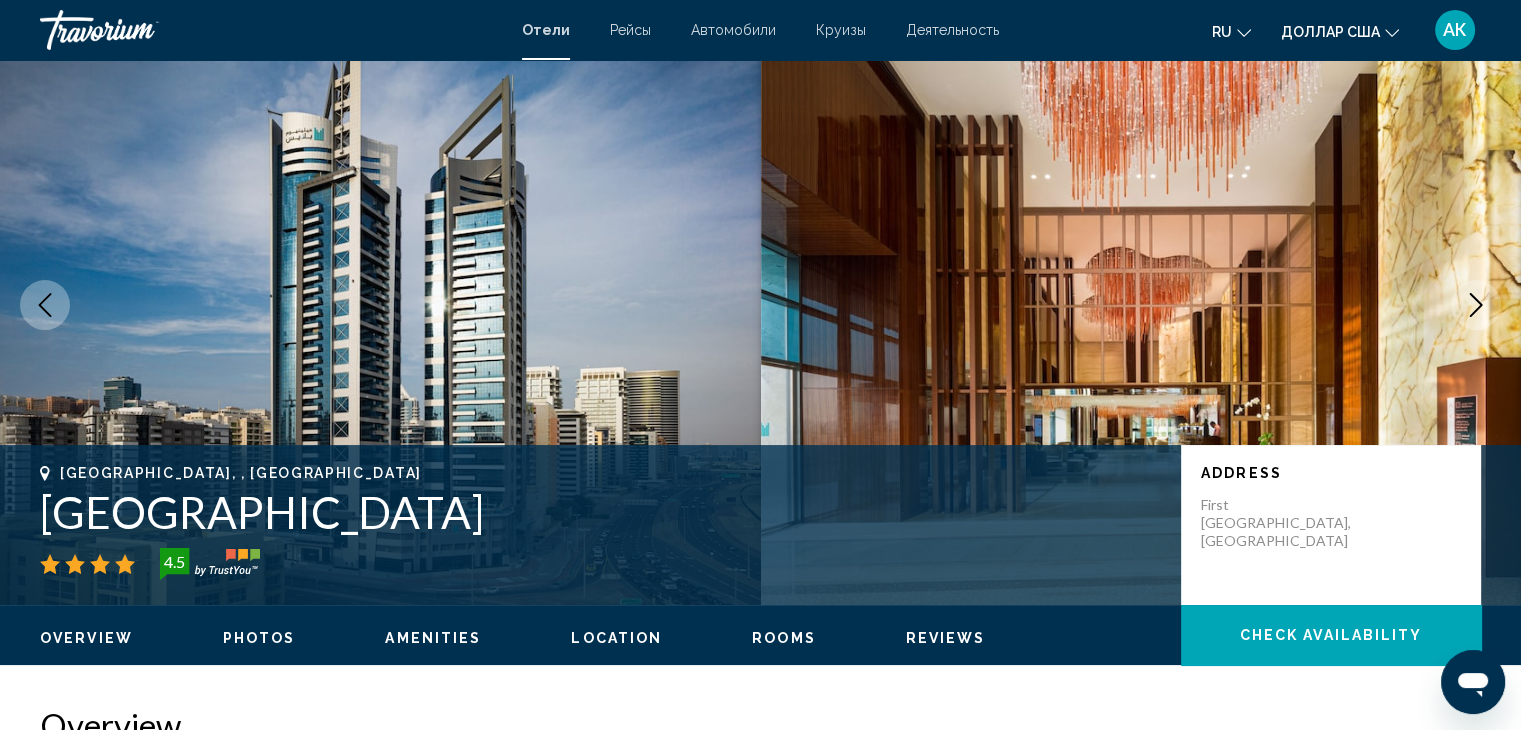 scroll, scrollTop: 100, scrollLeft: 0, axis: vertical 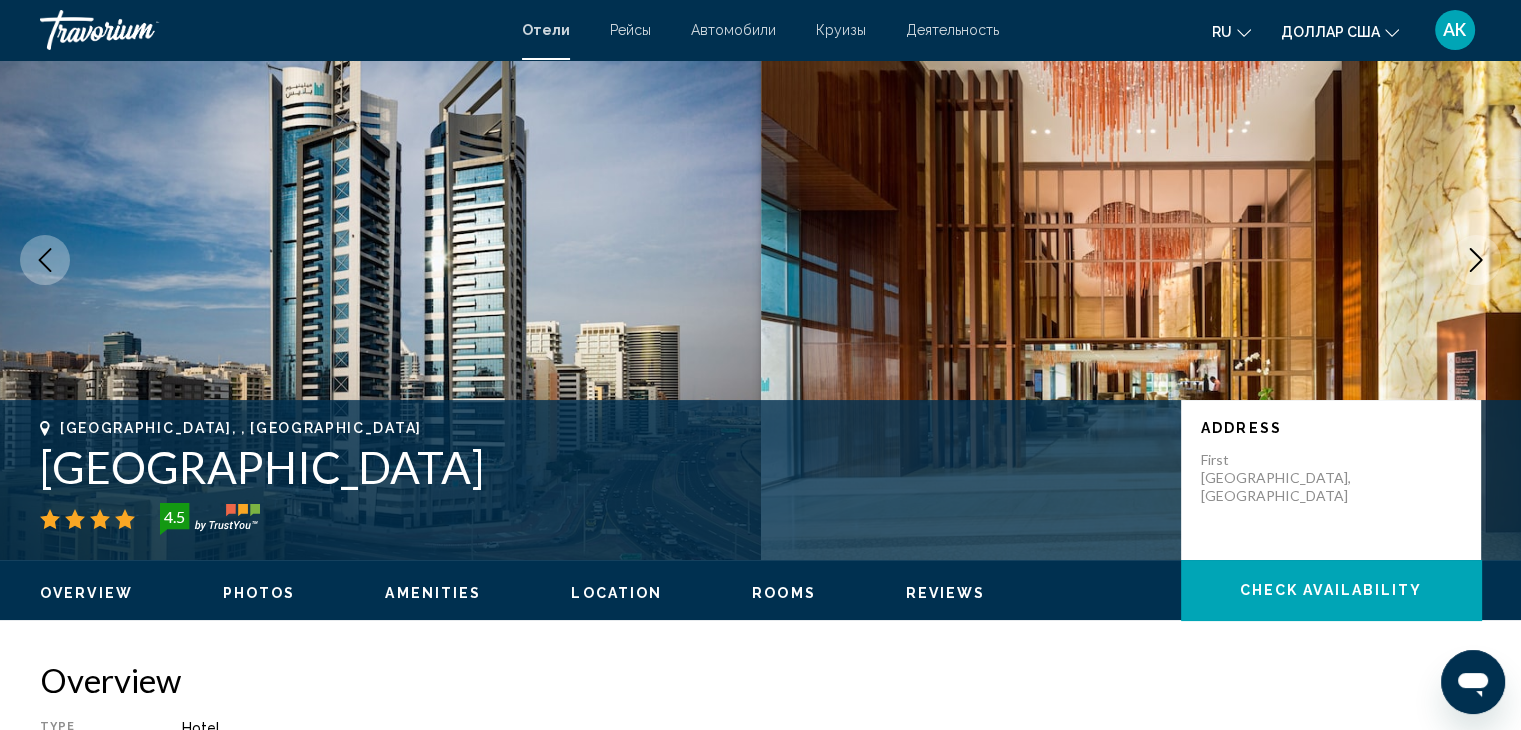 drag, startPoint x: 803, startPoint y: 451, endPoint x: 28, endPoint y: 469, distance: 775.209 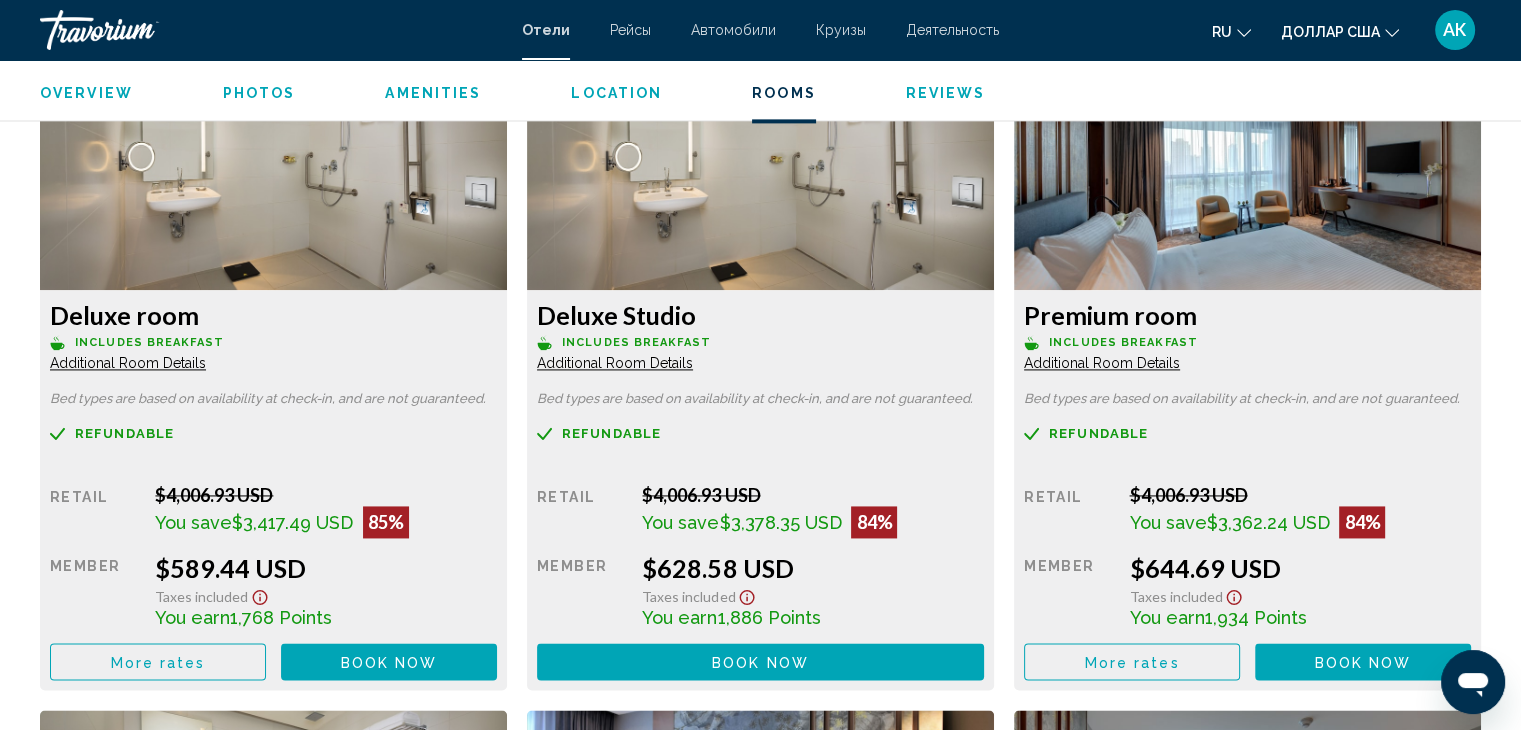 scroll, scrollTop: 2800, scrollLeft: 0, axis: vertical 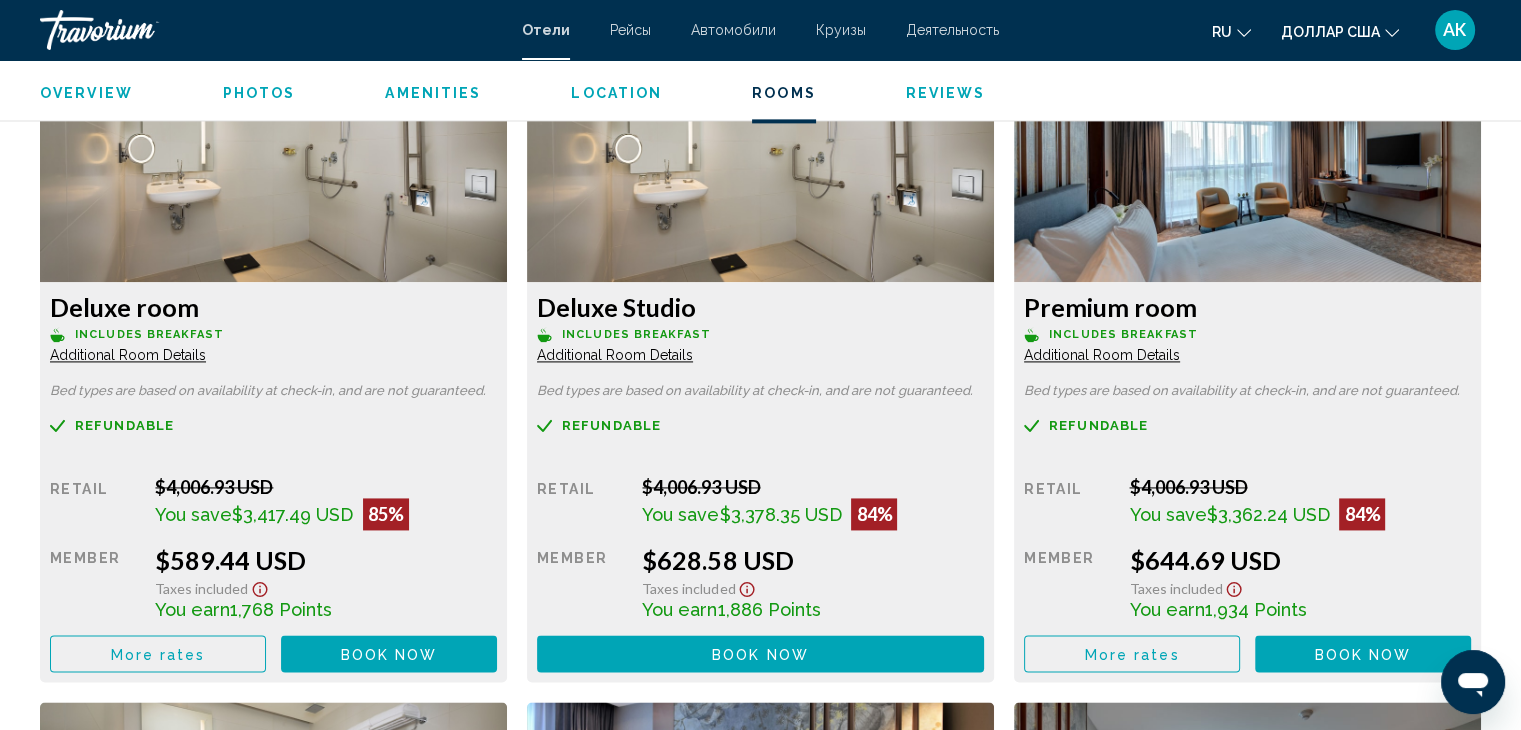 click on "More rates" at bounding box center [158, 654] 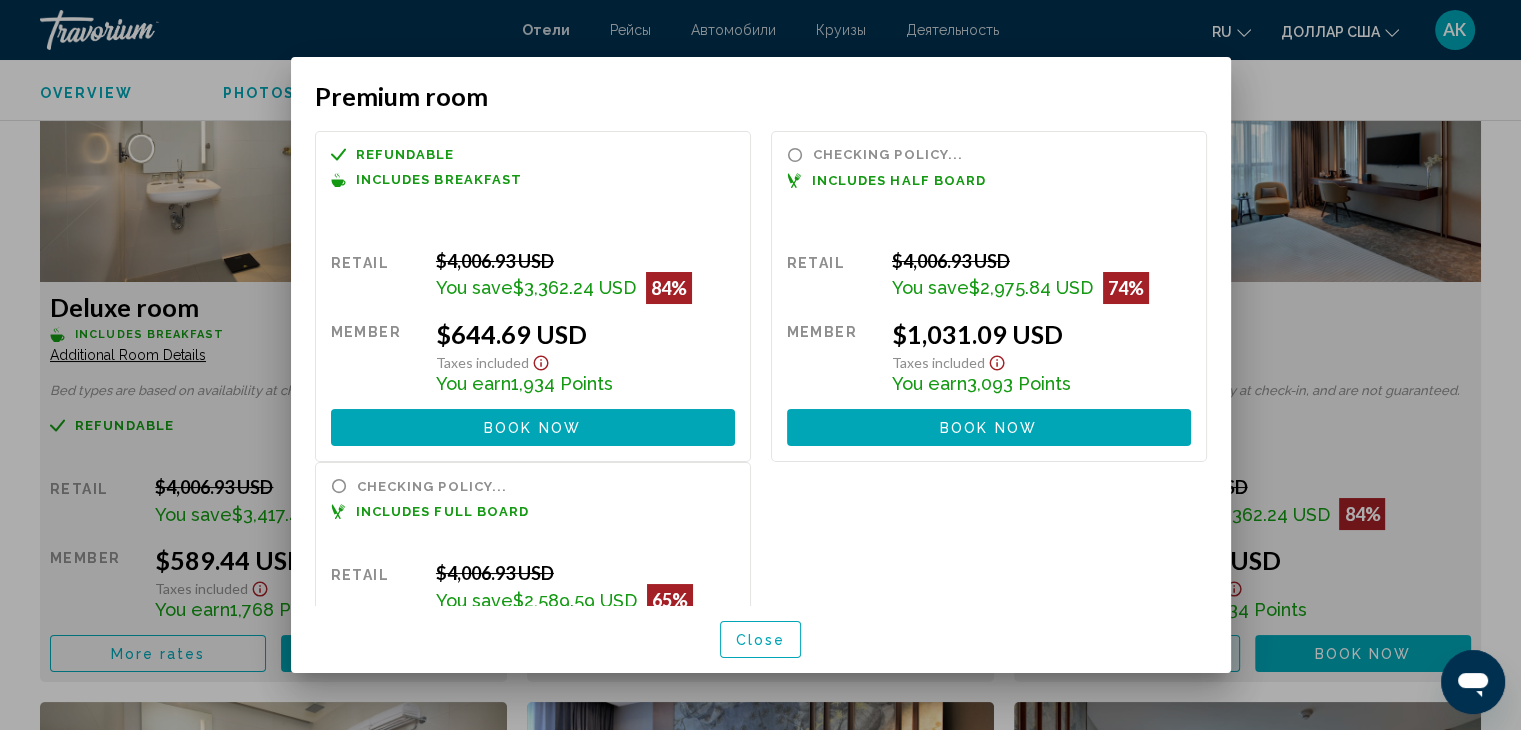 scroll, scrollTop: 0, scrollLeft: 0, axis: both 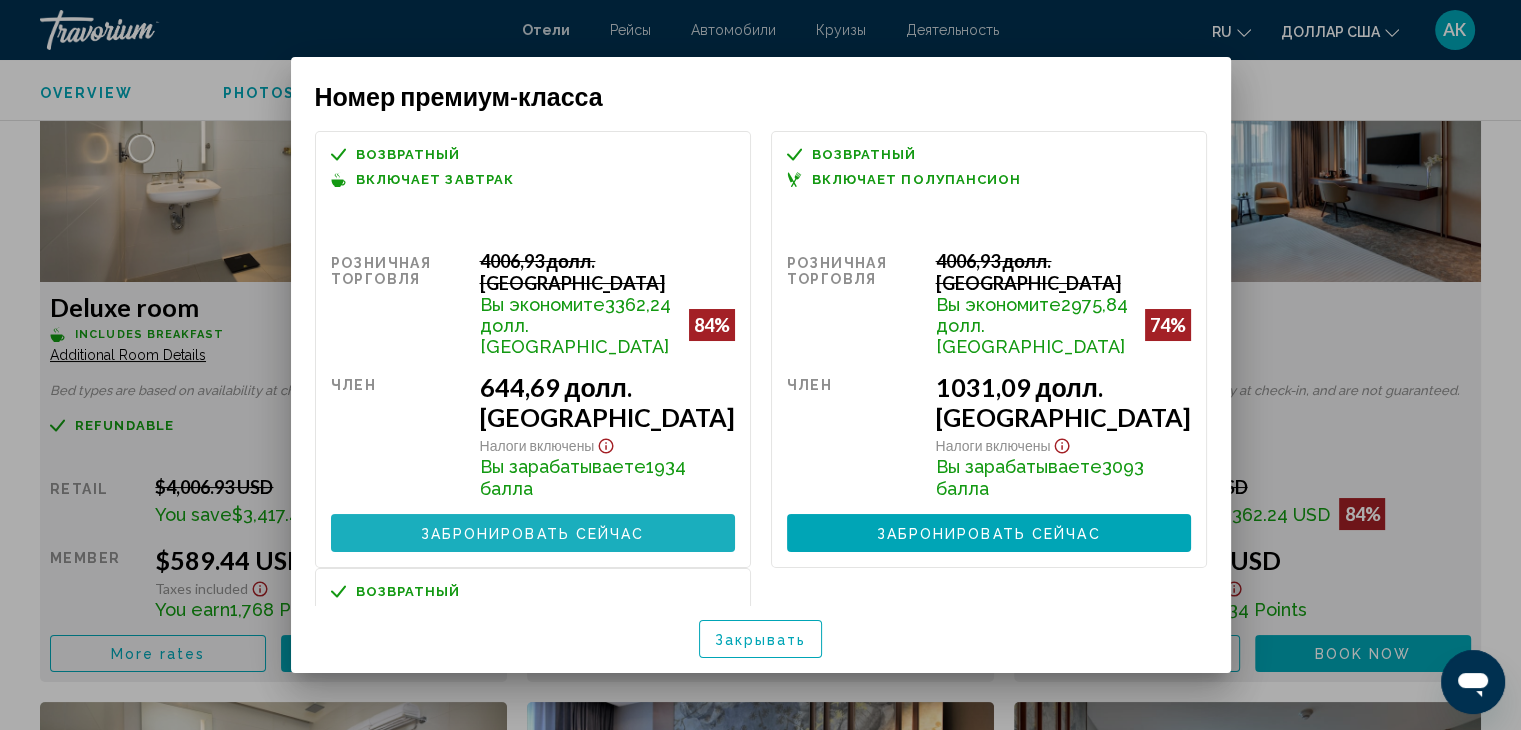 click on "Забронировать сейчас" at bounding box center [533, 534] 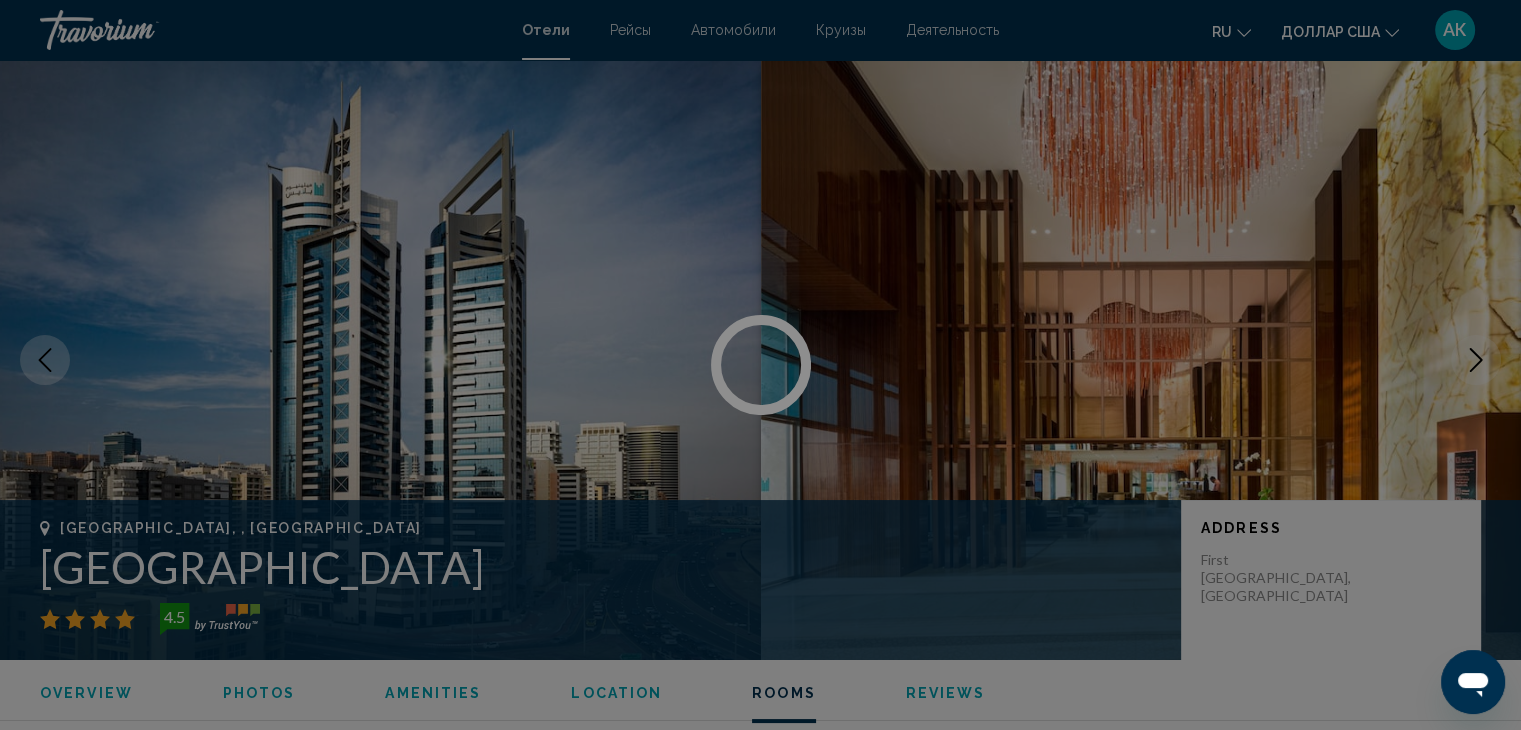 scroll, scrollTop: 2800, scrollLeft: 0, axis: vertical 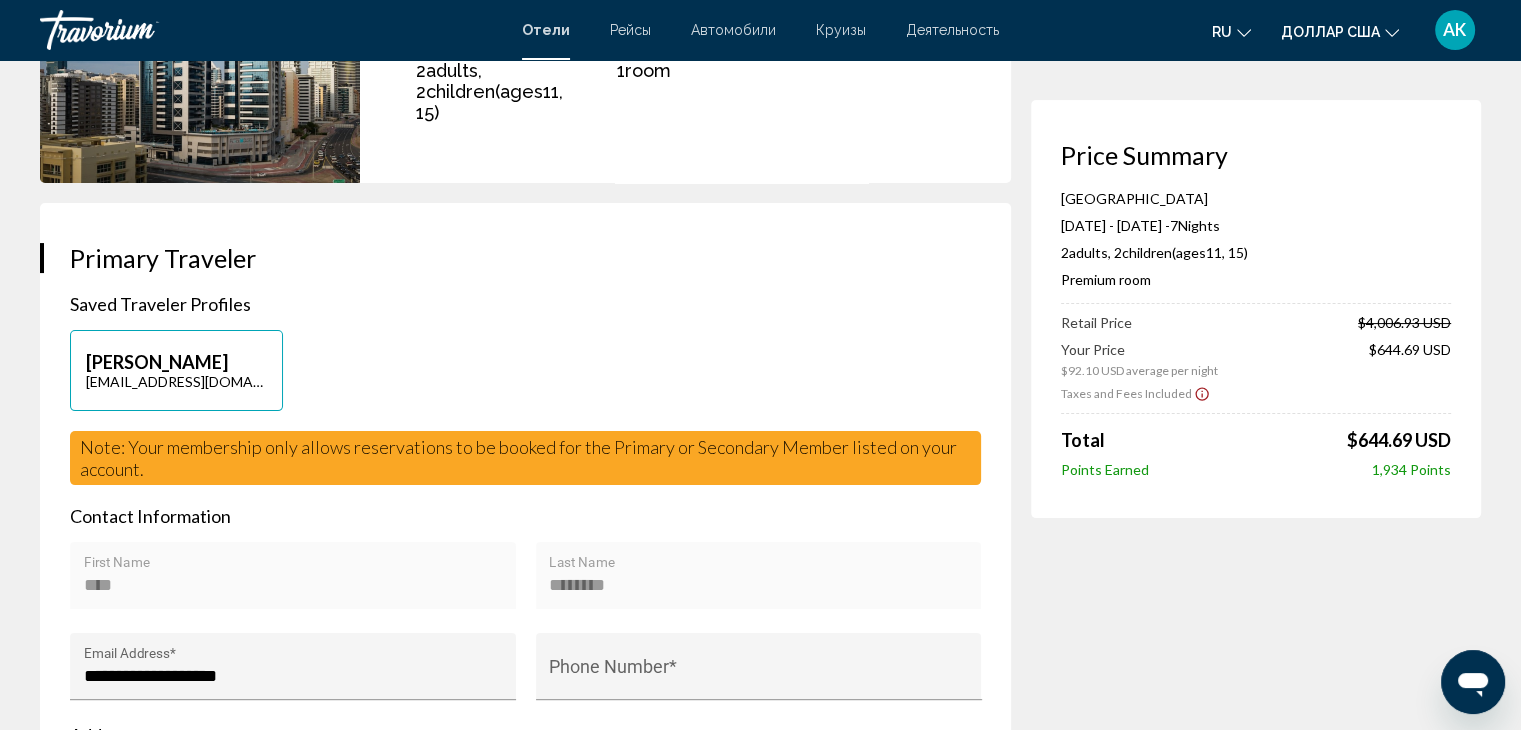 click on "**** First Name" at bounding box center [293, 582] 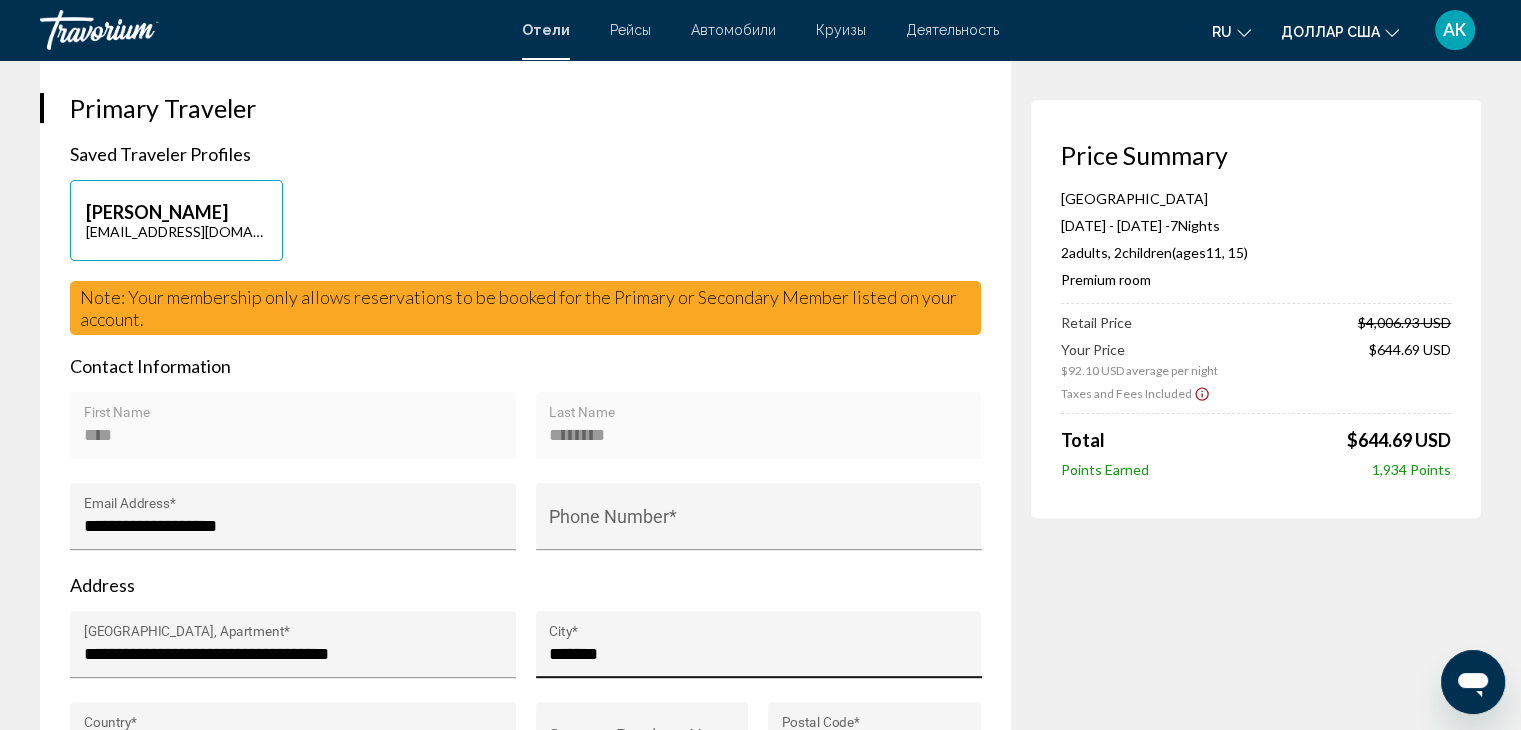scroll, scrollTop: 500, scrollLeft: 0, axis: vertical 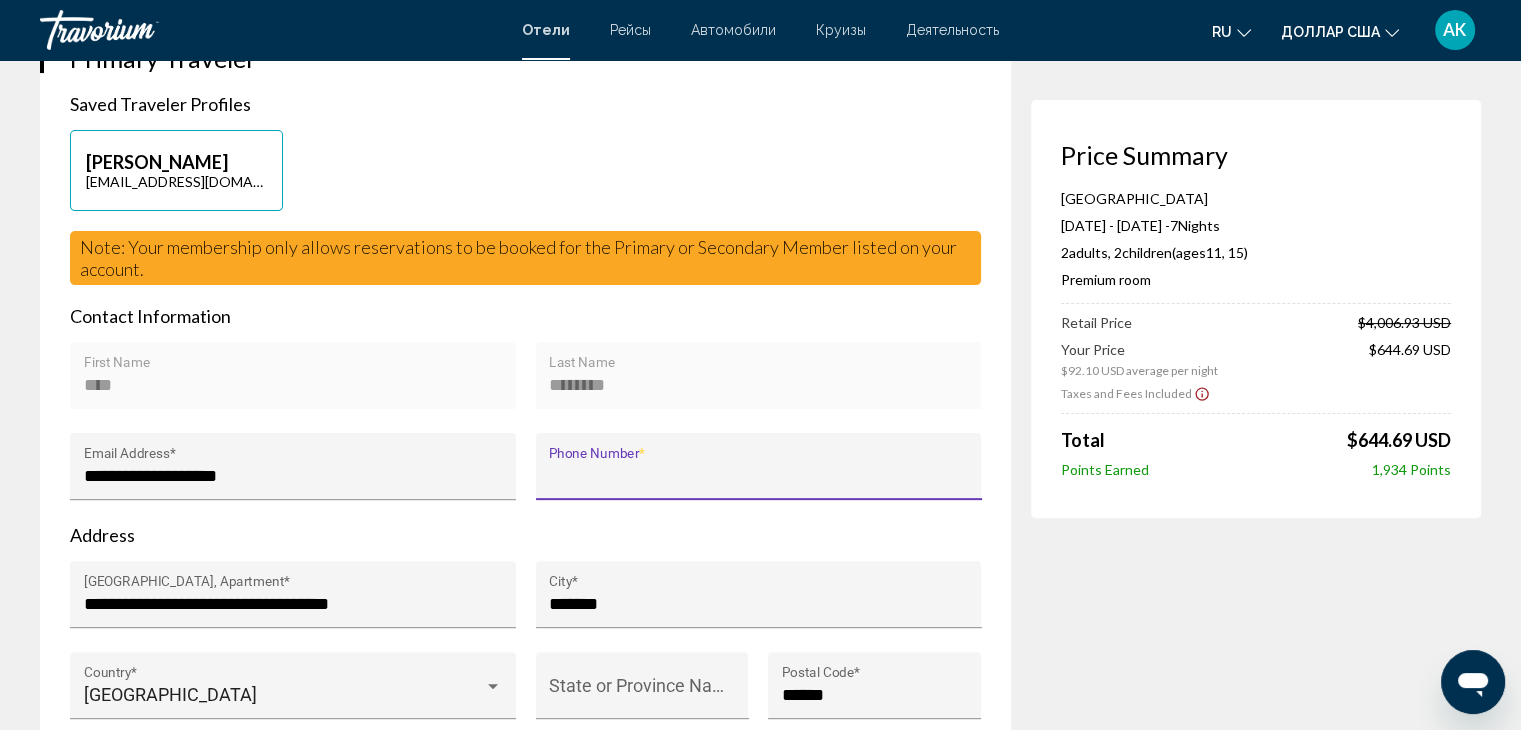 click on "Phone Number  *" at bounding box center (758, 476) 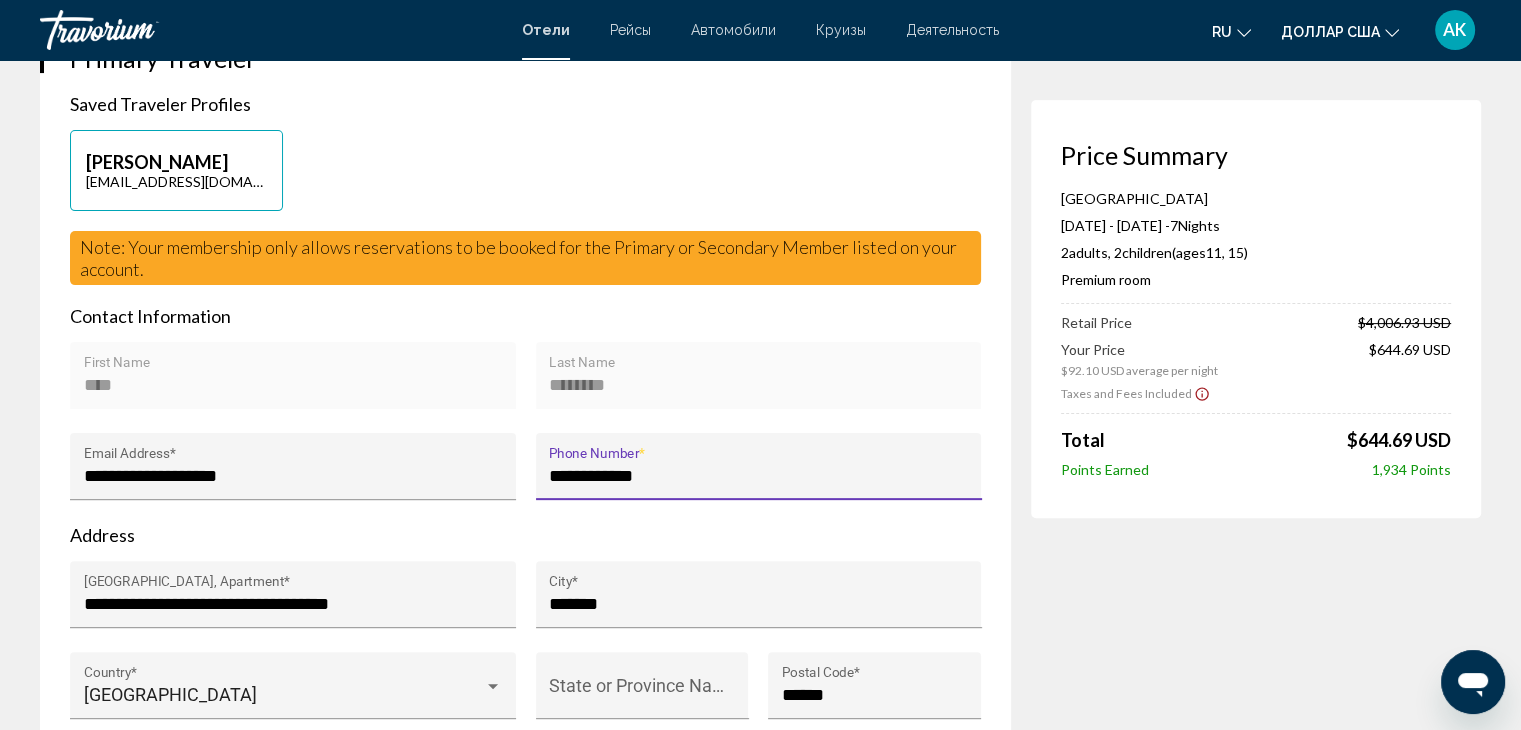 click on "**********" at bounding box center (758, 476) 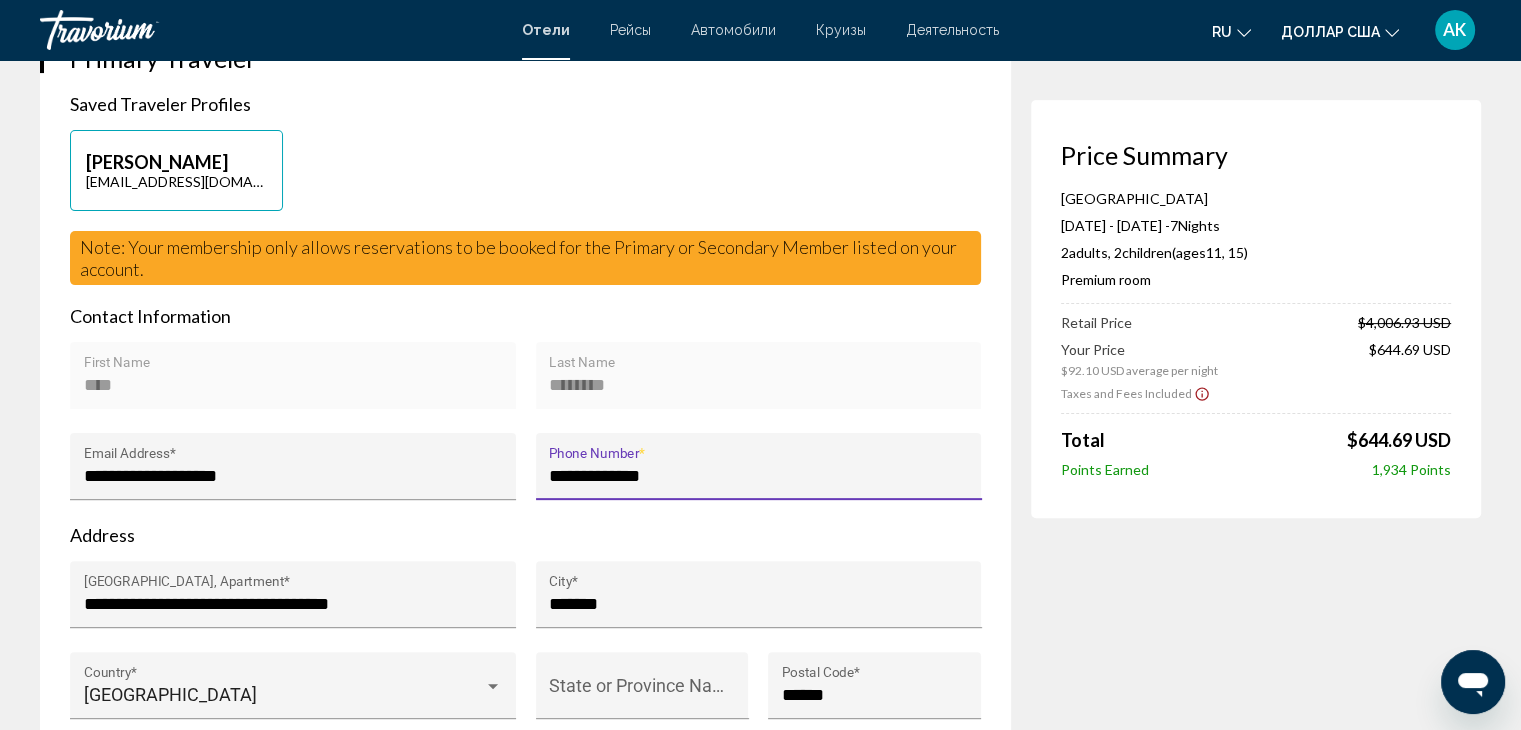 click on "**********" at bounding box center (758, 476) 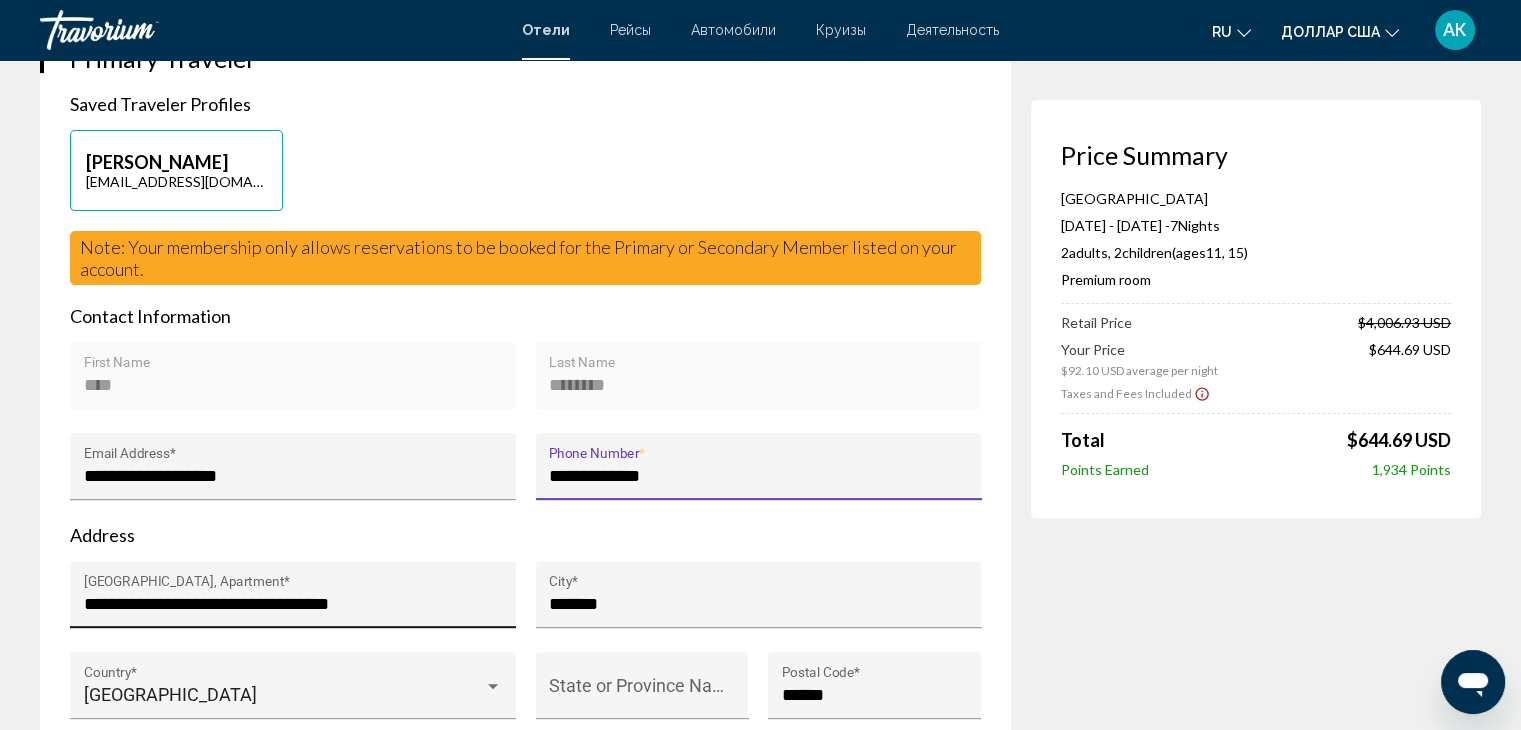 type on "**********" 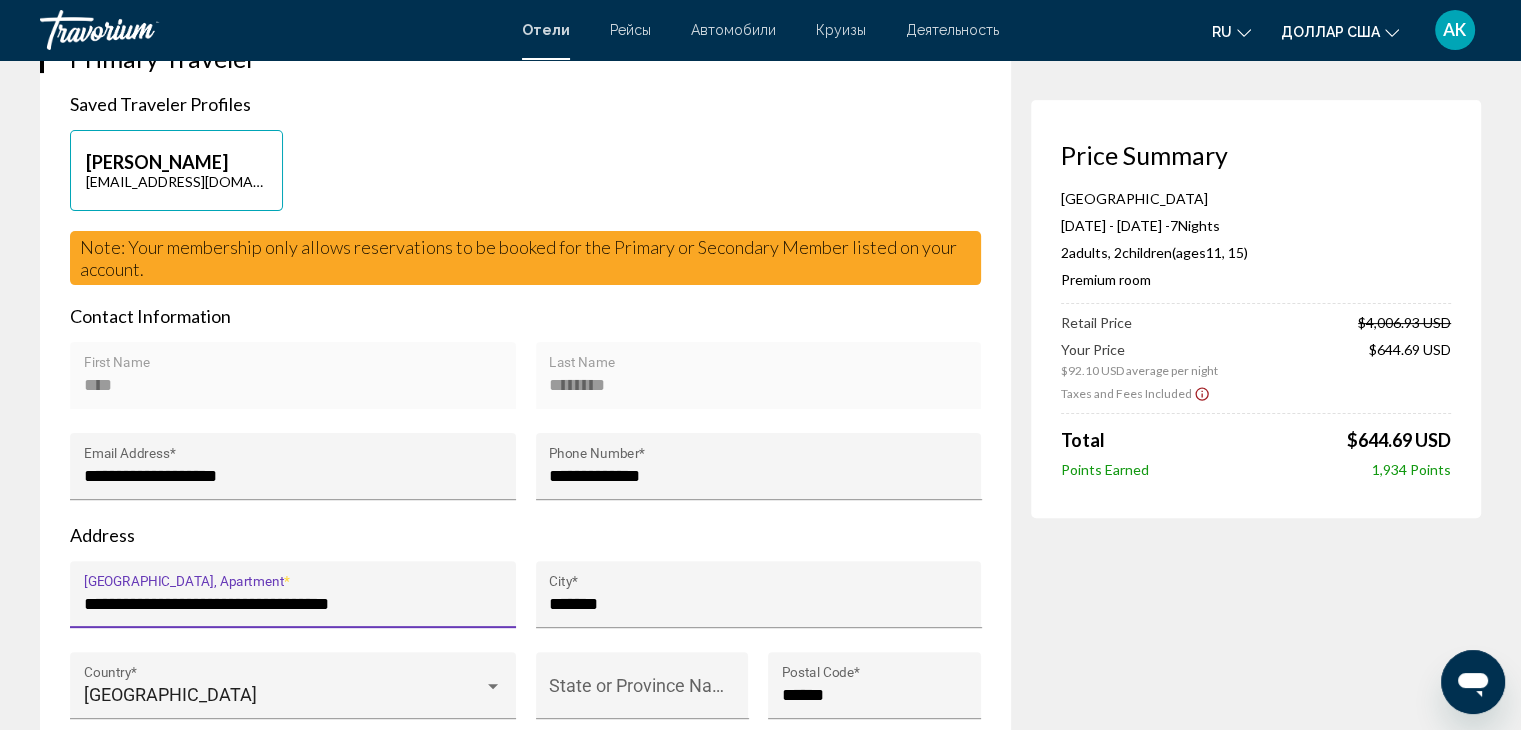 click on "**********" at bounding box center [293, 604] 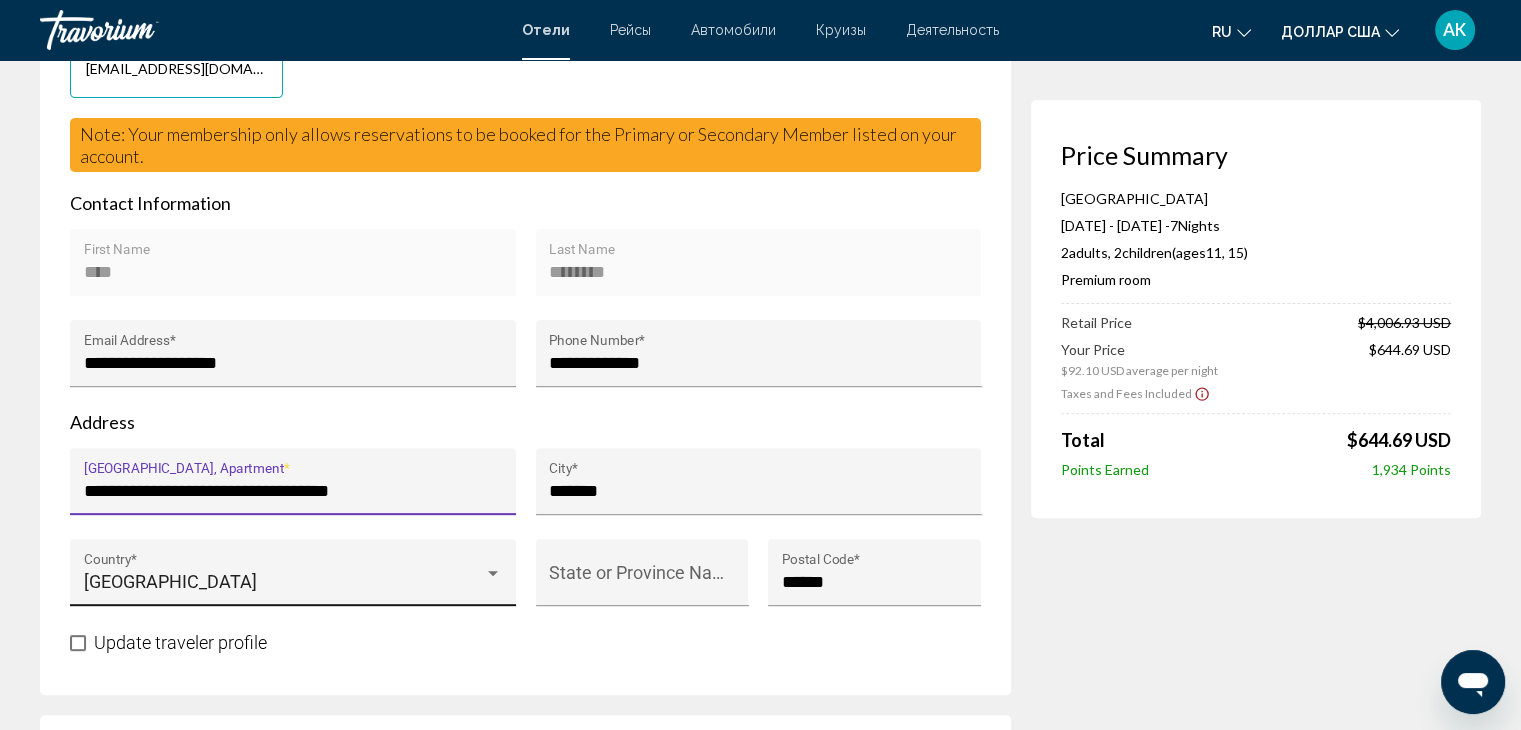 scroll, scrollTop: 700, scrollLeft: 0, axis: vertical 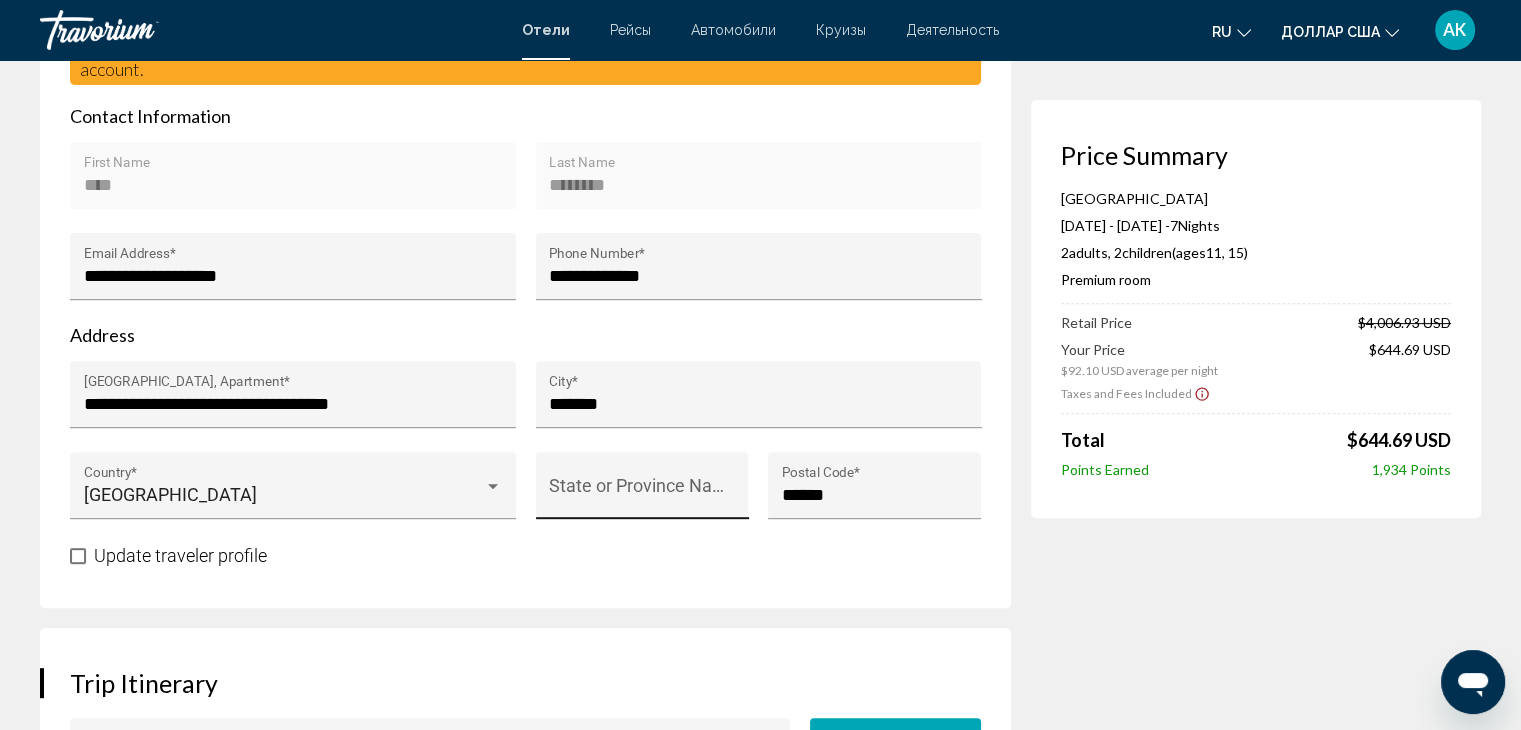 click on "State or Province Name  *" at bounding box center (642, 491) 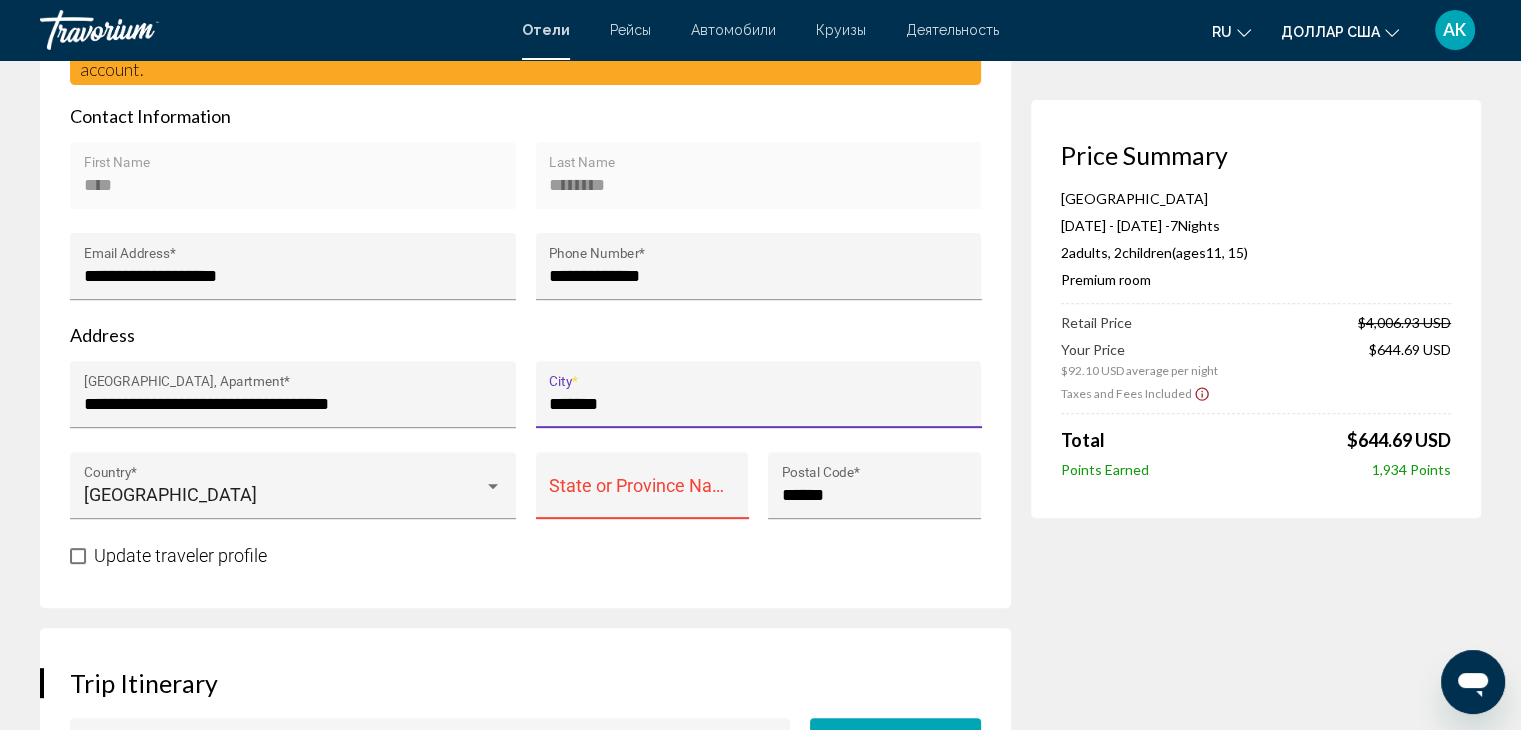 scroll, scrollTop: 0, scrollLeft: 0, axis: both 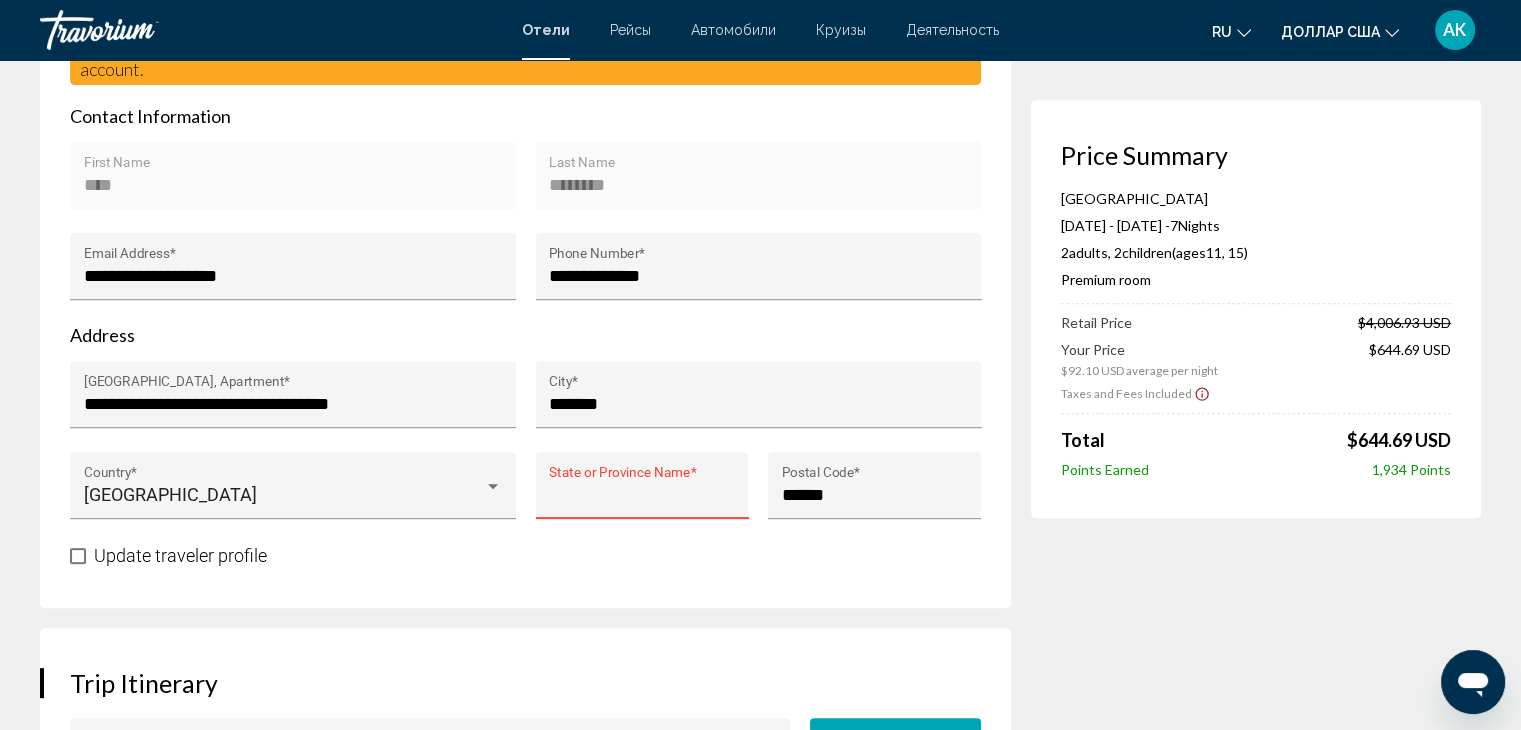 click on "State or Province Name  *" at bounding box center [642, 495] 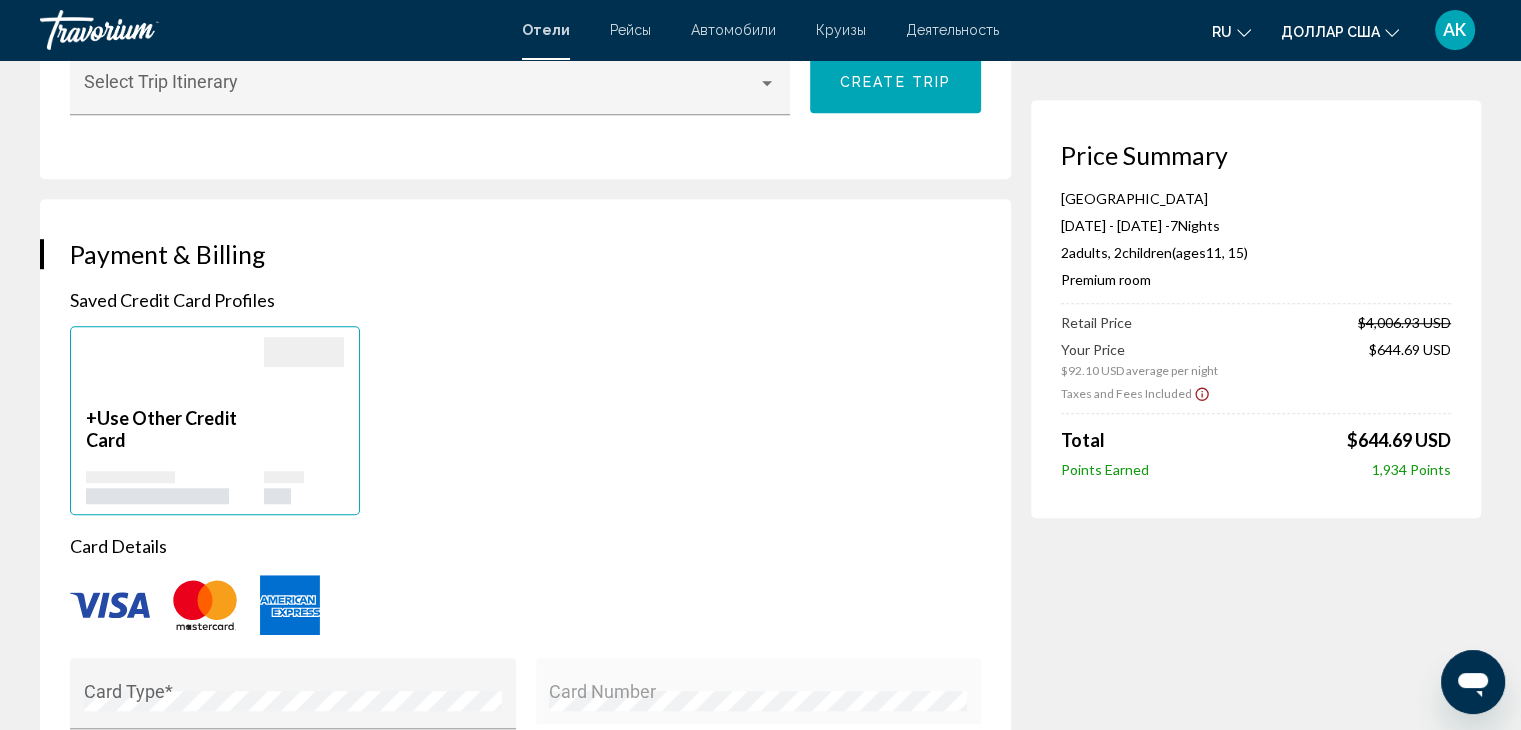 scroll, scrollTop: 1400, scrollLeft: 0, axis: vertical 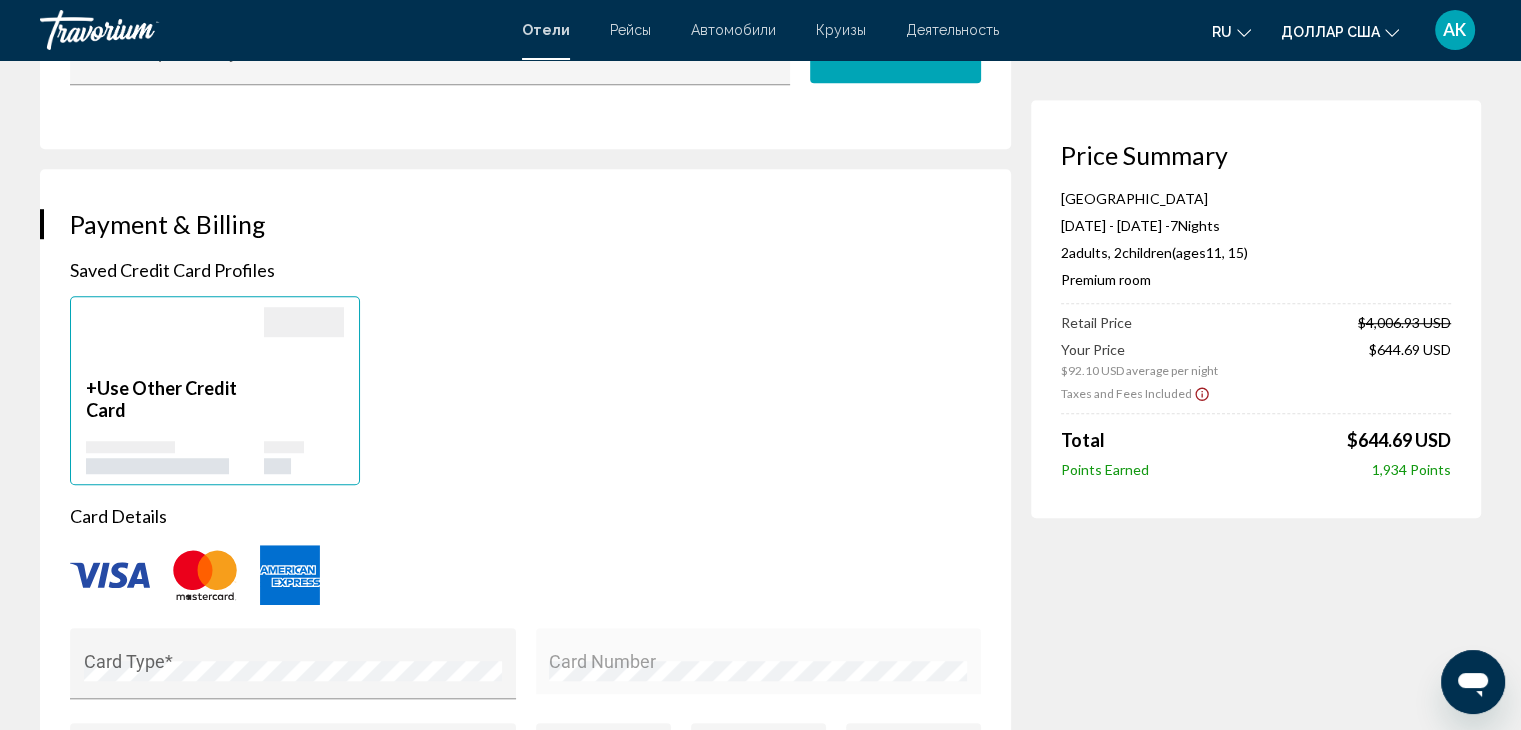 type on "*******" 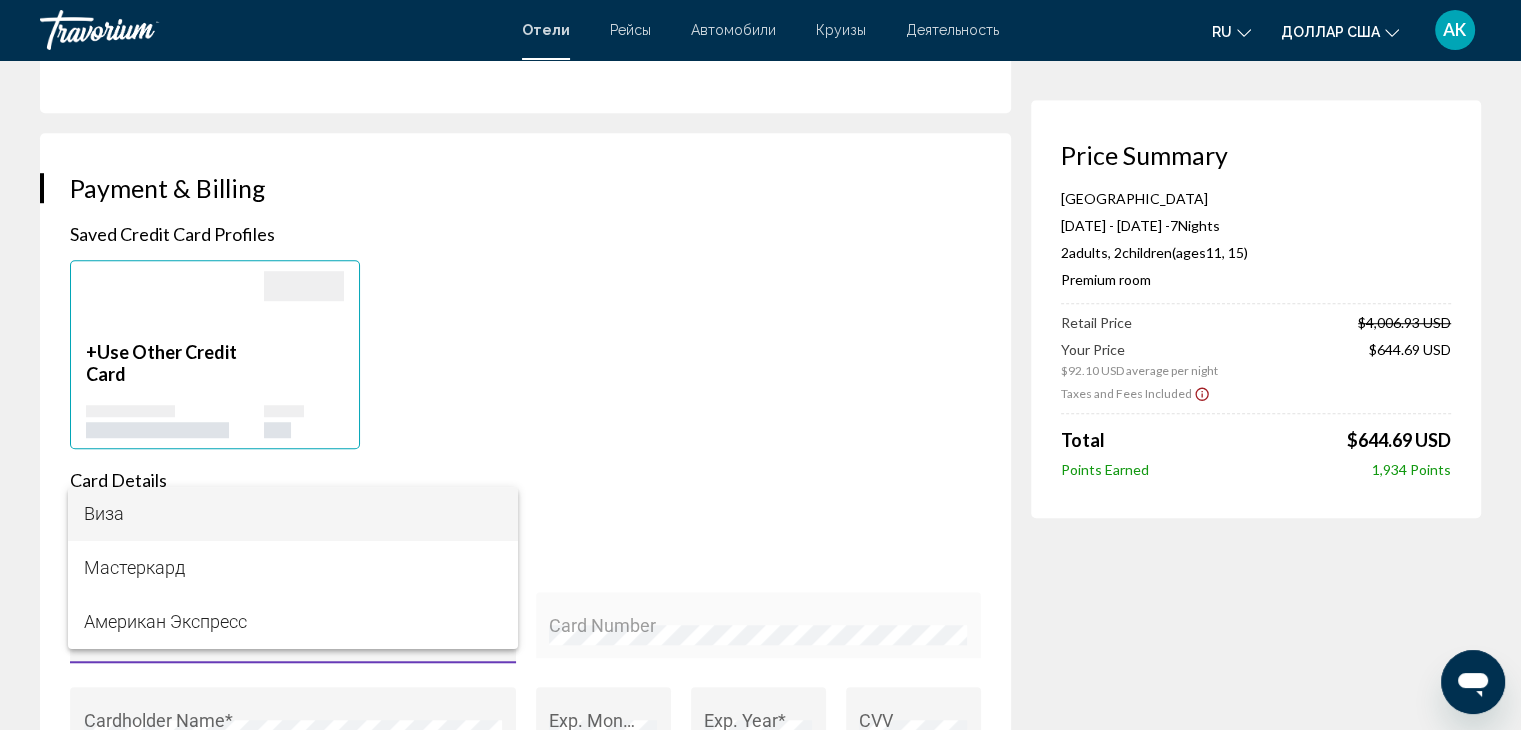 scroll, scrollTop: 1500, scrollLeft: 0, axis: vertical 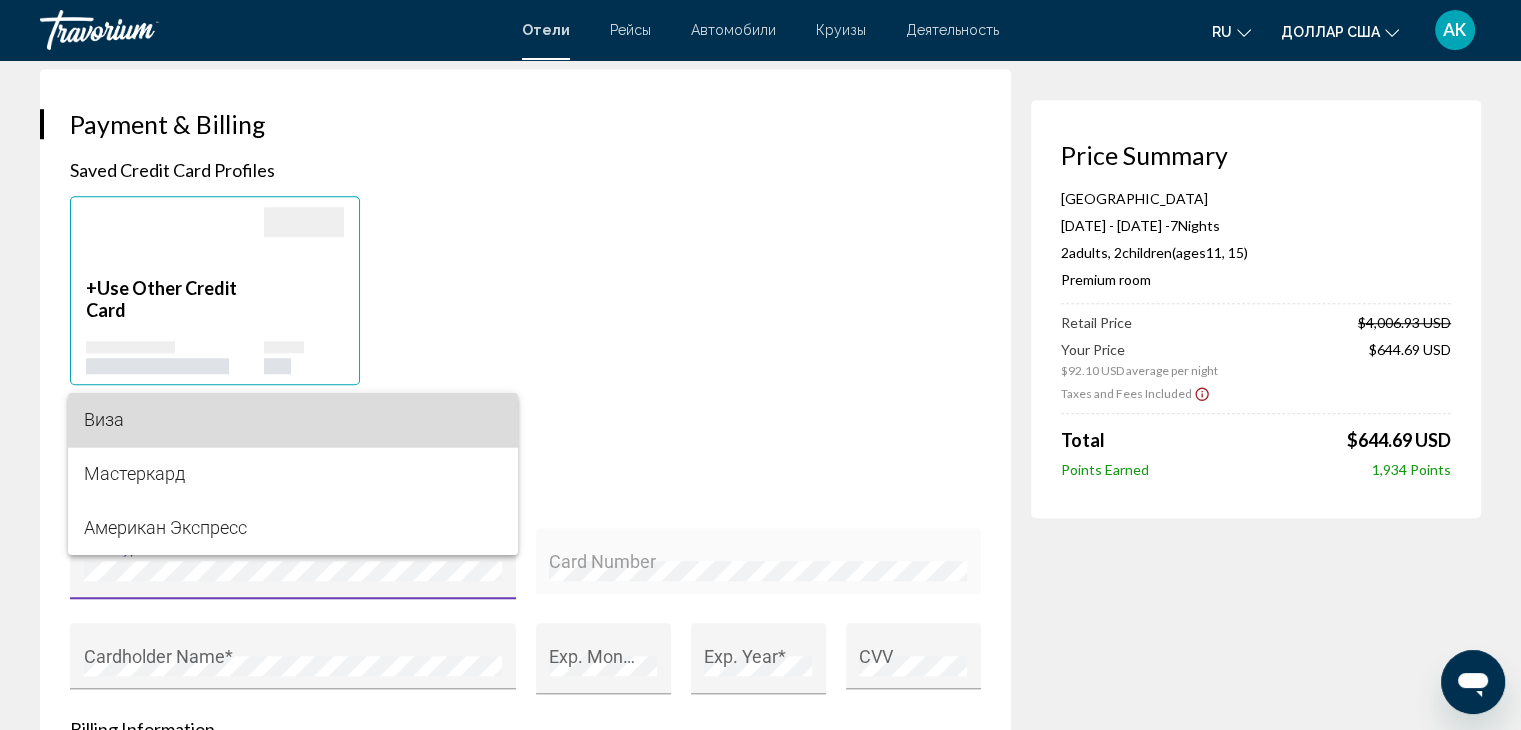 click on "Виза" at bounding box center (104, 419) 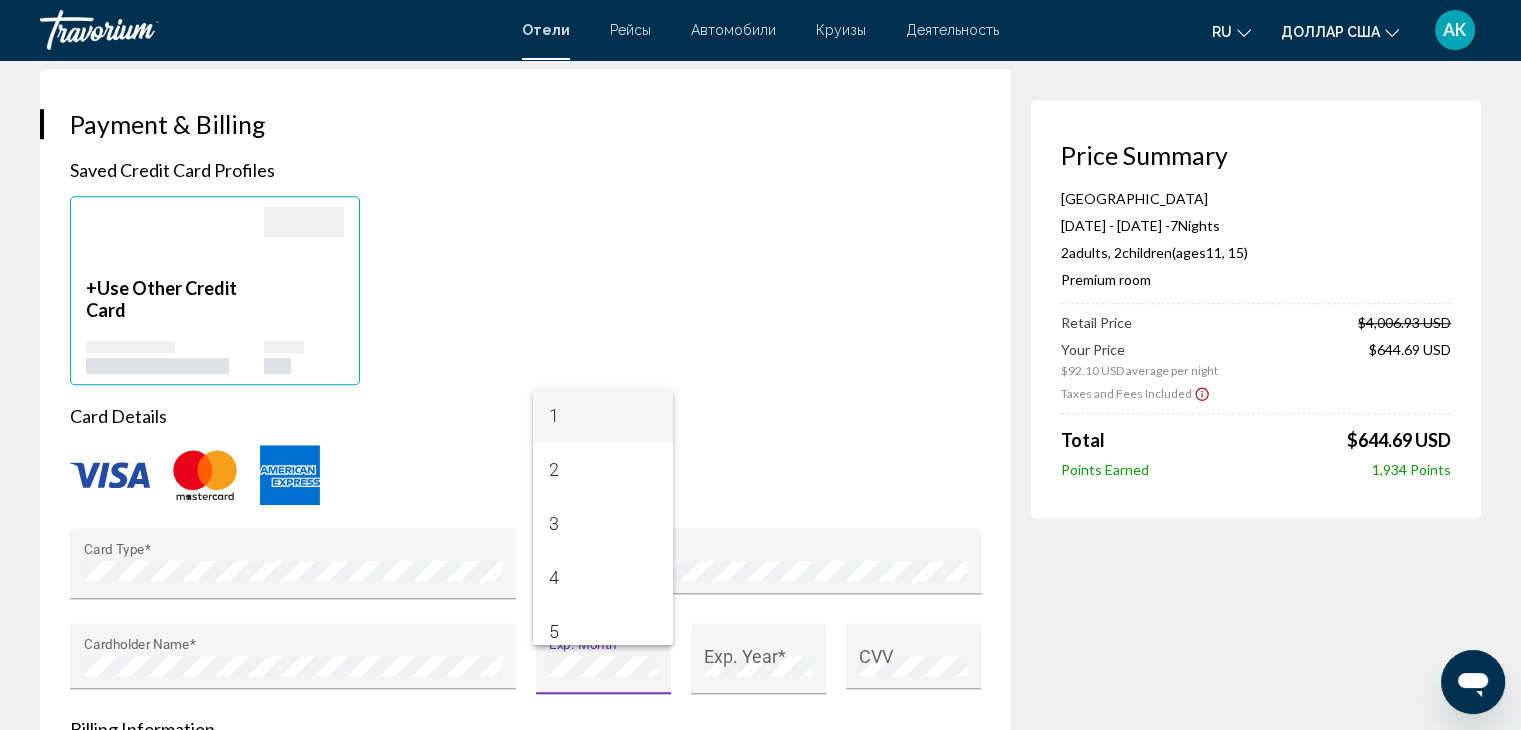 click at bounding box center [760, 365] 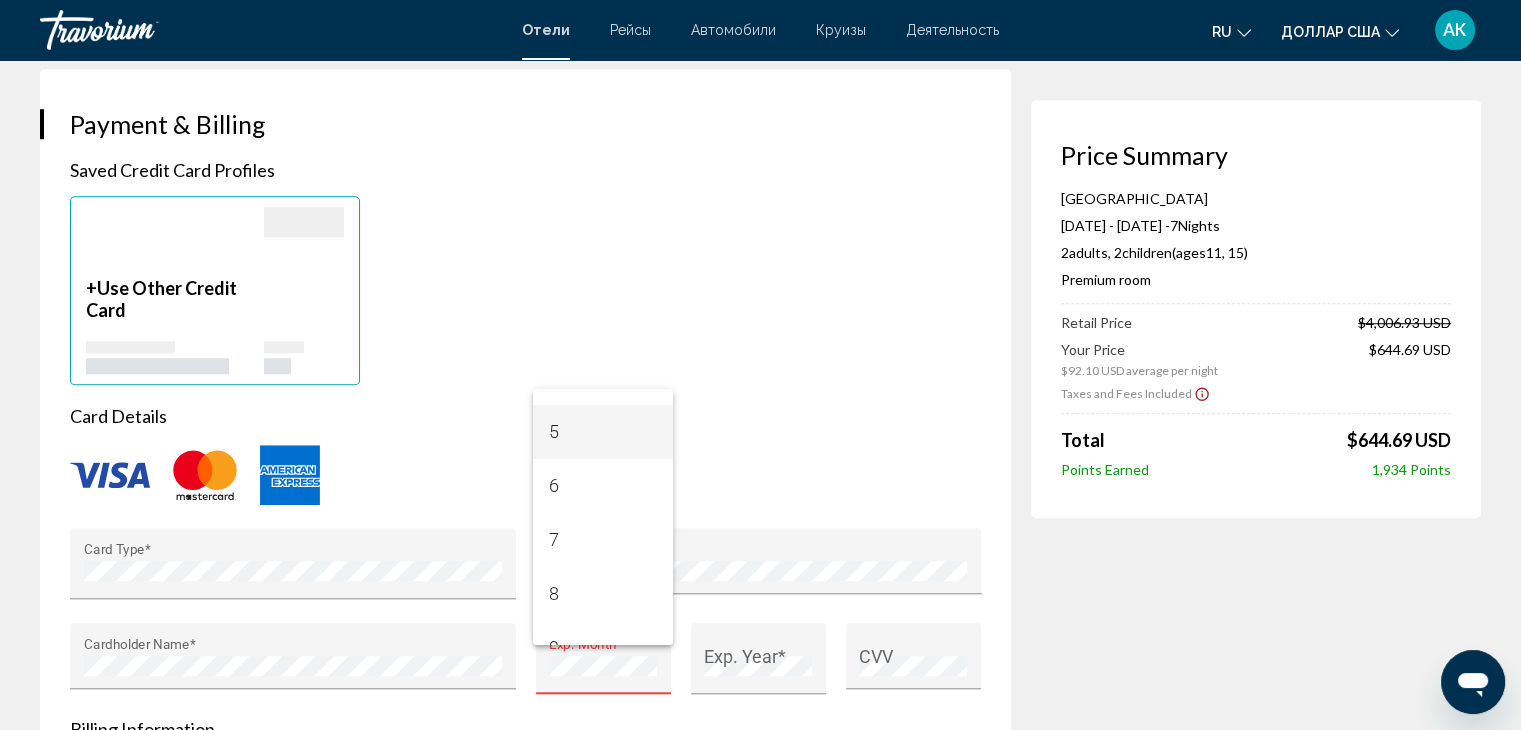 scroll, scrollTop: 392, scrollLeft: 0, axis: vertical 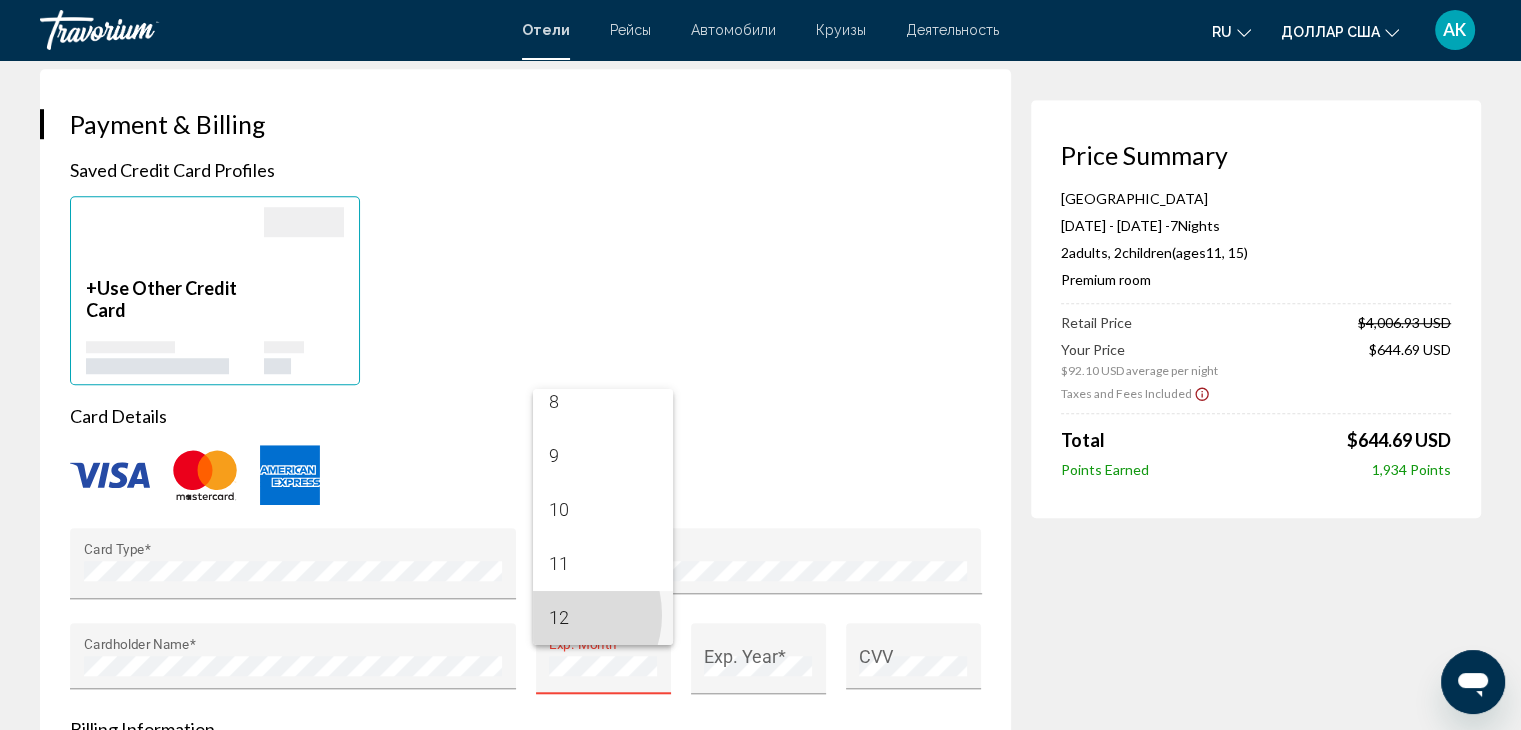 click on "12" at bounding box center [559, 617] 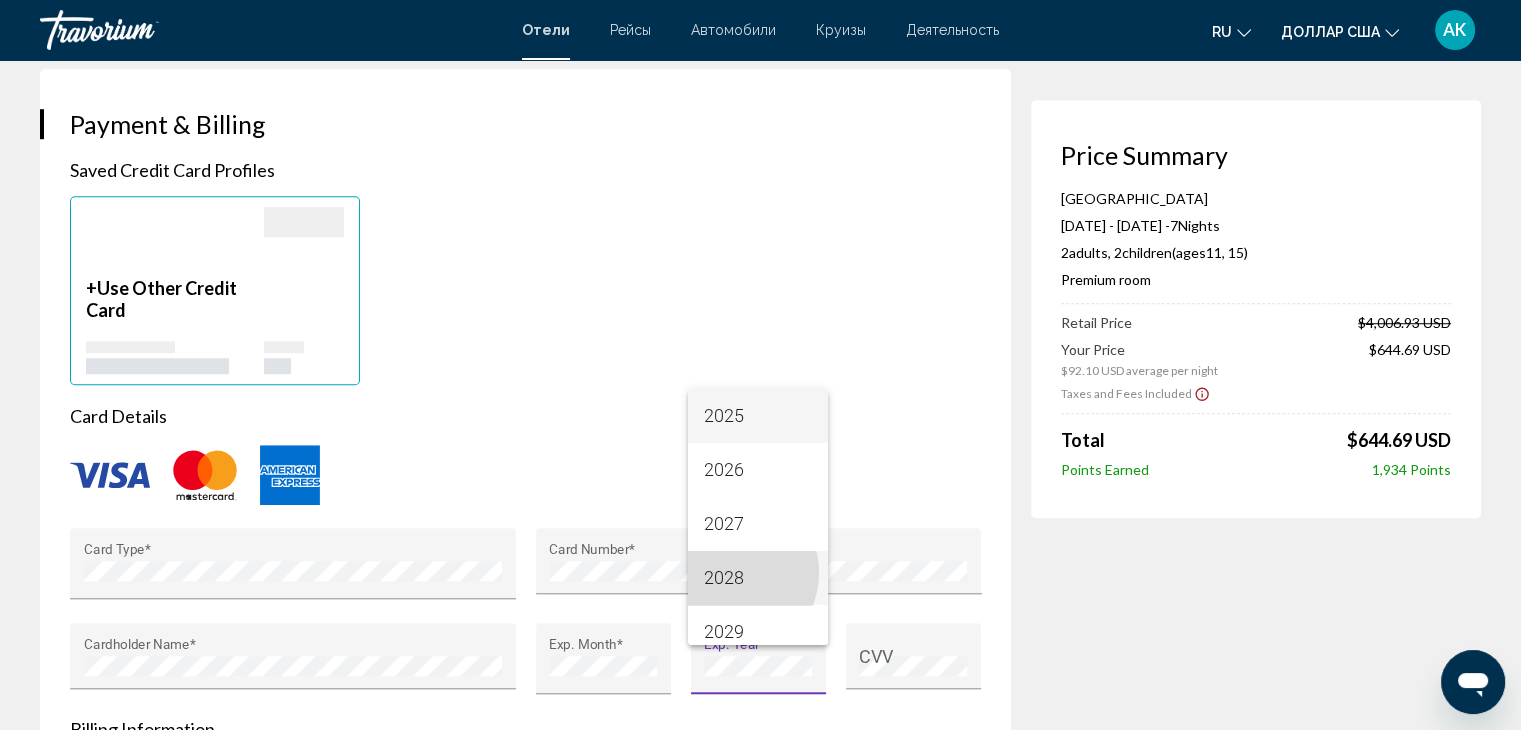 click on "2028" at bounding box center (724, 577) 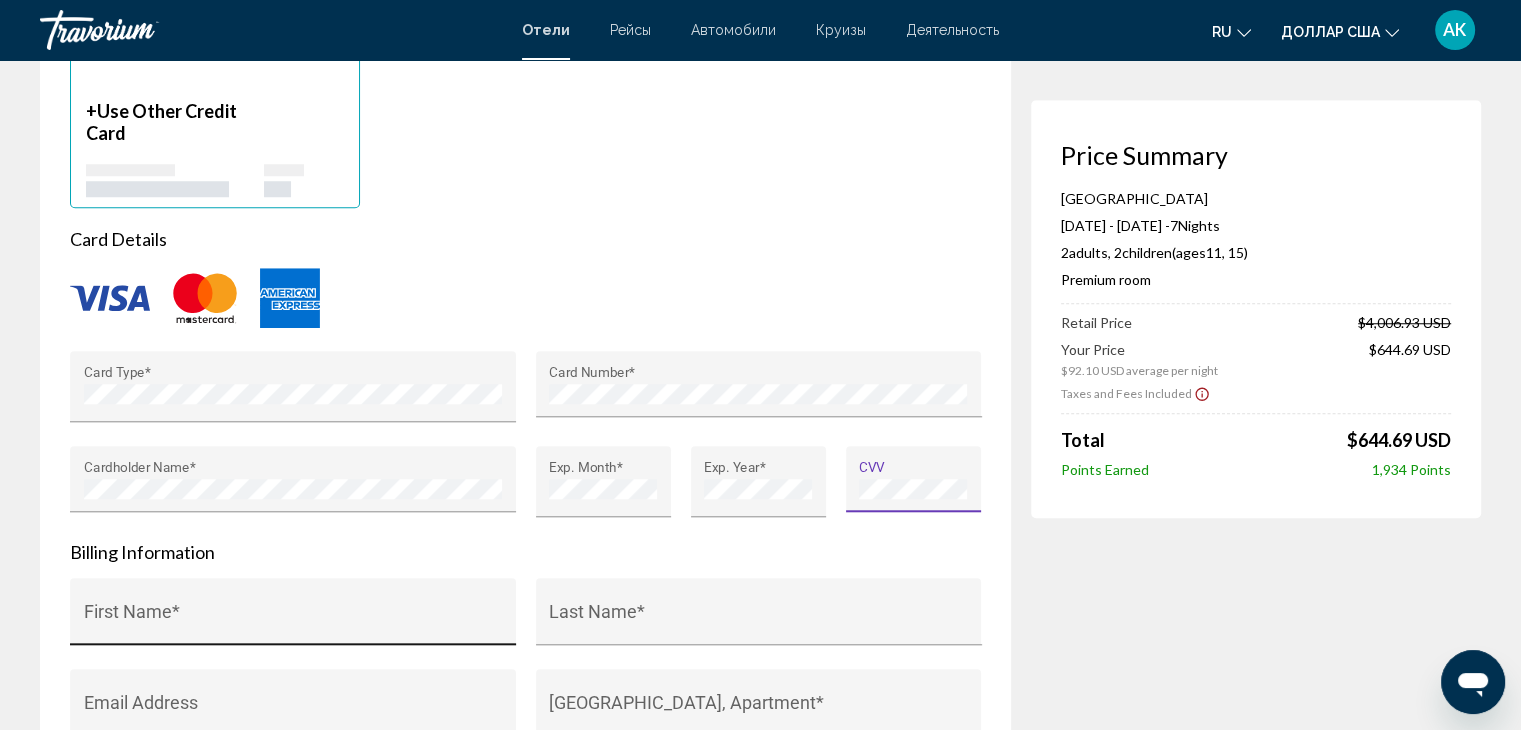 scroll, scrollTop: 1700, scrollLeft: 0, axis: vertical 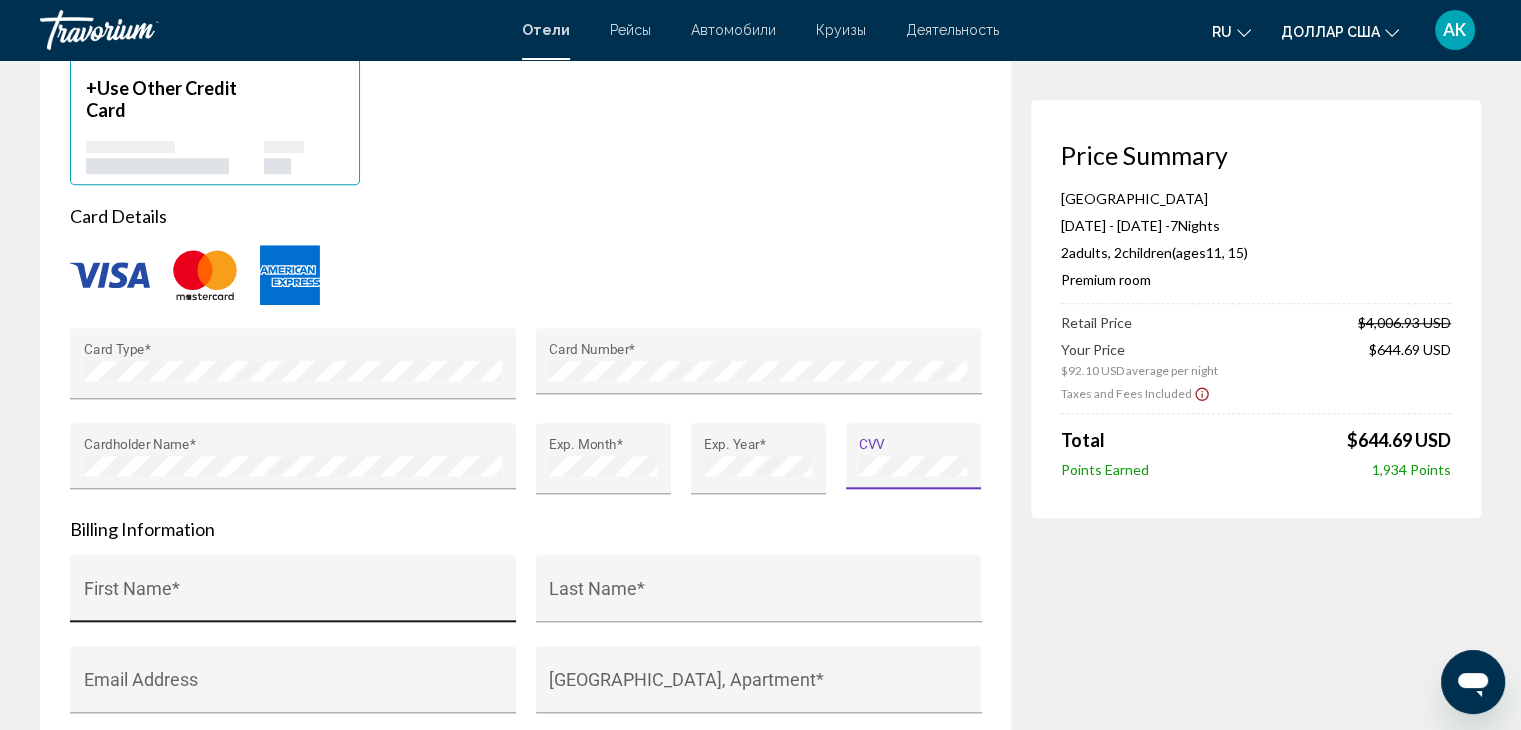 click on "First Name  *" at bounding box center (293, 598) 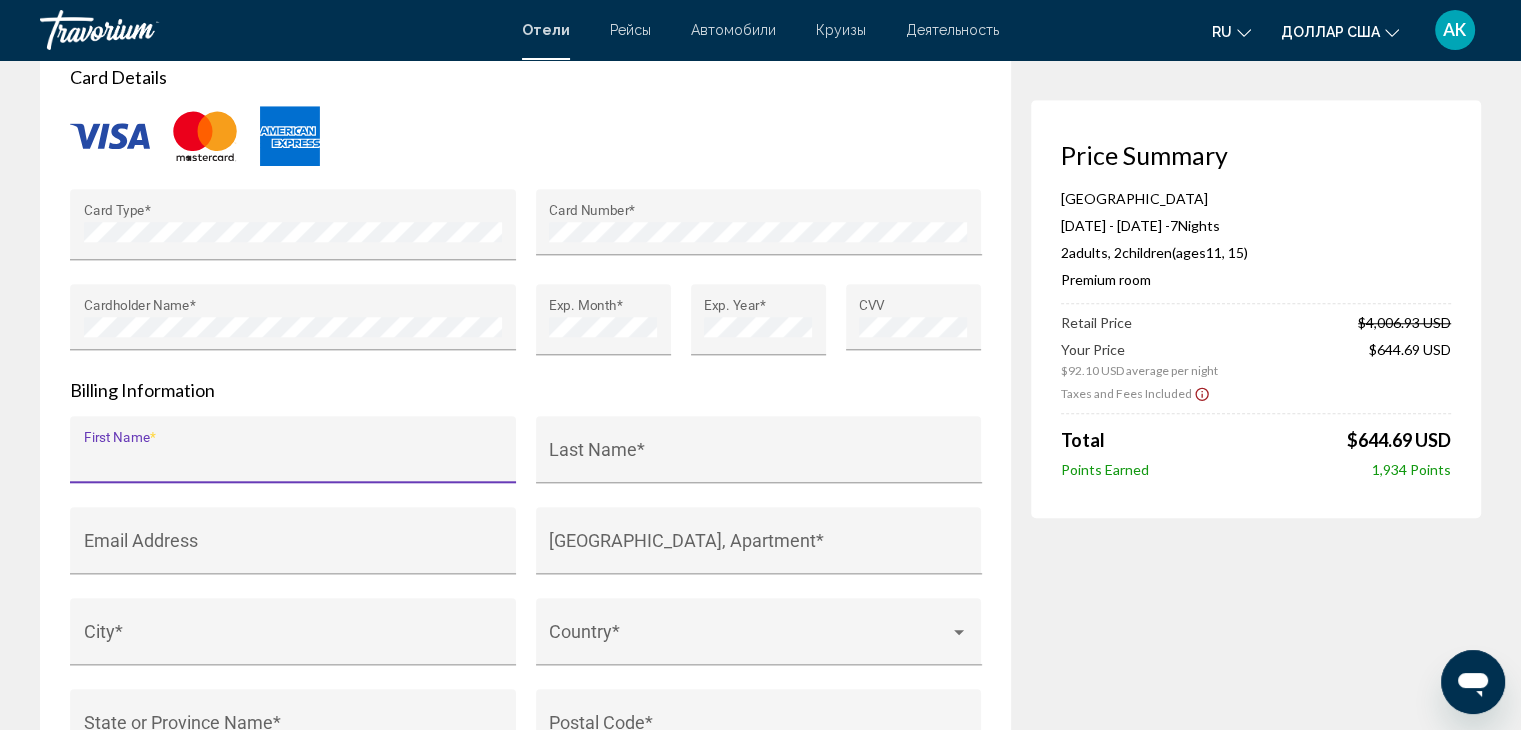 scroll, scrollTop: 1900, scrollLeft: 0, axis: vertical 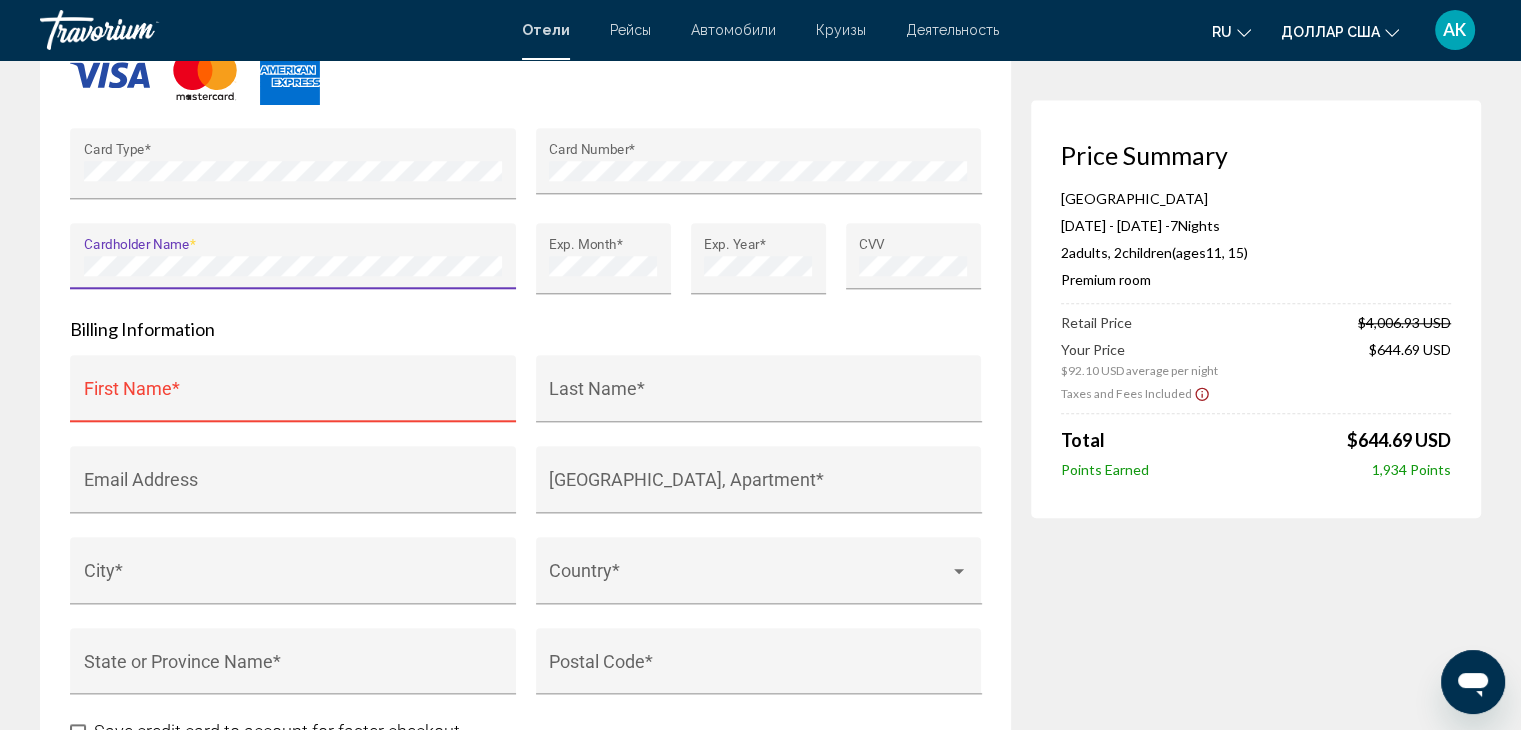 click on "Cardholder Name  *" at bounding box center (293, 270) 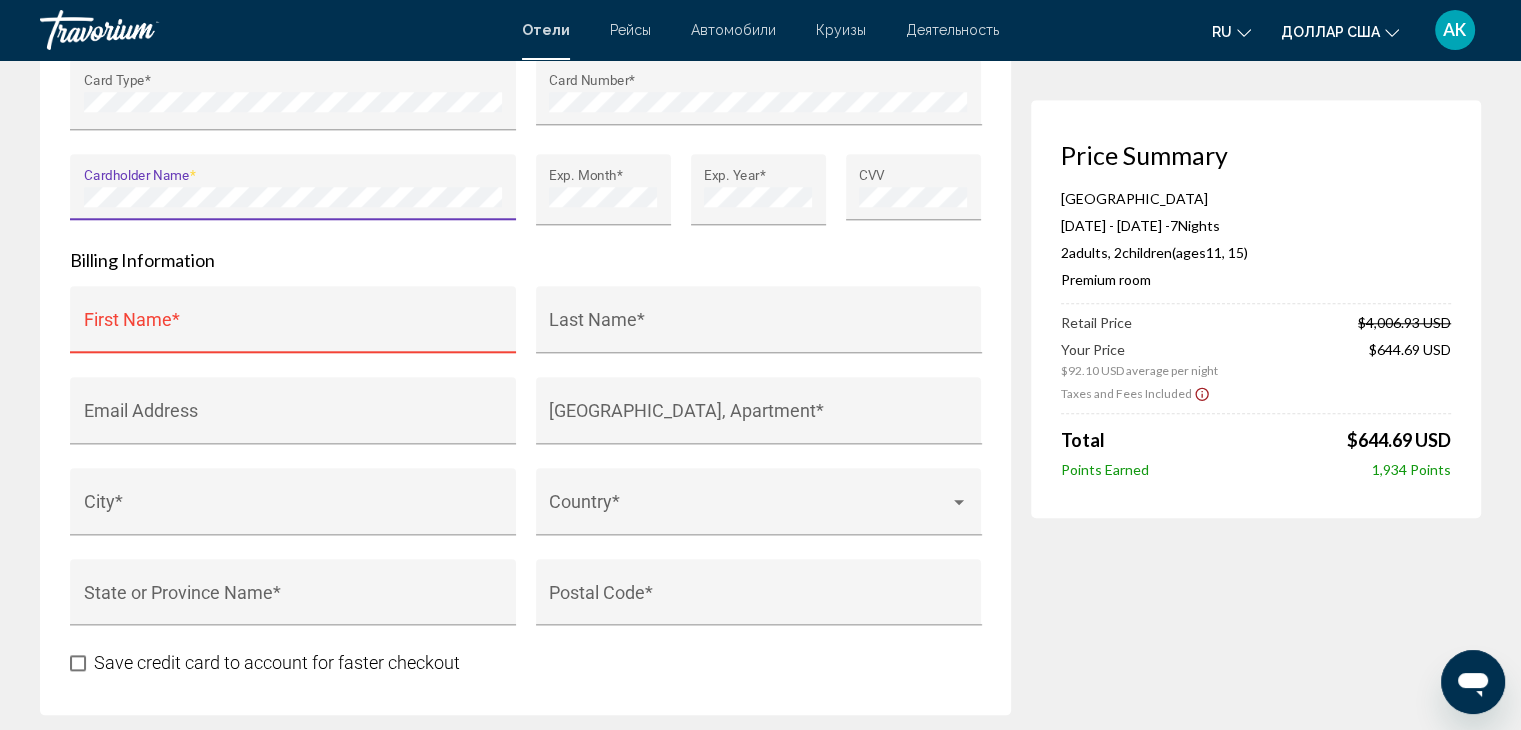 scroll, scrollTop: 2000, scrollLeft: 0, axis: vertical 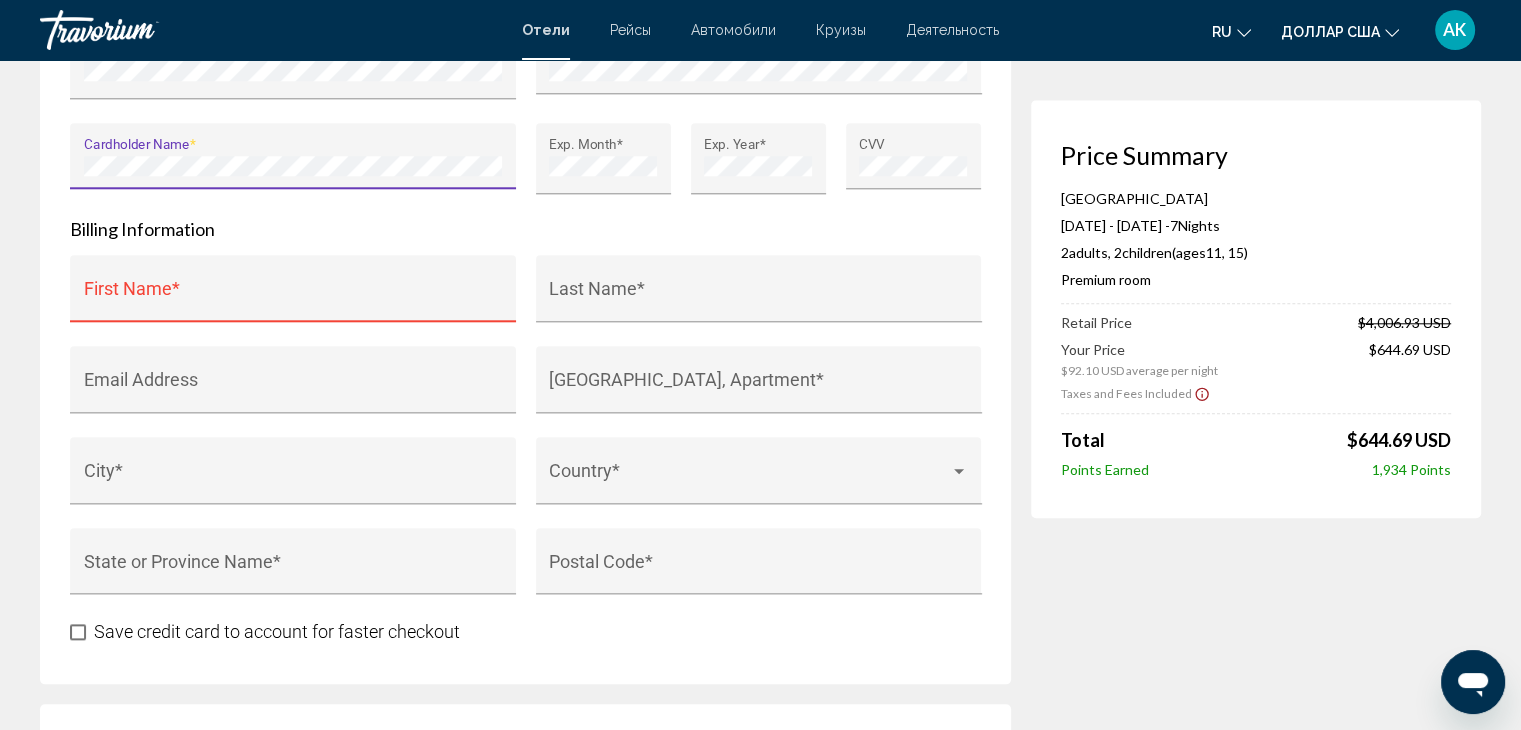 click on "First Name  *" at bounding box center (293, 294) 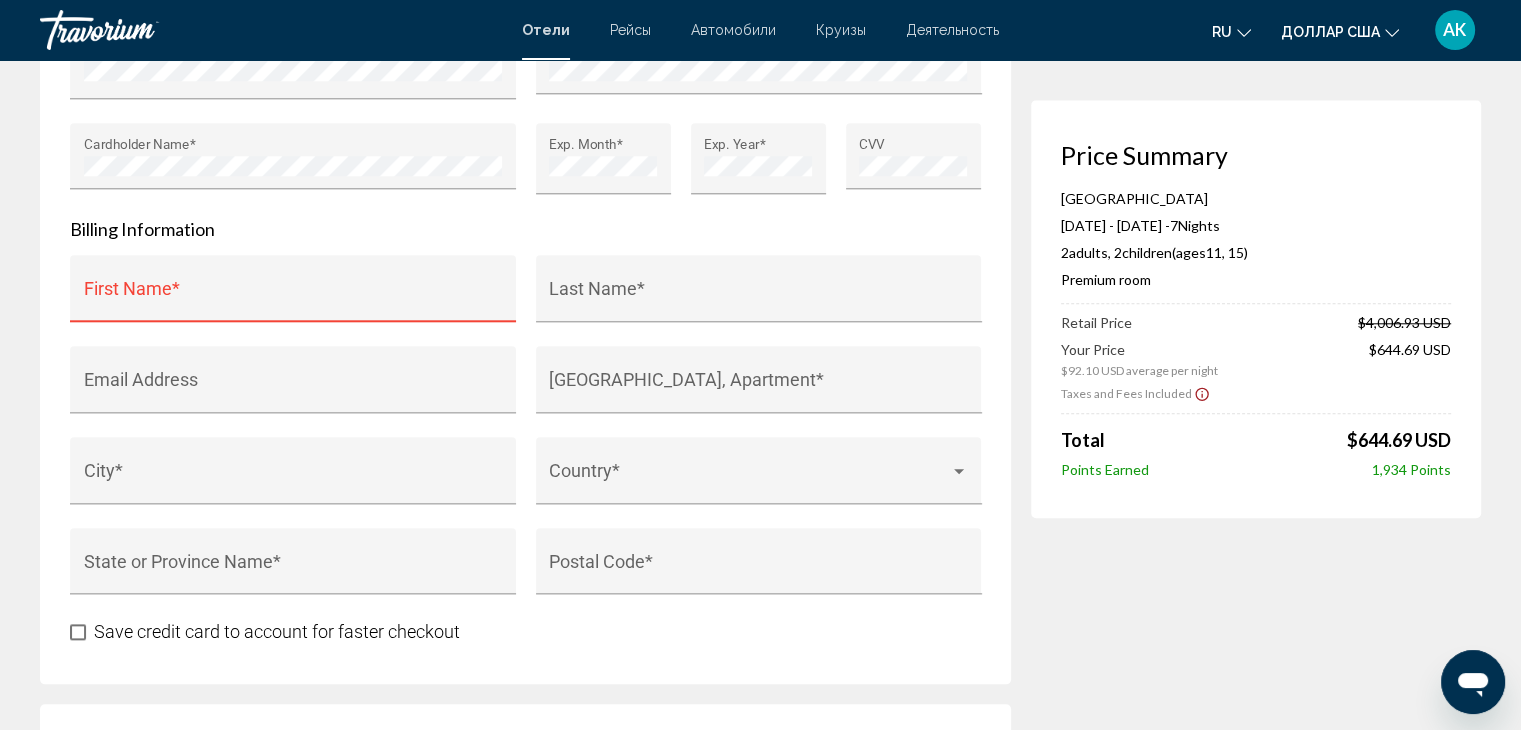drag, startPoint x: 92, startPoint y: 251, endPoint x: 232, endPoint y: 165, distance: 164.3046 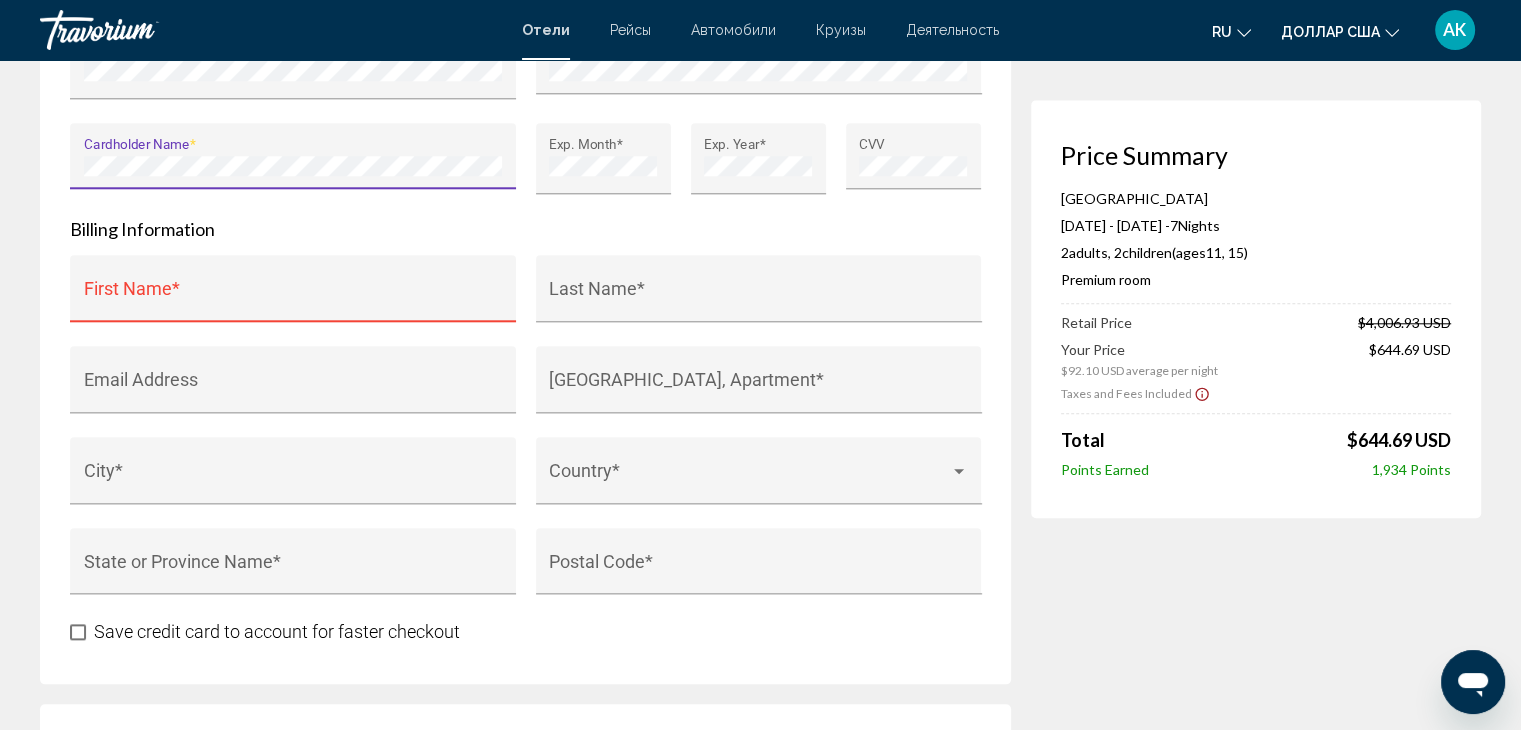 click on "Payment & Billing Saved Credit Card Profiles  +  Use Other Credit Card Card Details Card Type  * Card Number  * Cardholder Name  * Exp. Month  * Exp. Year  * CVV Billing Information Company Billing Contact First Name  * Last Name  * Email Address [GEOGRAPHIC_DATA]  * City  * Country  * State or Province  * State or Province Name  * Postal Code  *   Save credit card to account for faster checkout   Hide reservation price and billing information from Member" at bounding box center [525, 126] 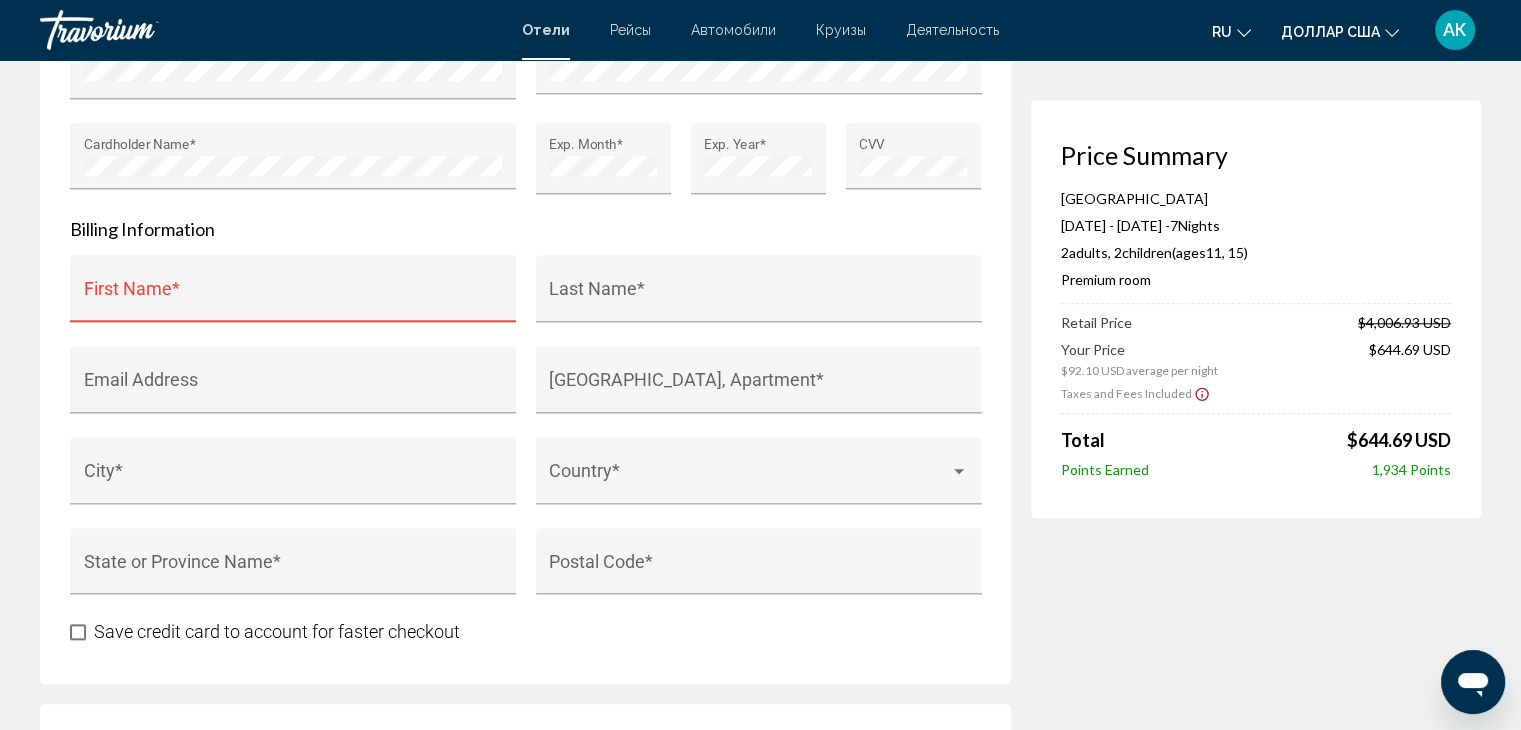 drag, startPoint x: 120, startPoint y: 242, endPoint x: 96, endPoint y: 245, distance: 24.186773 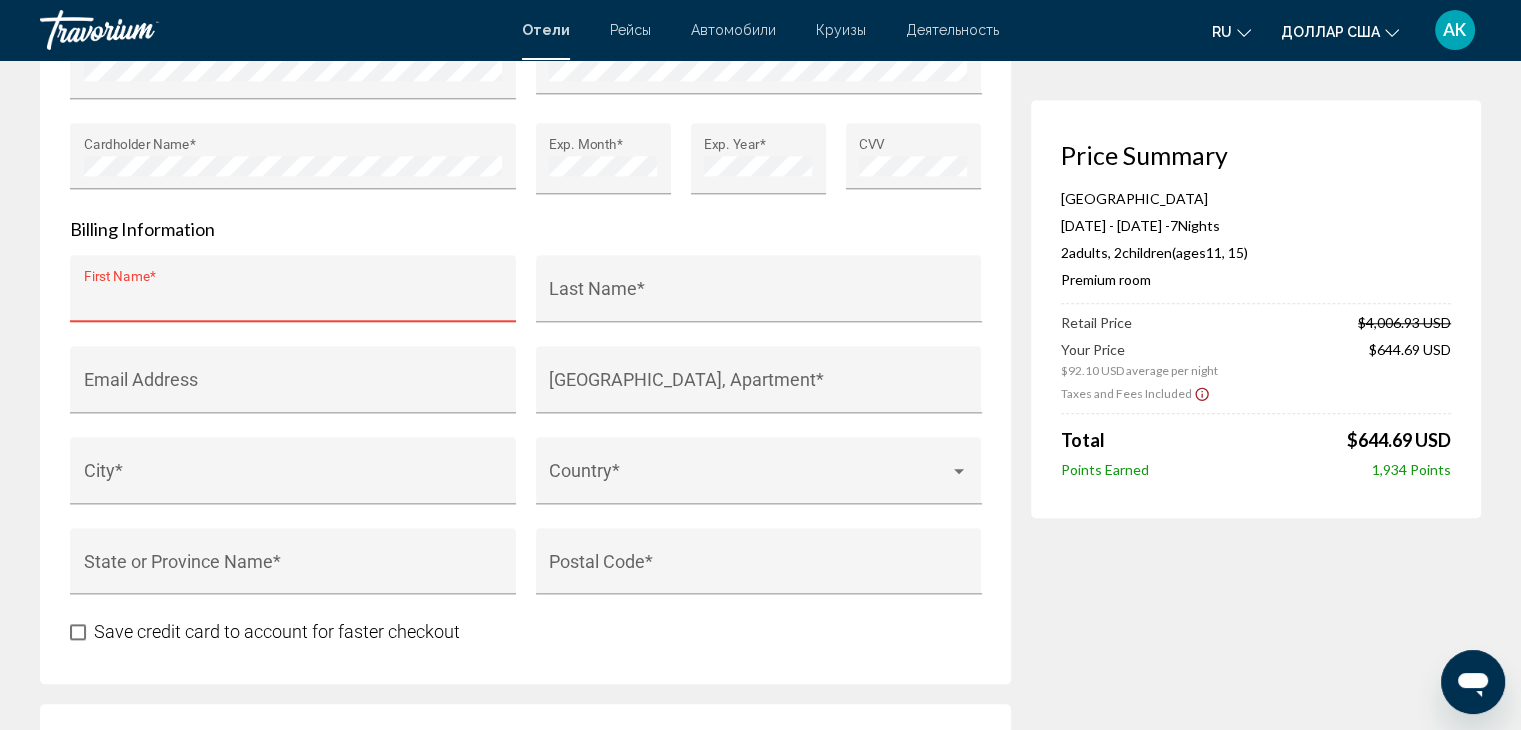 paste on "**********" 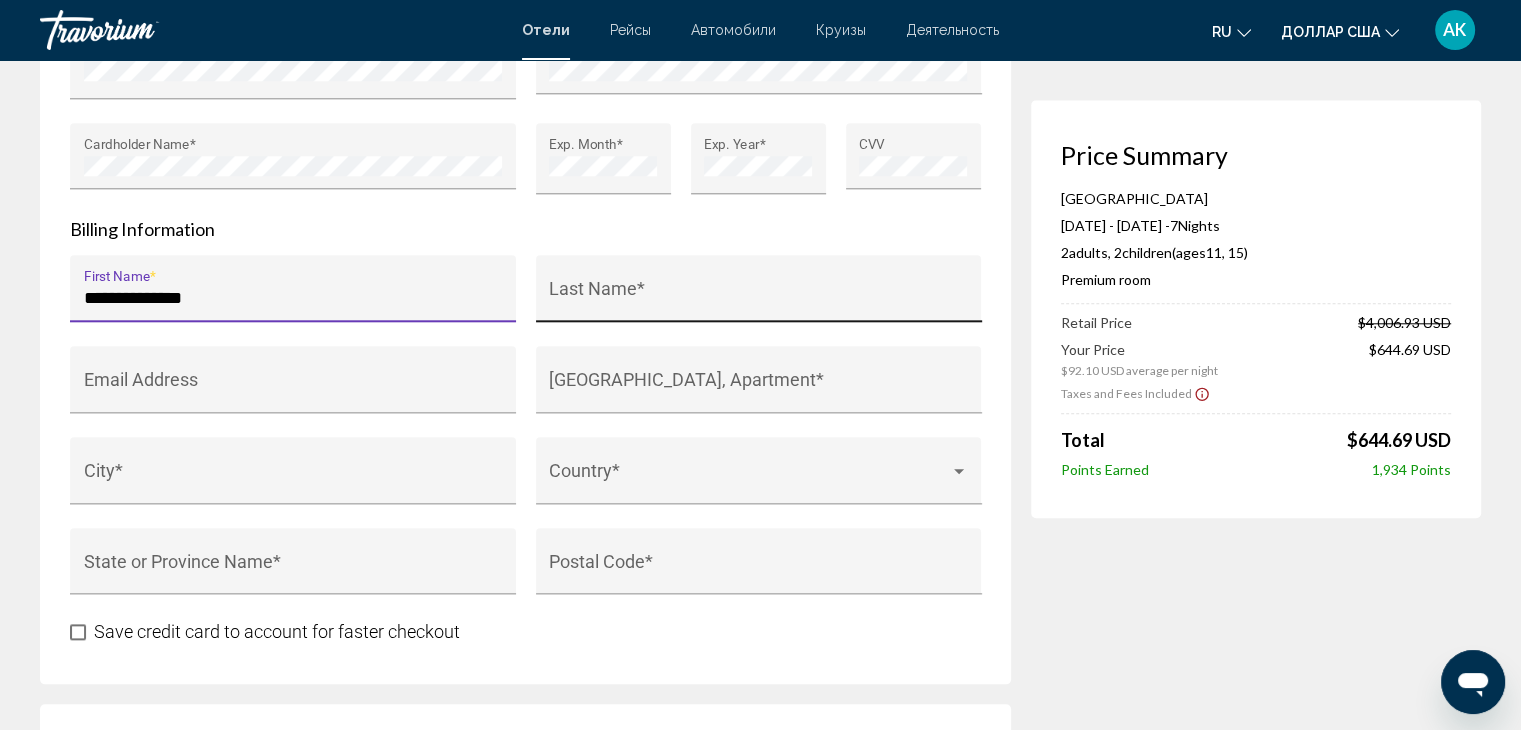 click on "Last Name  *" at bounding box center [758, 294] 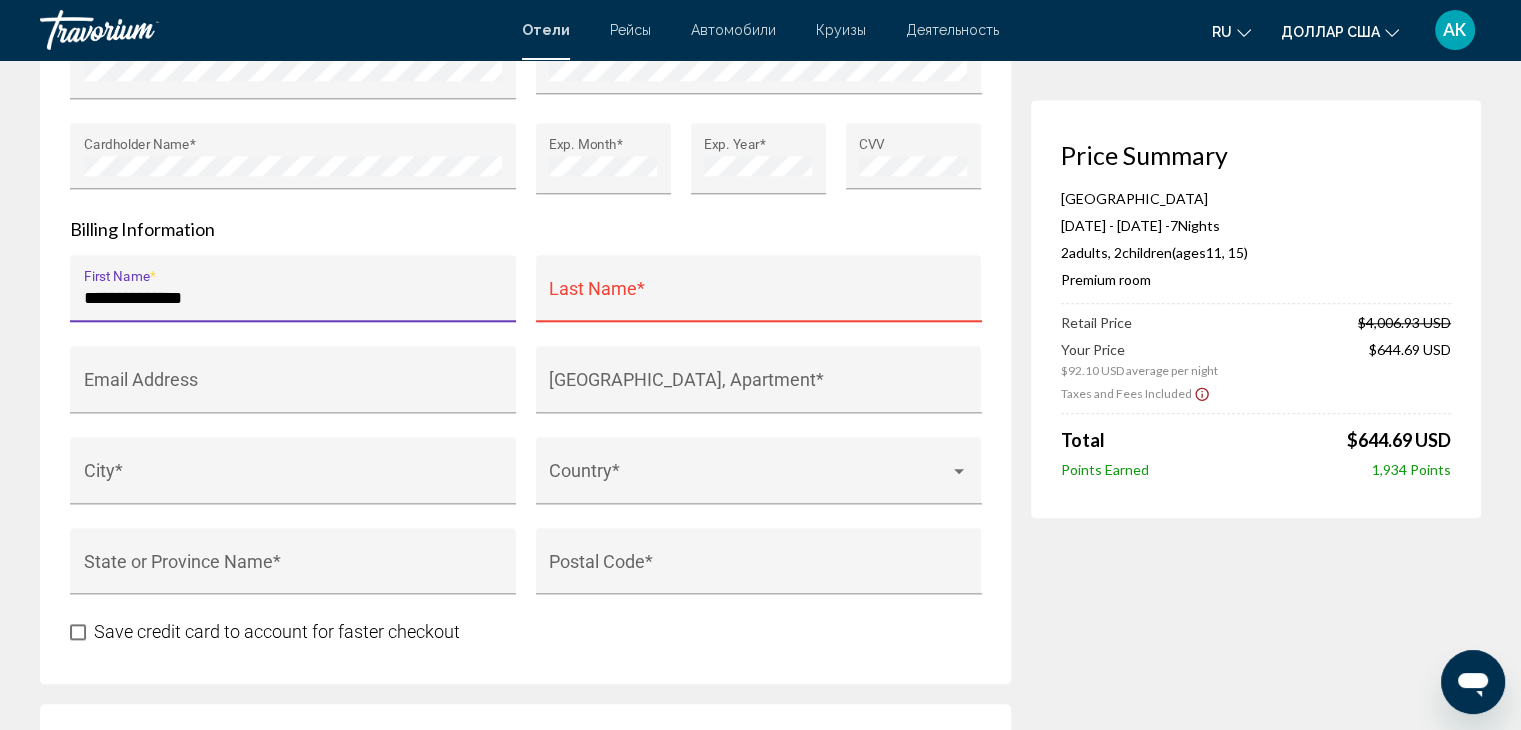 drag, startPoint x: 208, startPoint y: 265, endPoint x: 123, endPoint y: 262, distance: 85.052925 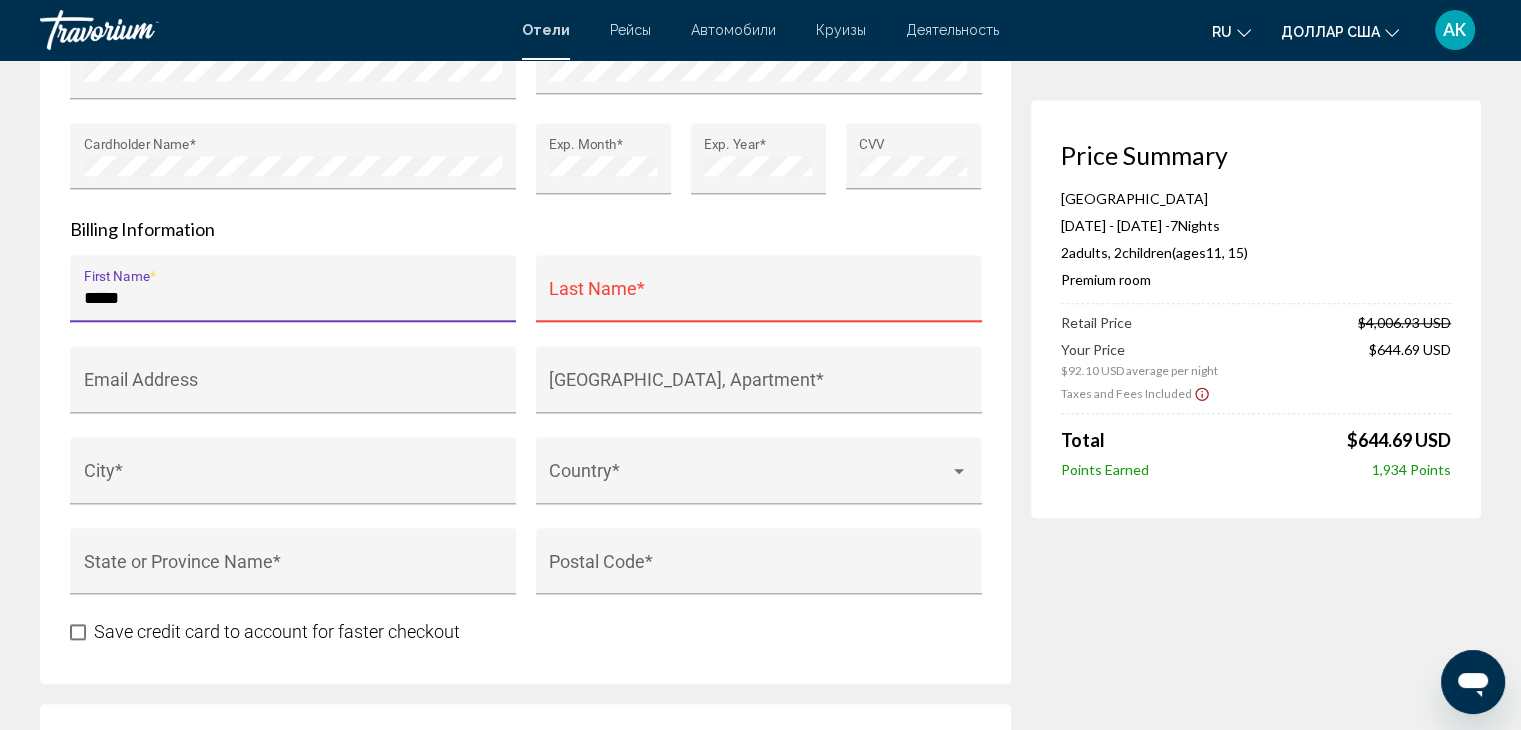 type on "****" 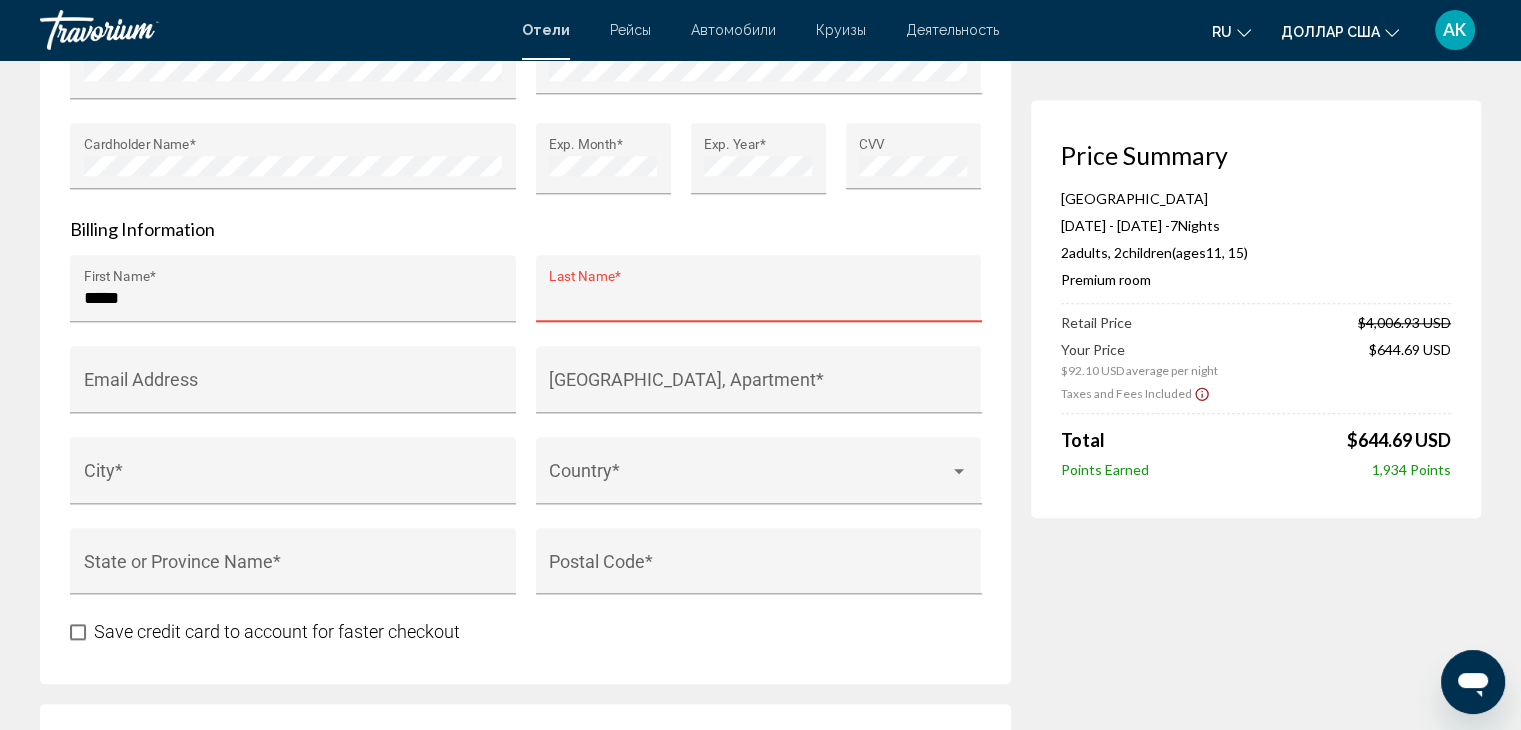 paste on "********" 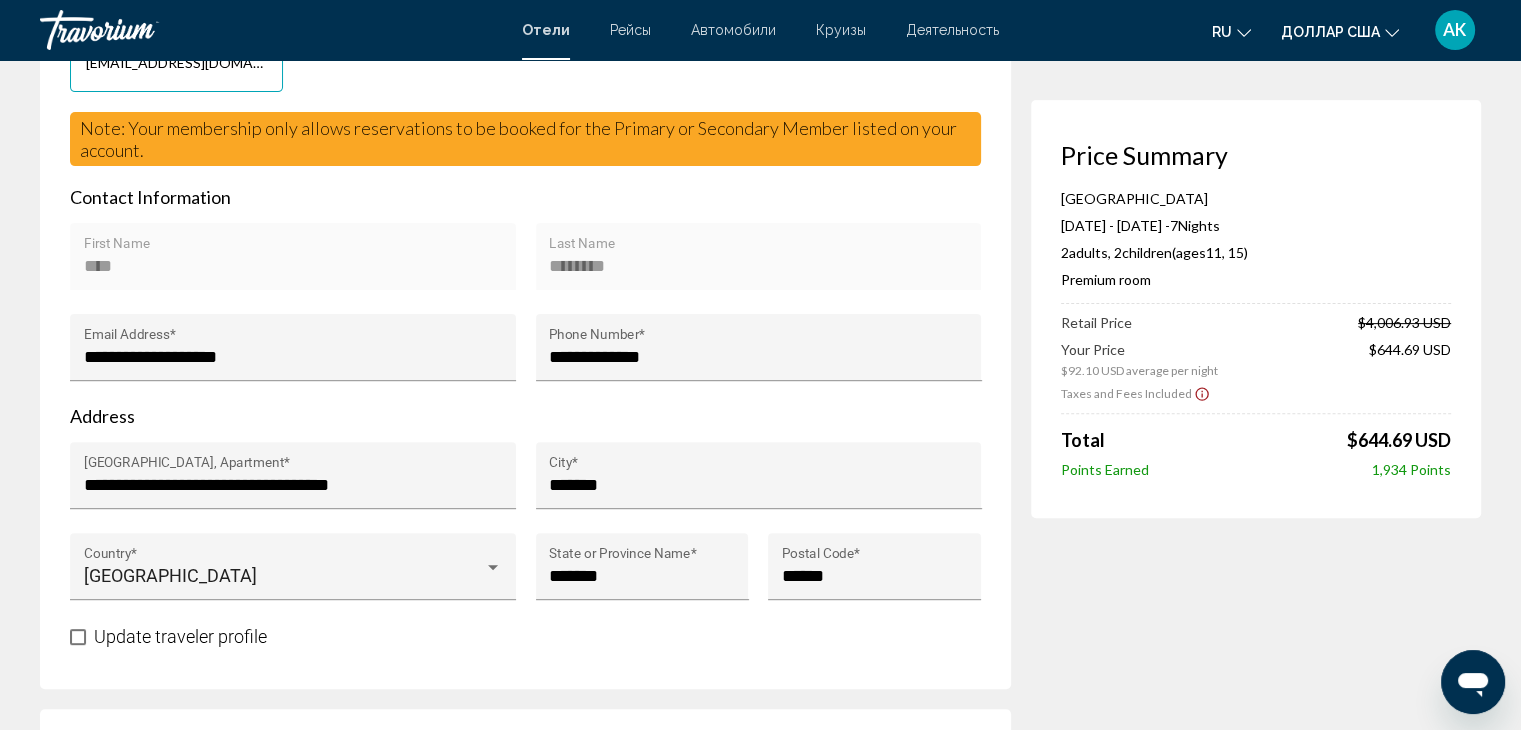 scroll, scrollTop: 600, scrollLeft: 0, axis: vertical 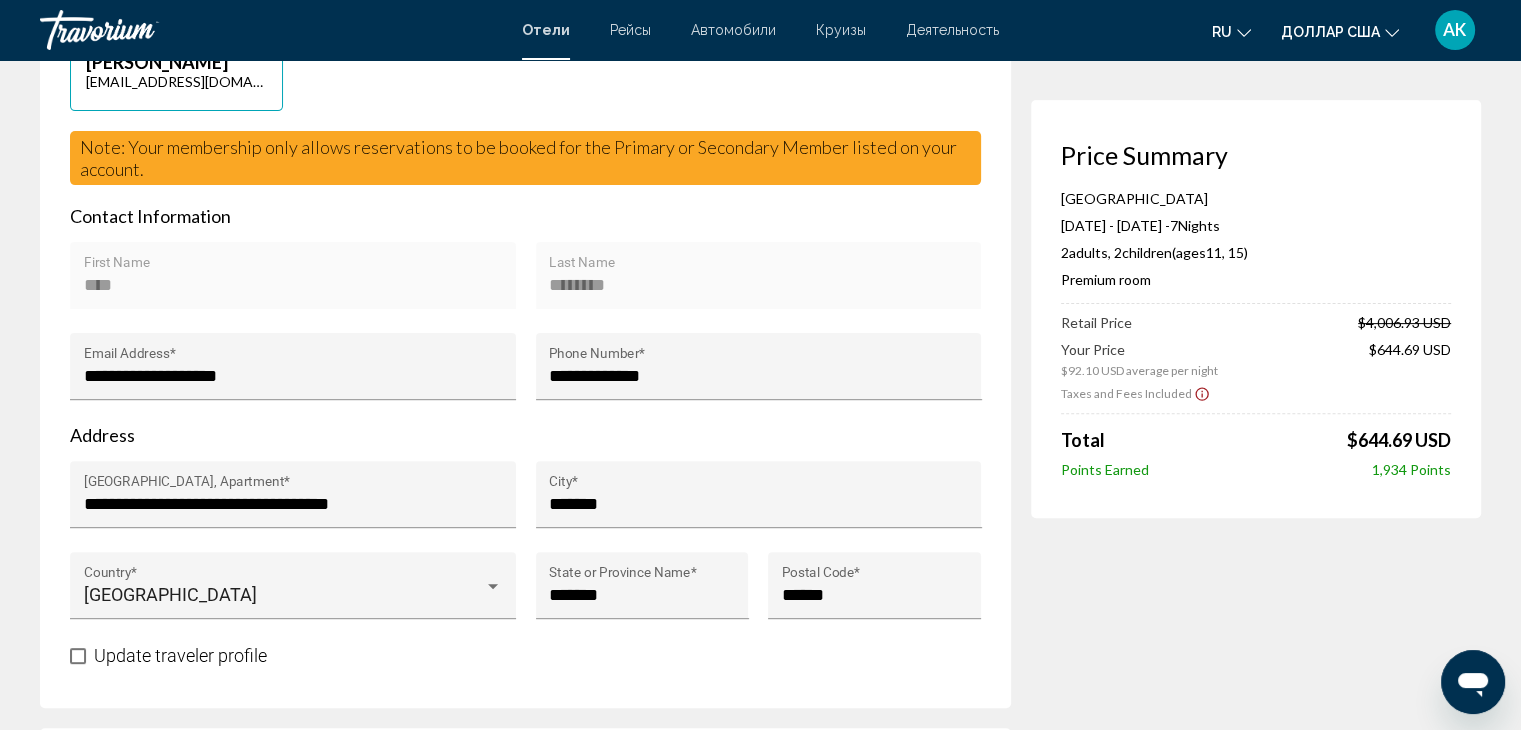 type on "********" 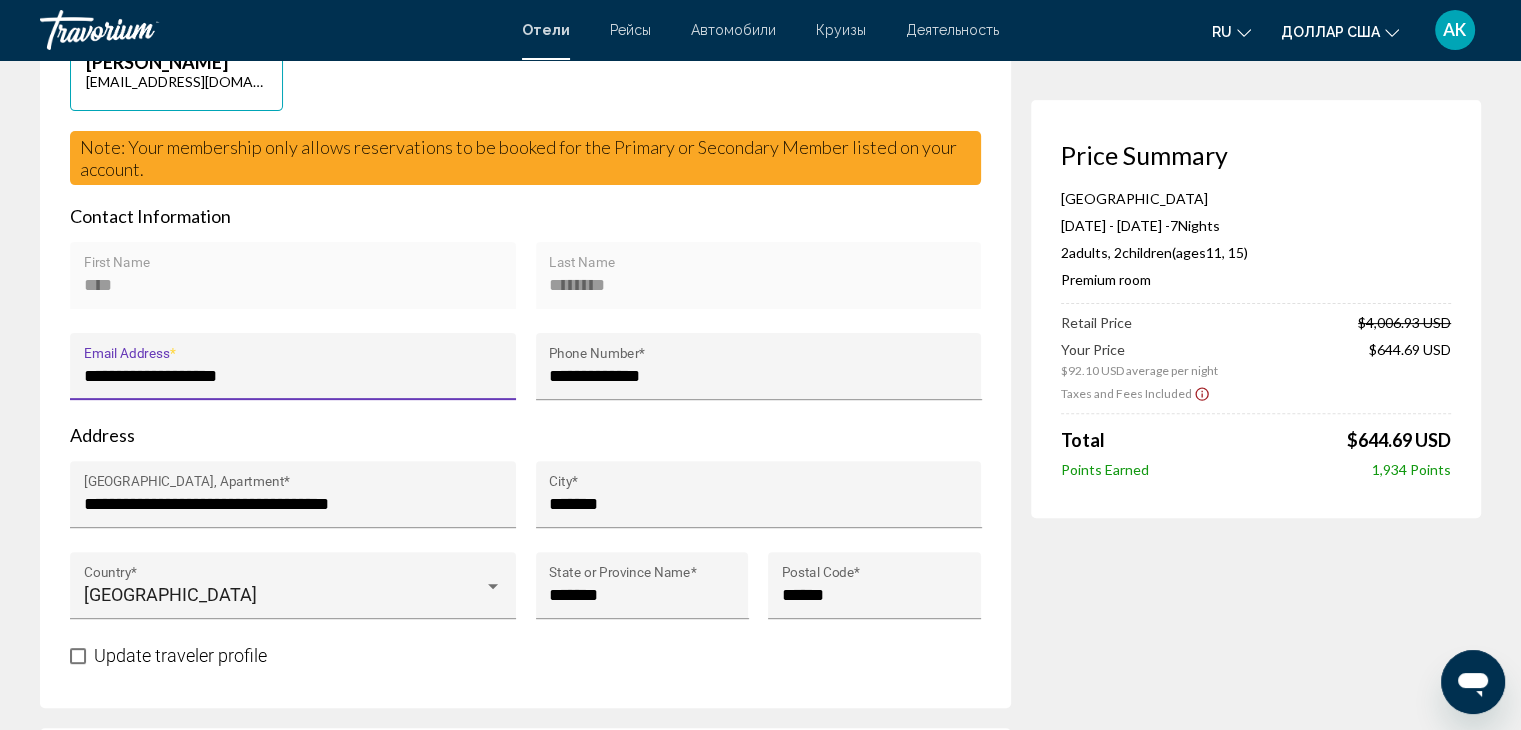 scroll, scrollTop: 0, scrollLeft: 0, axis: both 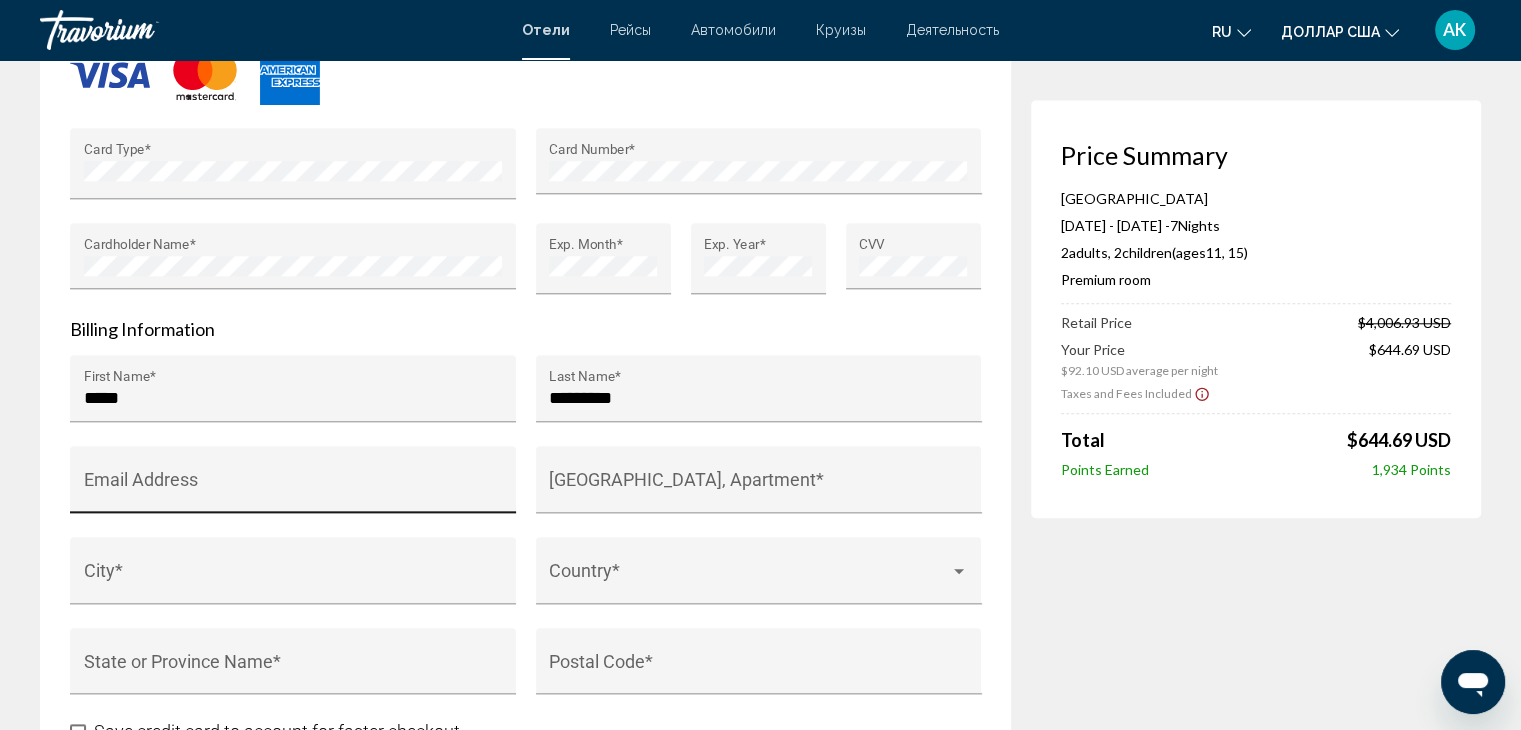 type on "**********" 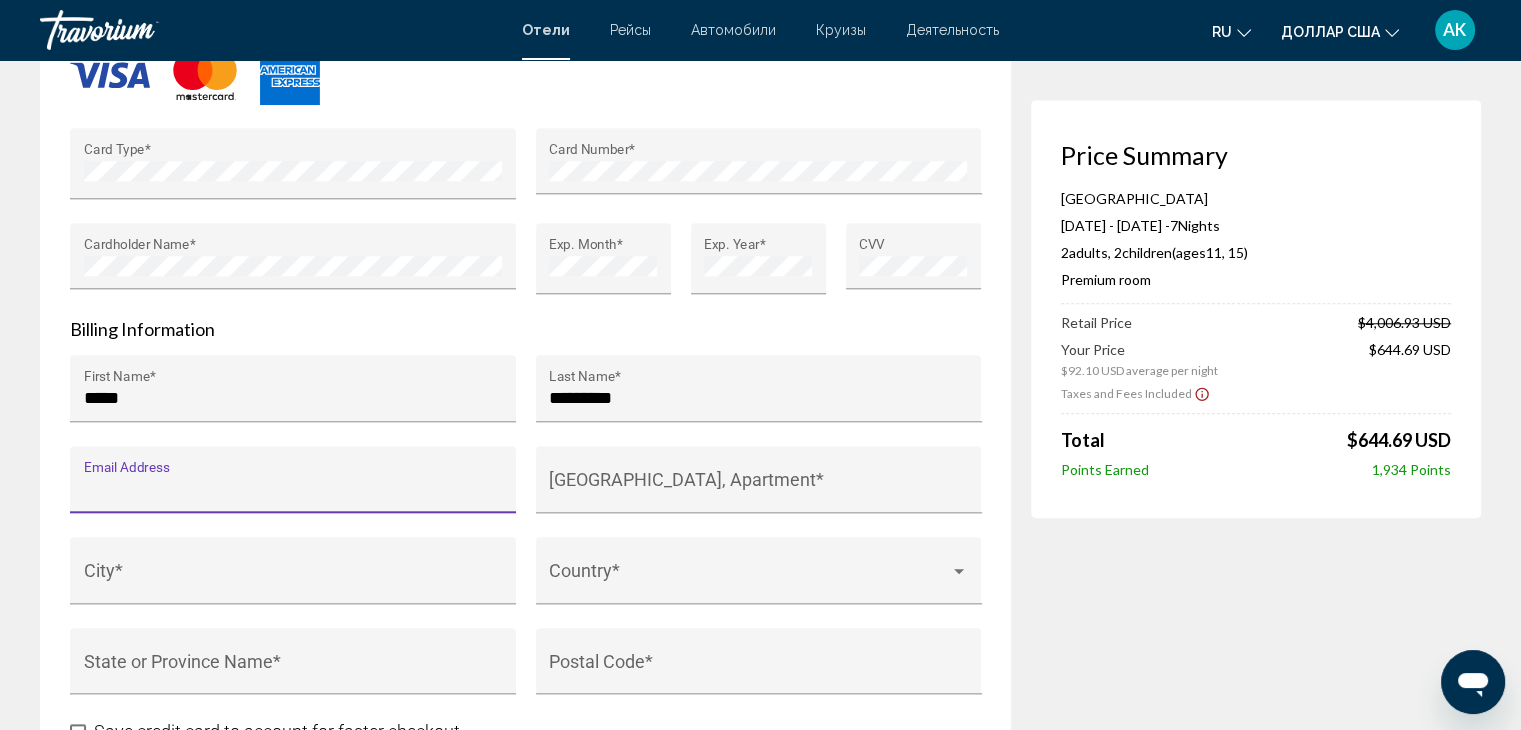 paste on "**********" 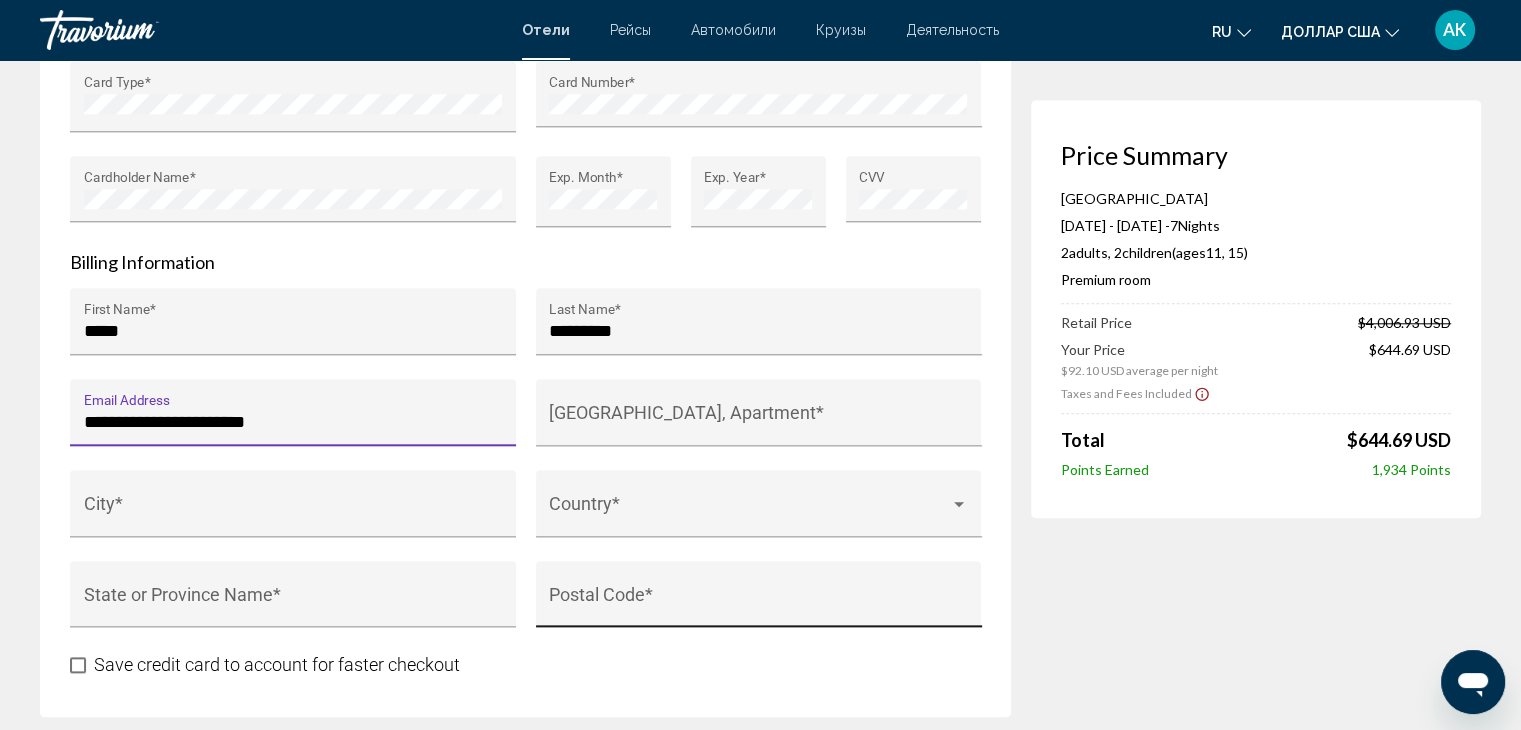 scroll, scrollTop: 2000, scrollLeft: 0, axis: vertical 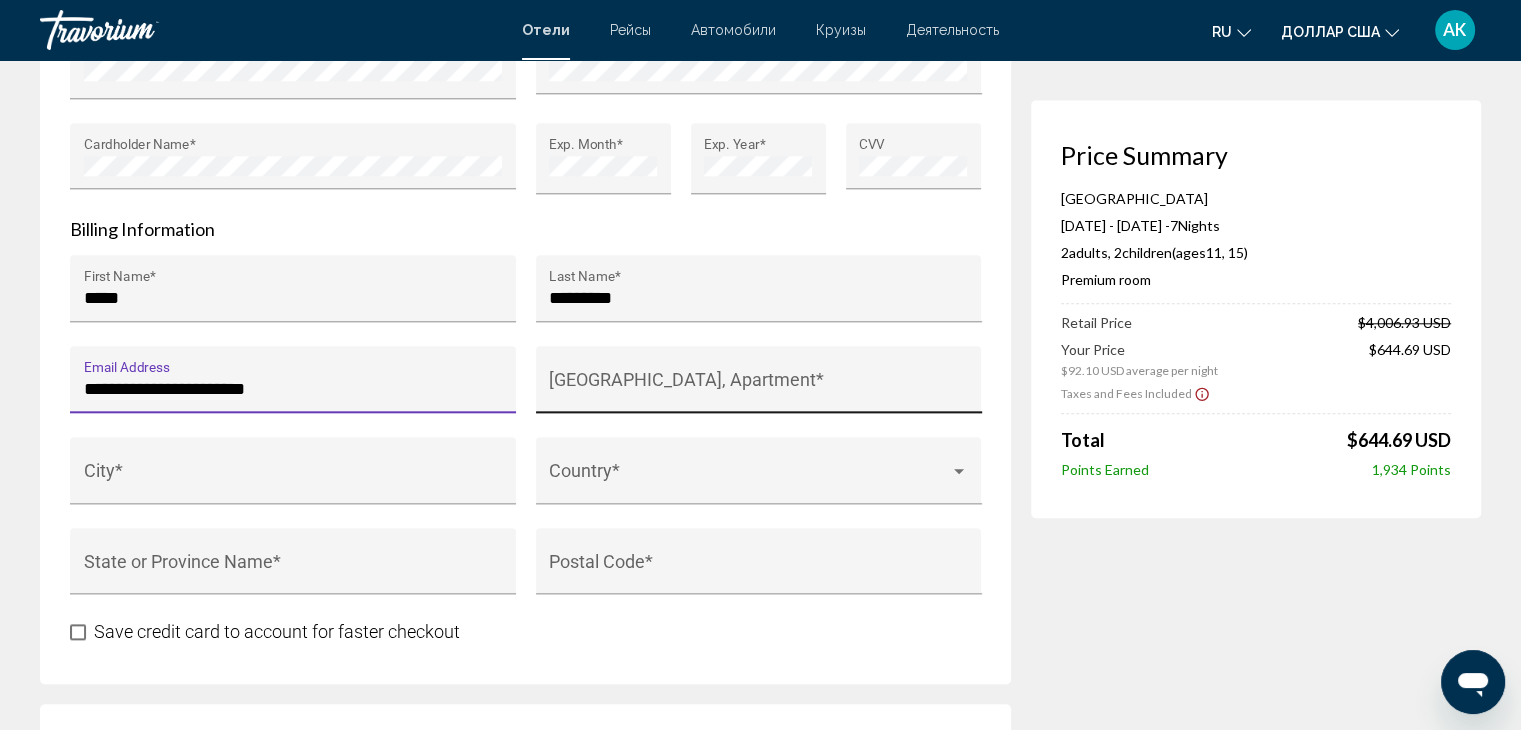 type on "**********" 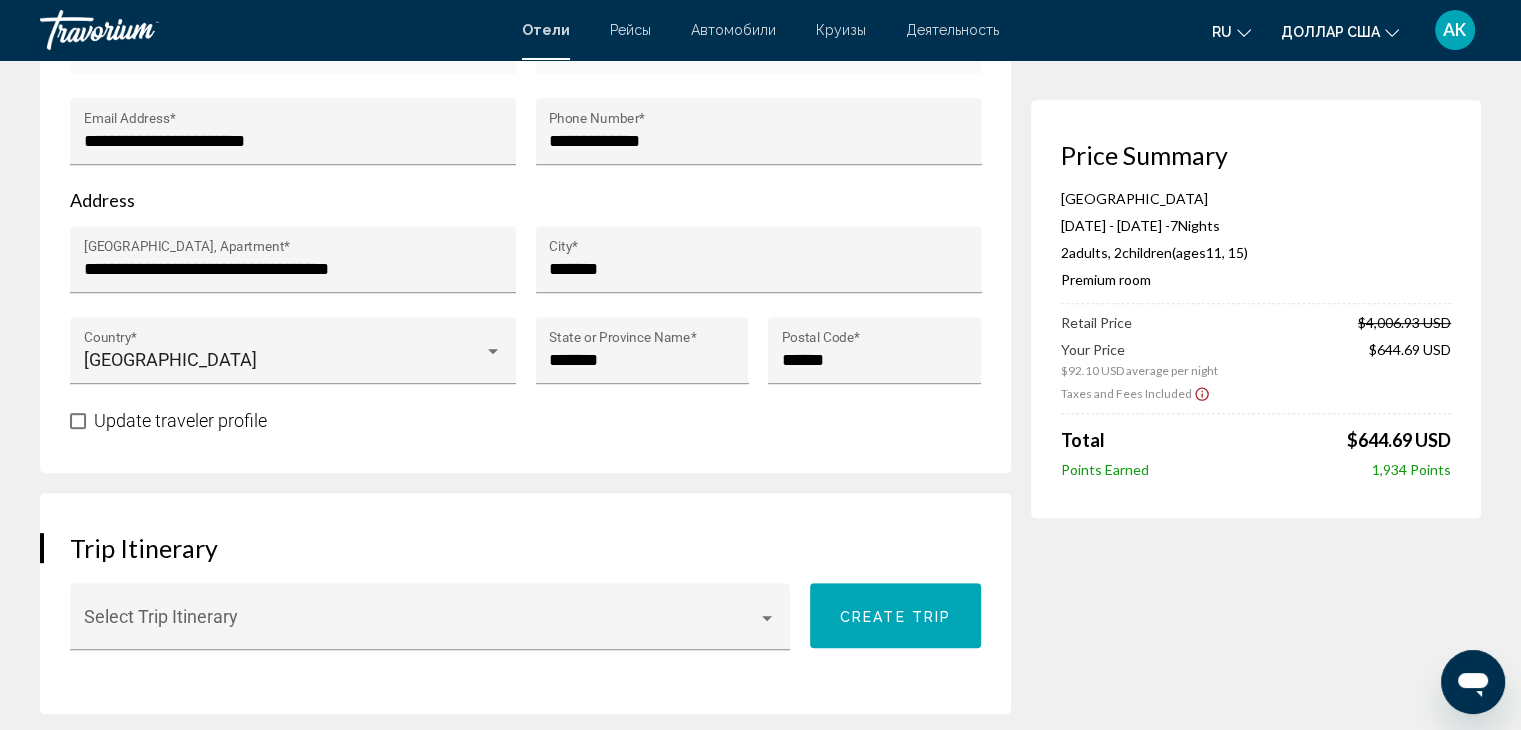 scroll, scrollTop: 800, scrollLeft: 0, axis: vertical 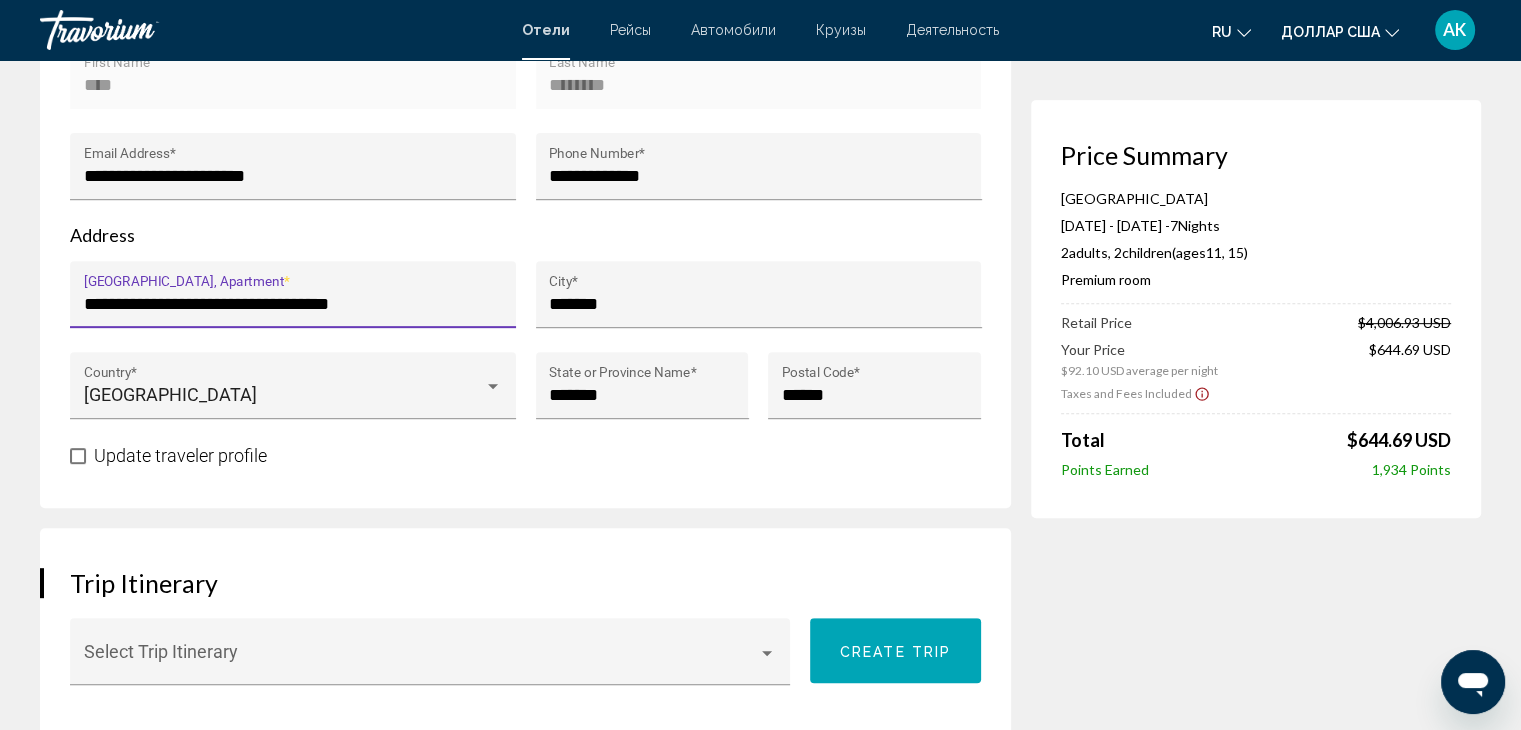 drag, startPoint x: 400, startPoint y: 282, endPoint x: 147, endPoint y: 279, distance: 253.01779 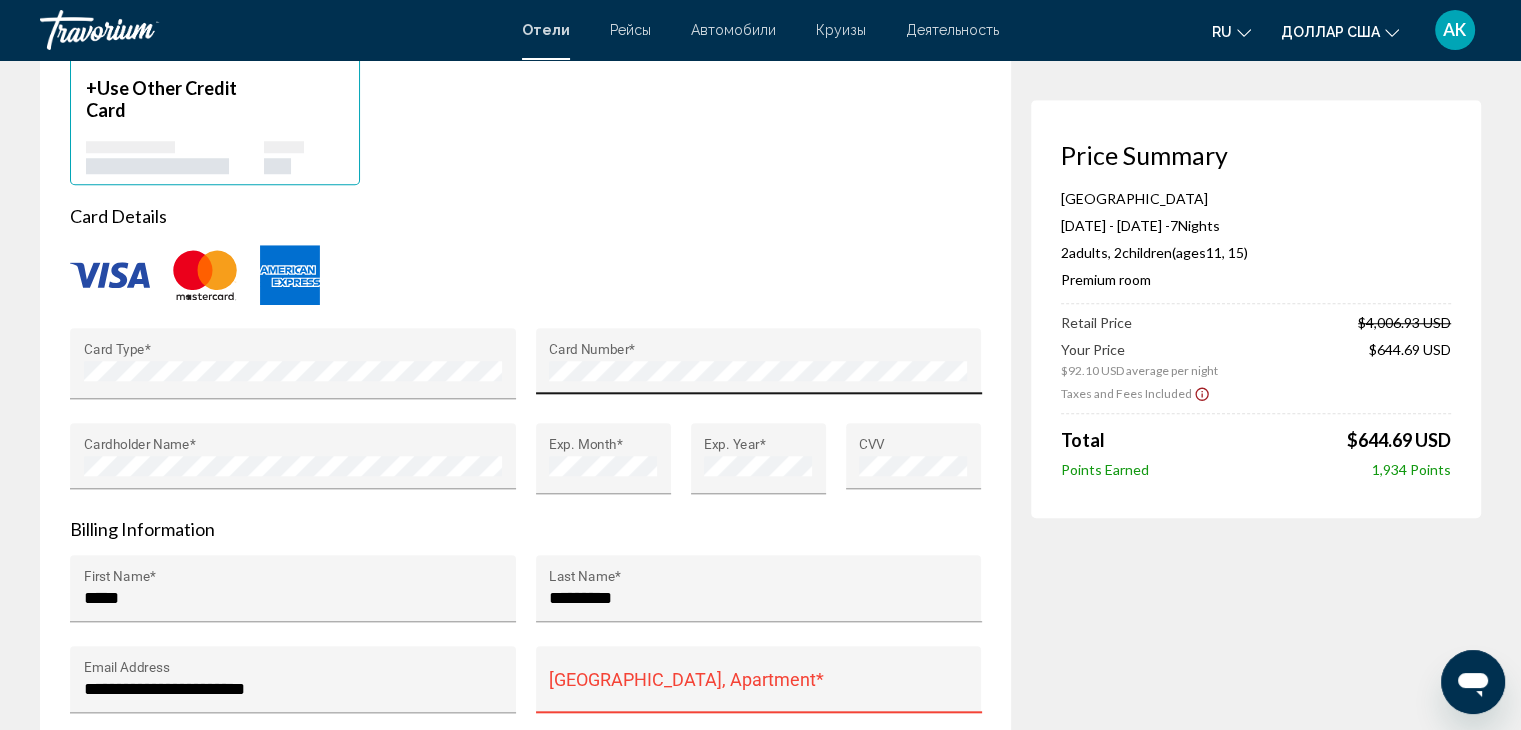 scroll, scrollTop: 2000, scrollLeft: 0, axis: vertical 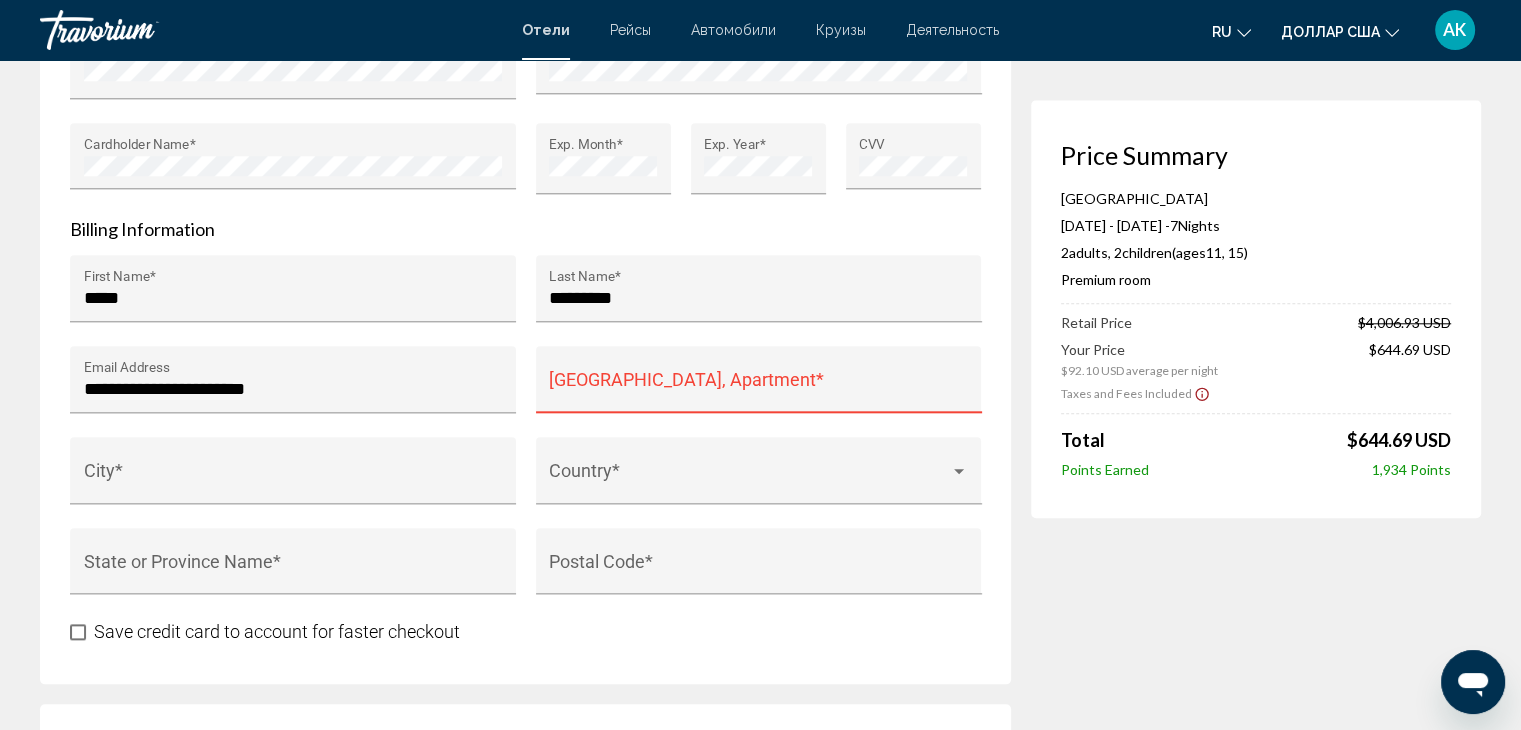 click on "[GEOGRAPHIC_DATA], Apartment  *" at bounding box center [758, 385] 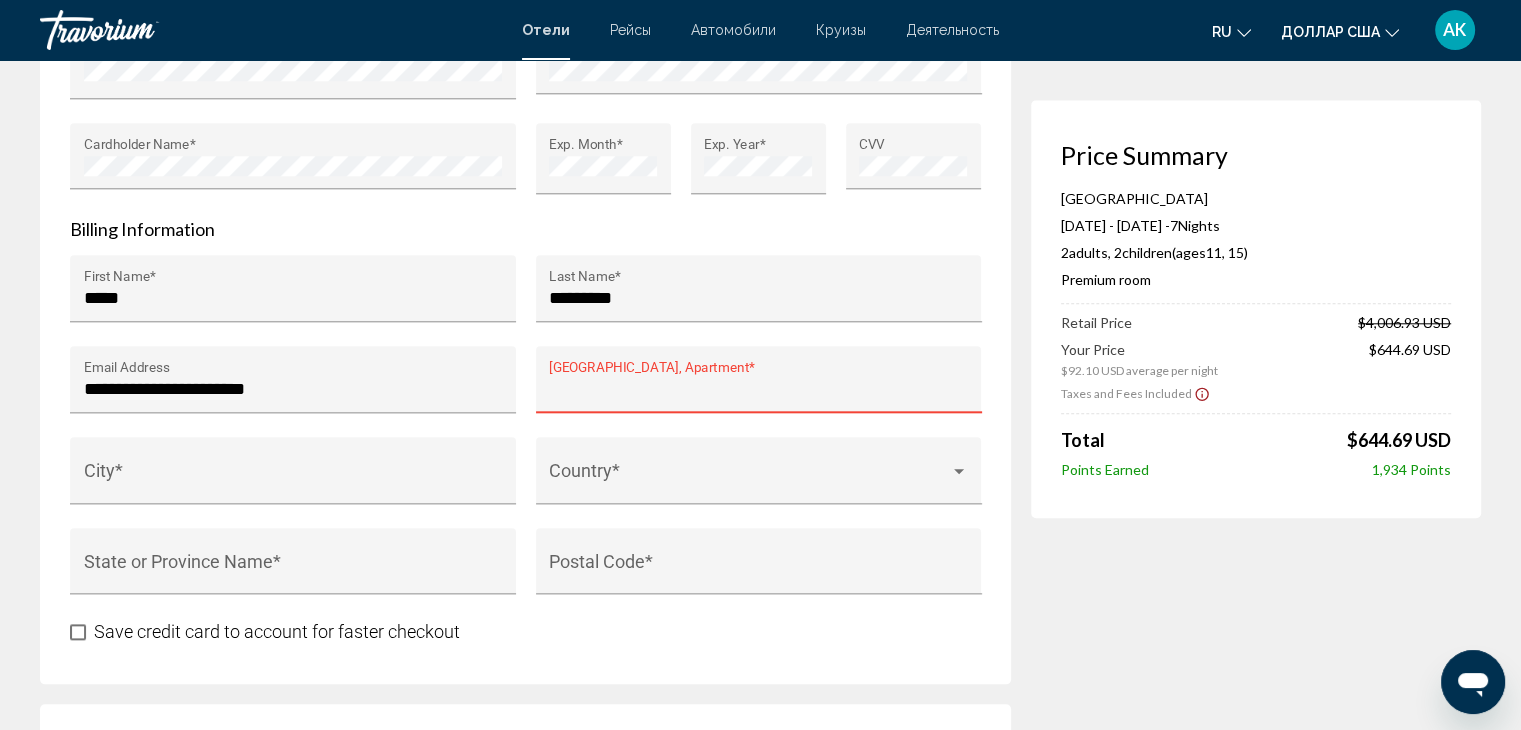 paste on "**********" 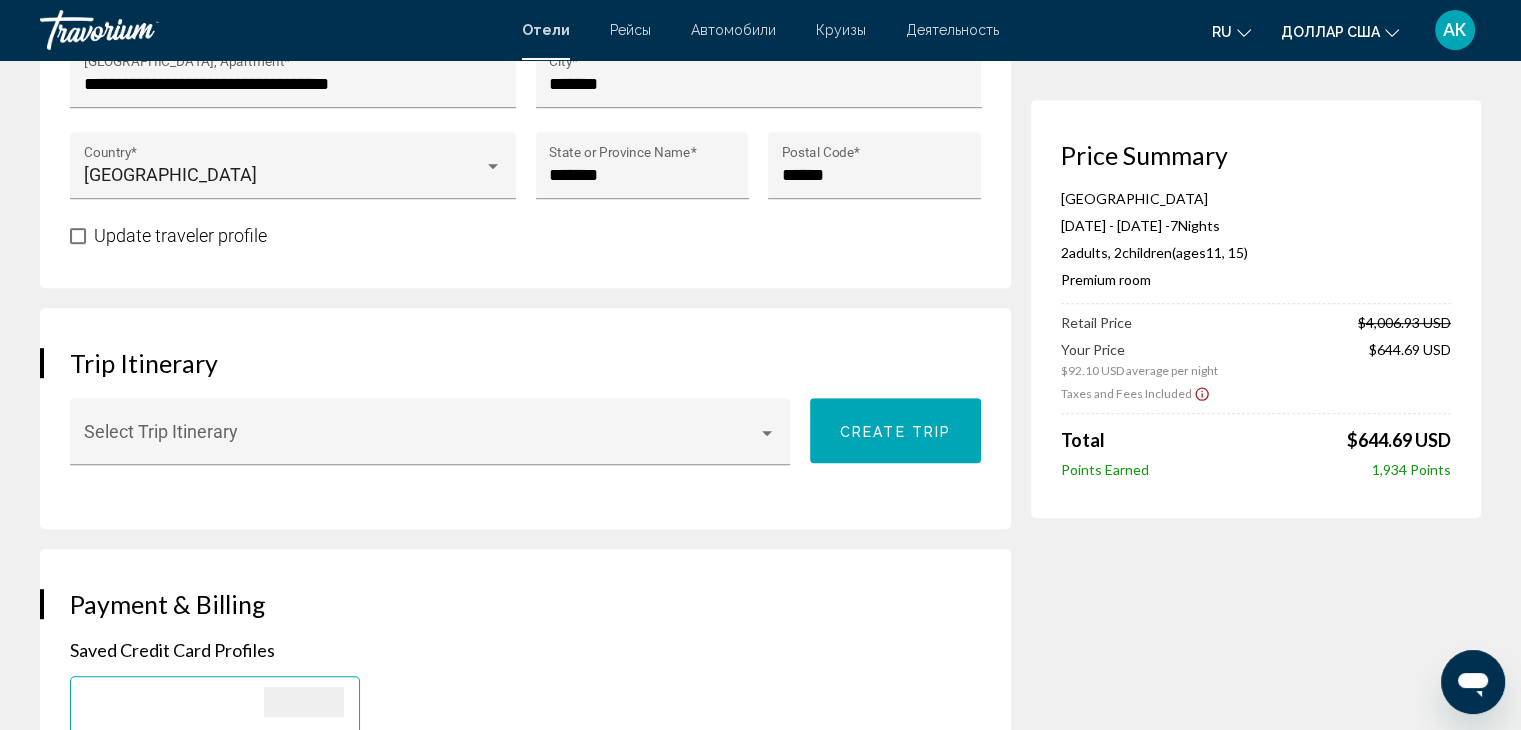 scroll, scrollTop: 900, scrollLeft: 0, axis: vertical 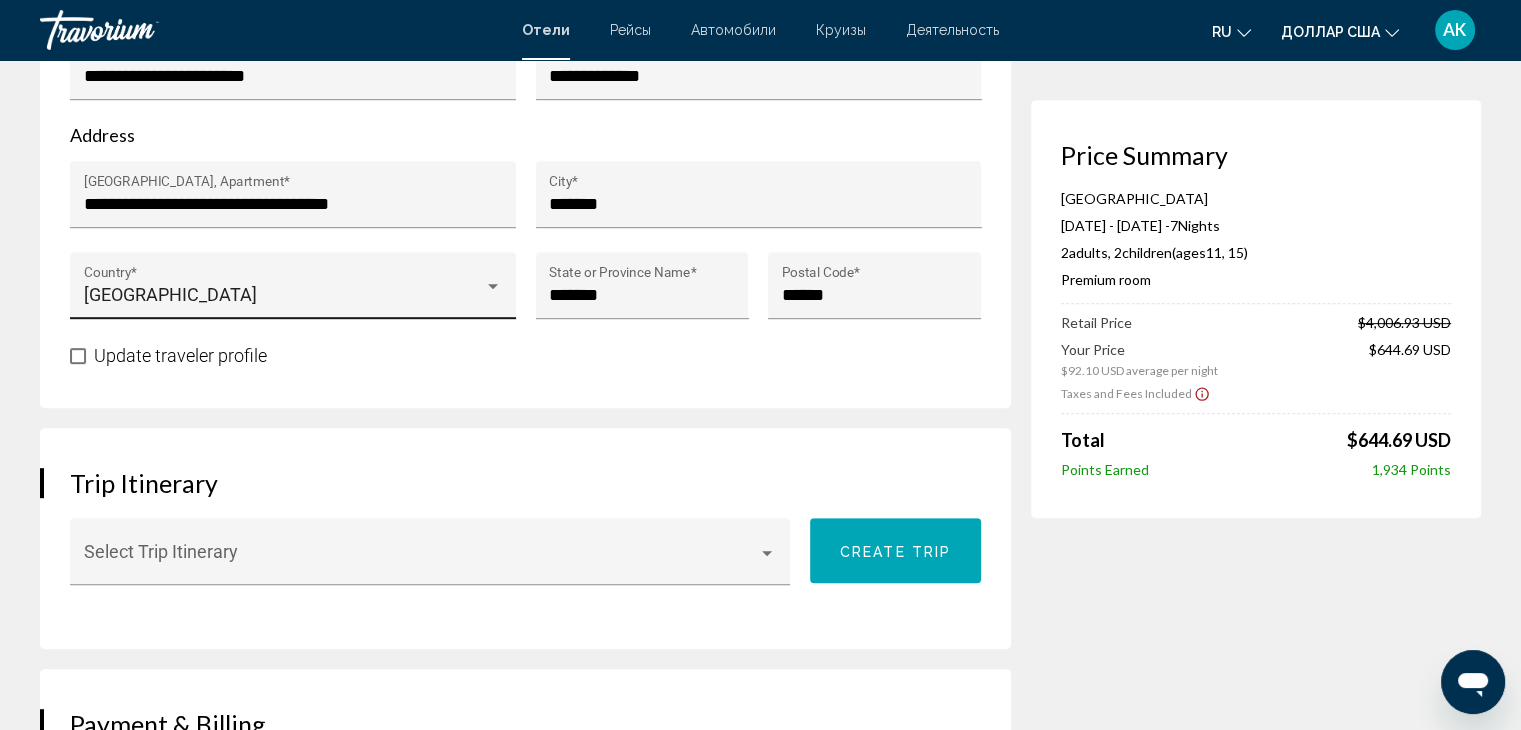 type on "**********" 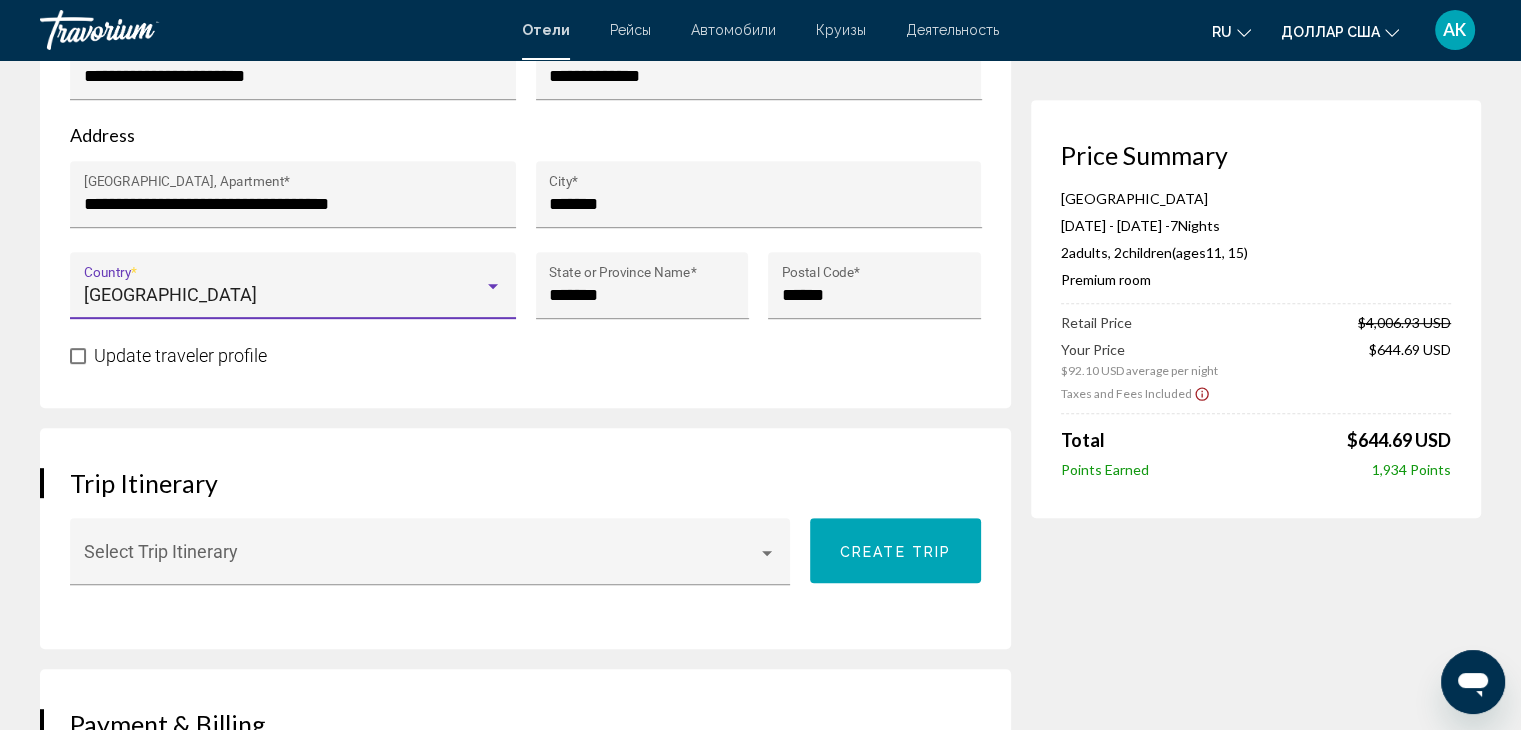 drag, startPoint x: 202, startPoint y: 269, endPoint x: 79, endPoint y: 269, distance: 123 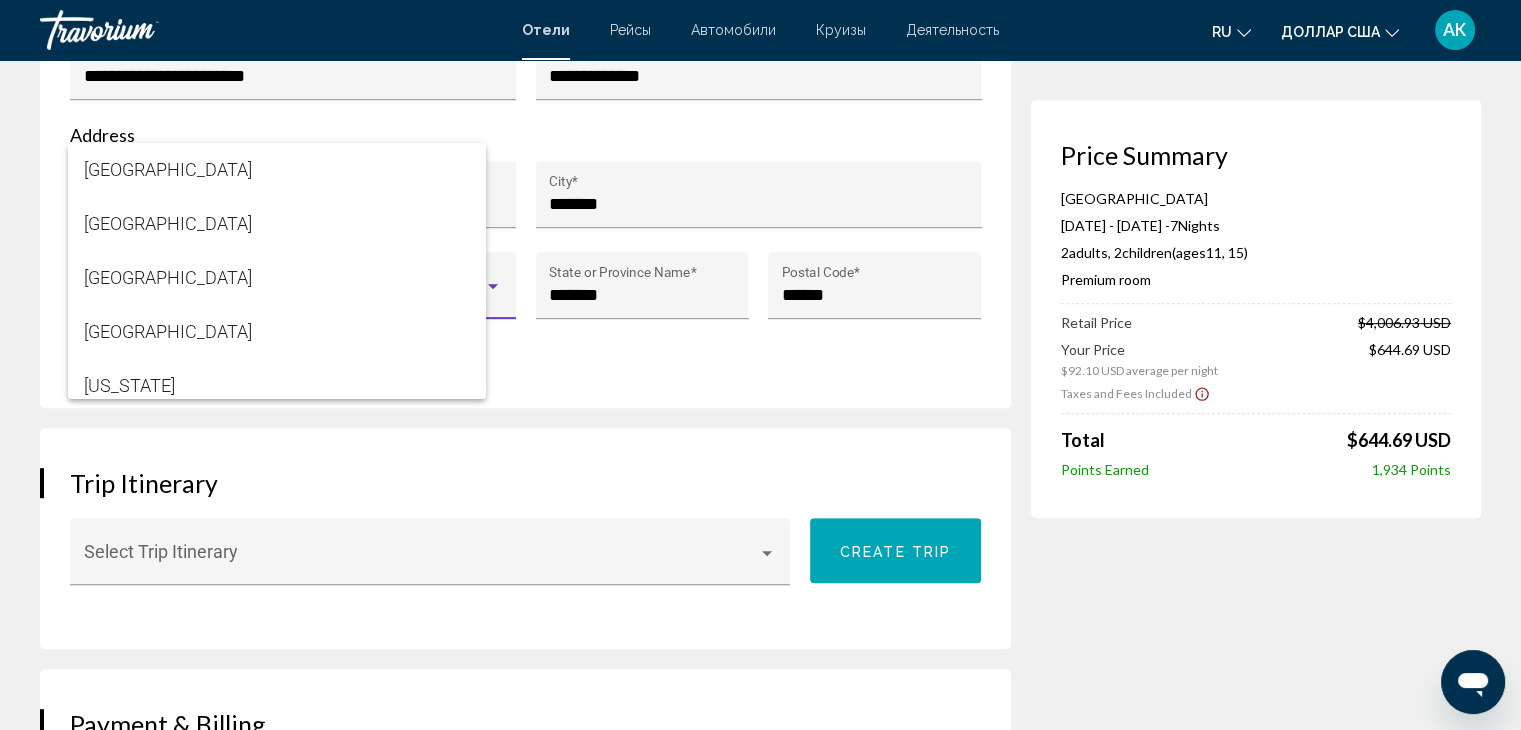 scroll, scrollTop: 6487, scrollLeft: 0, axis: vertical 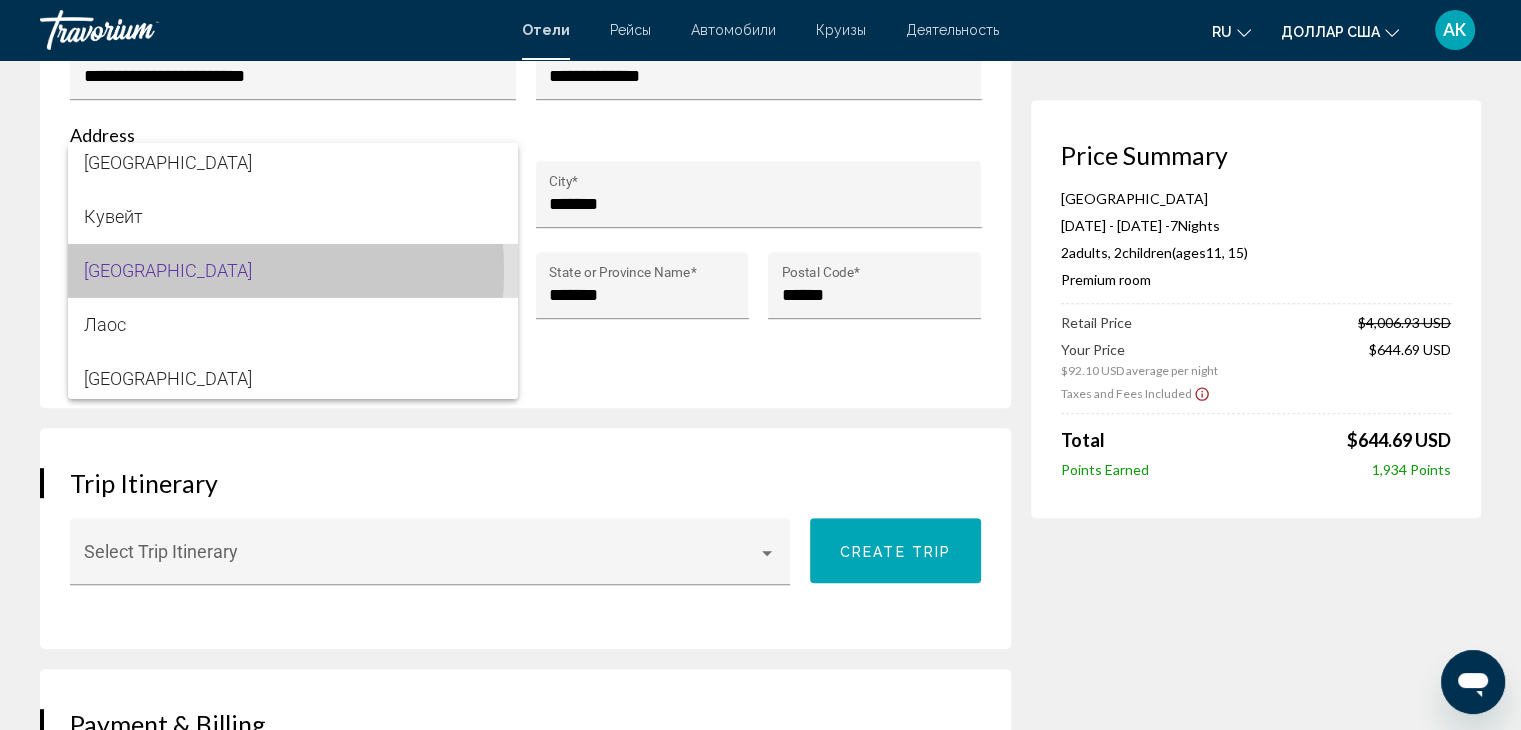 click on "[GEOGRAPHIC_DATA]" at bounding box center (168, 270) 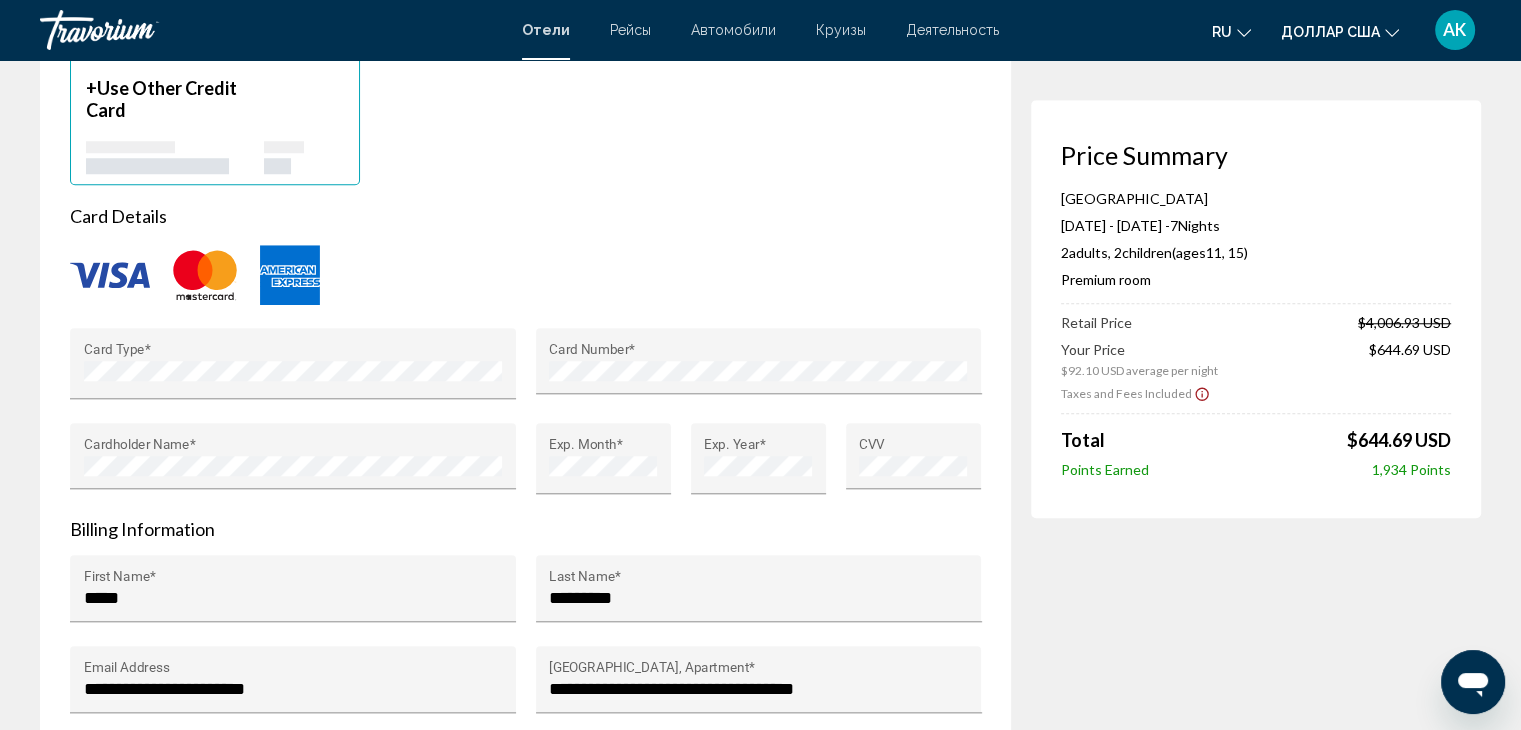 scroll, scrollTop: 2000, scrollLeft: 0, axis: vertical 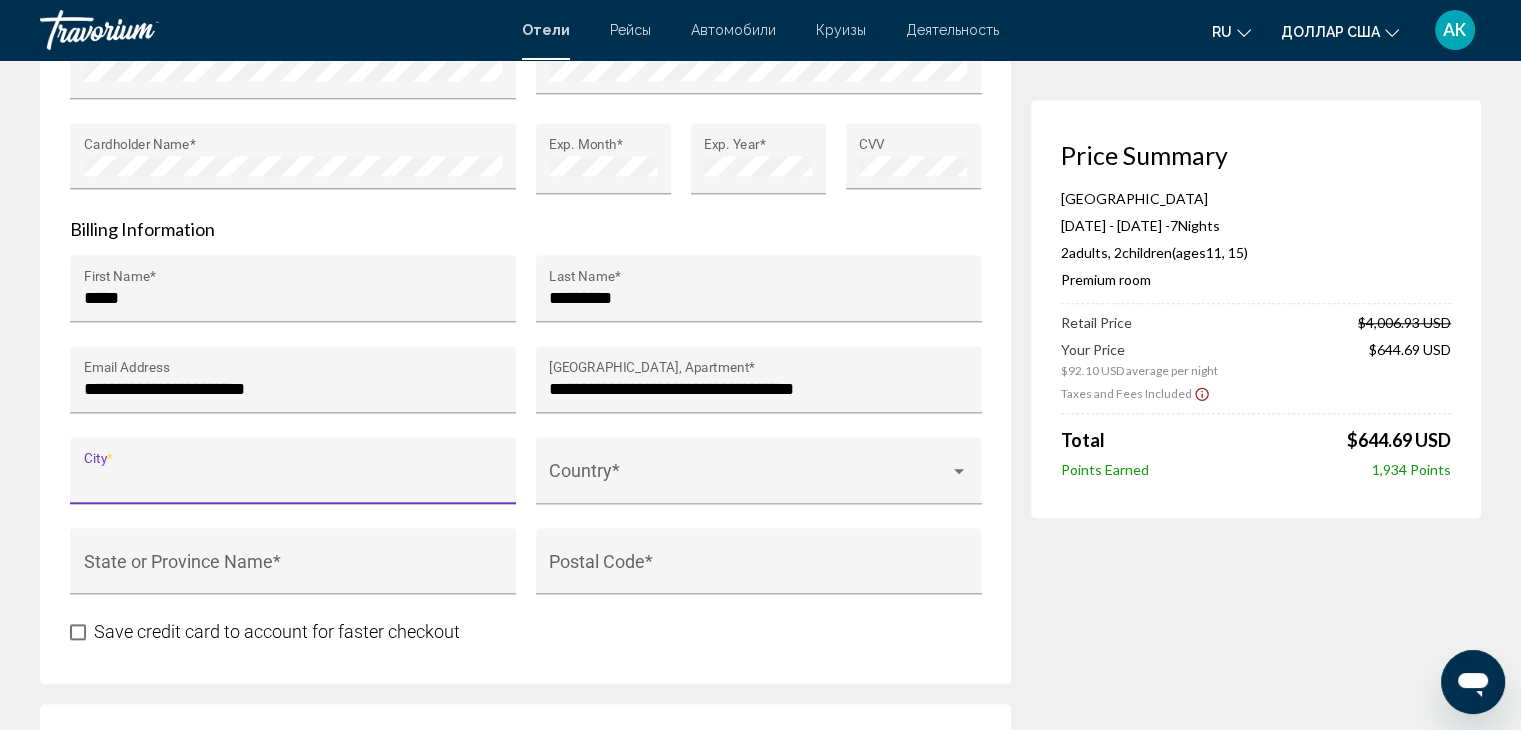 click on "City  *" at bounding box center (293, 480) 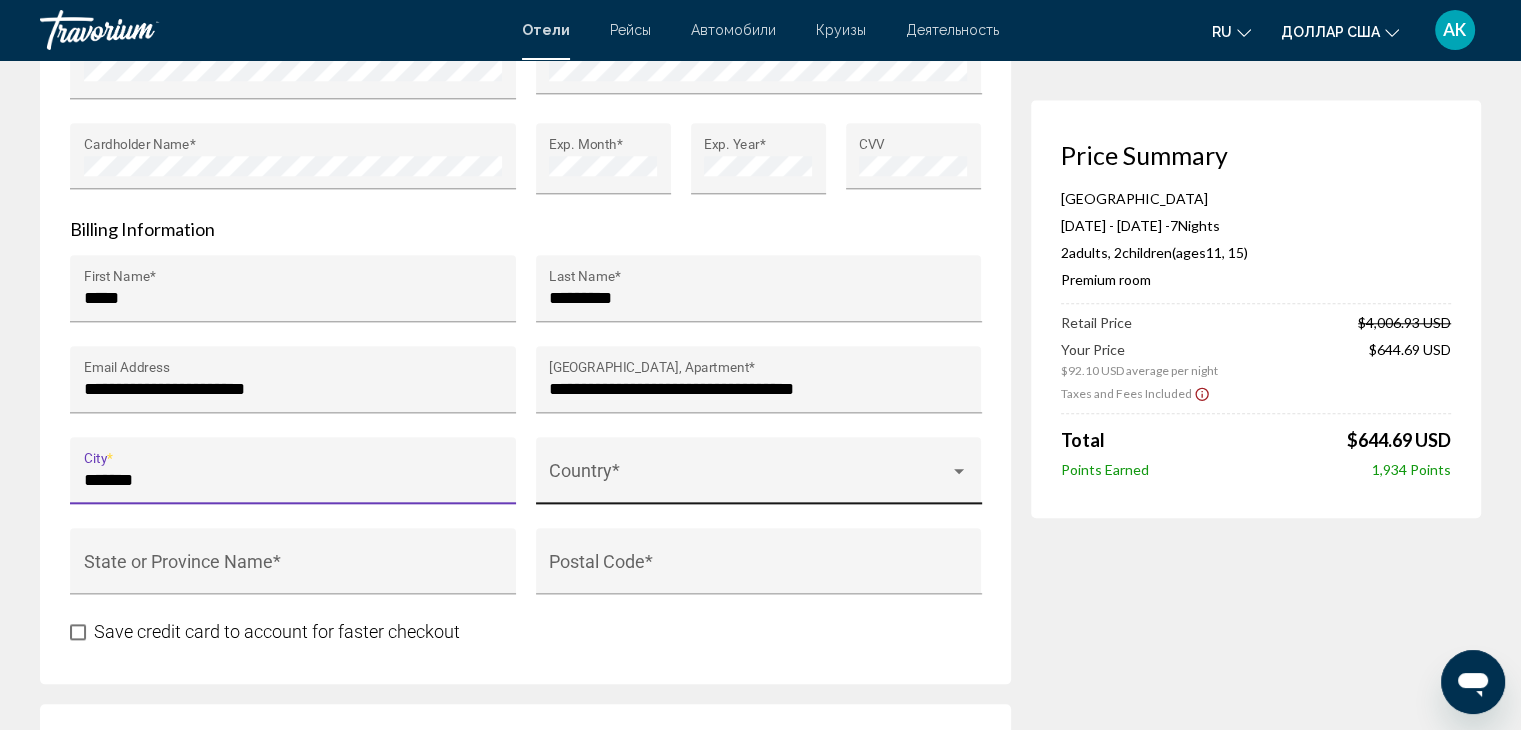 type on "*******" 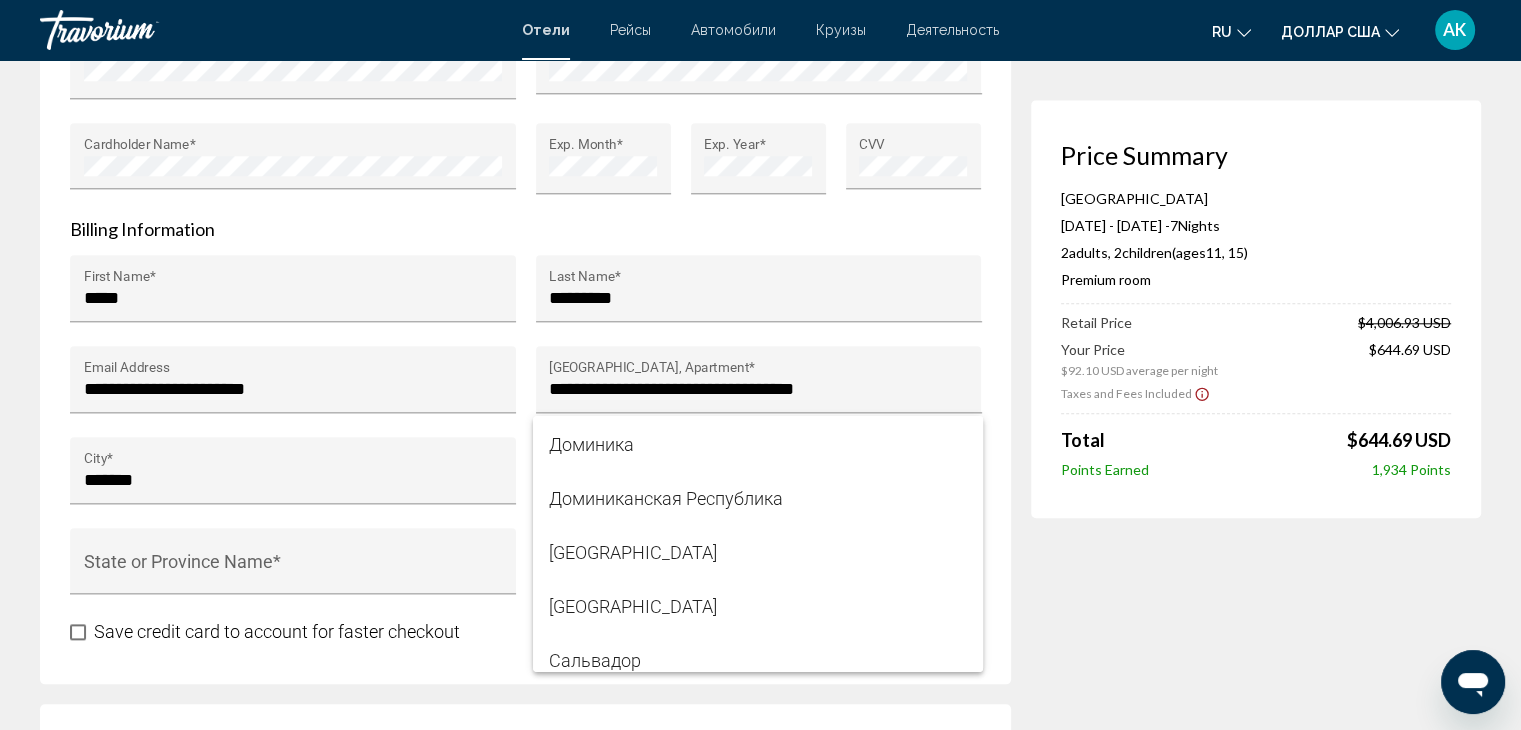 scroll, scrollTop: 3500, scrollLeft: 0, axis: vertical 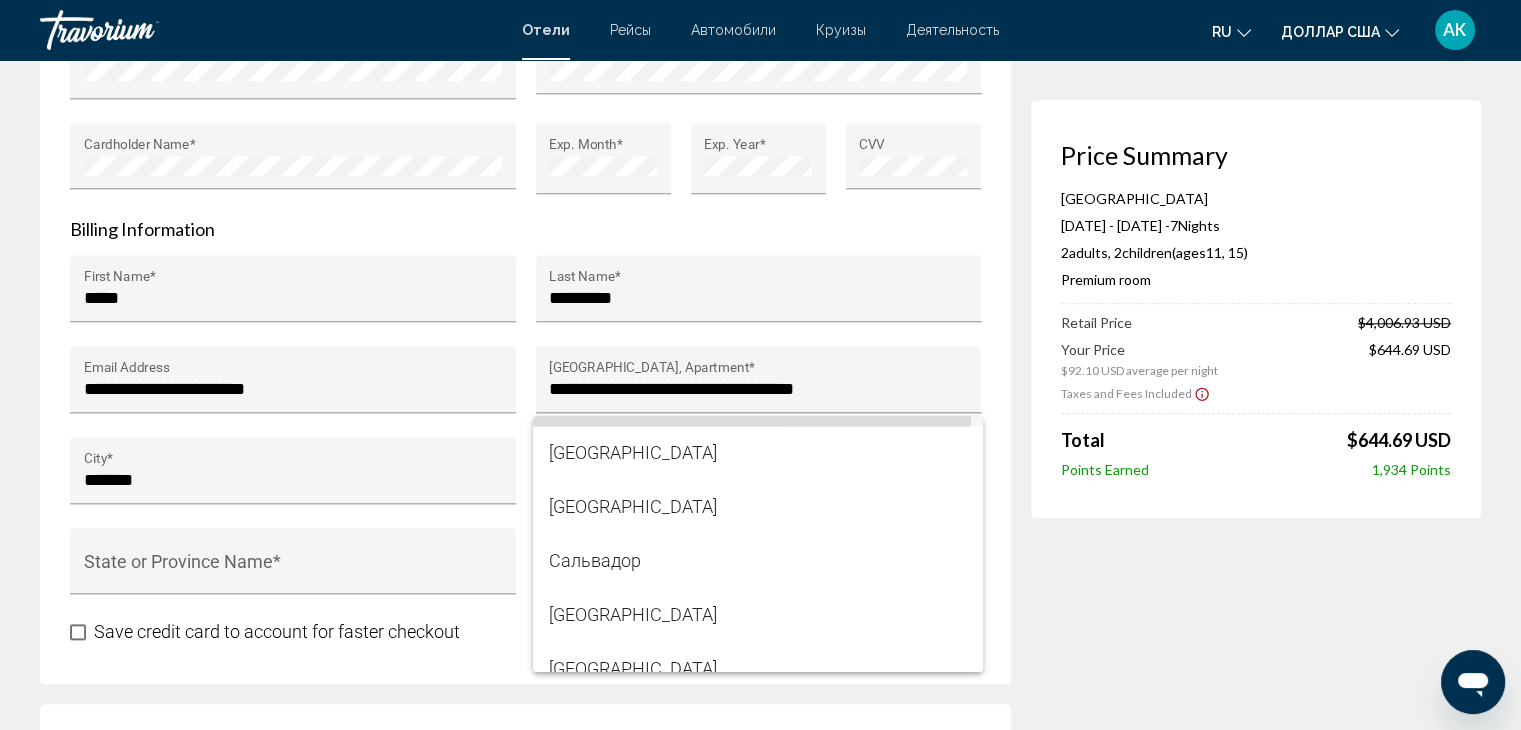 click on "Доминиканская Республика" at bounding box center [758, 399] 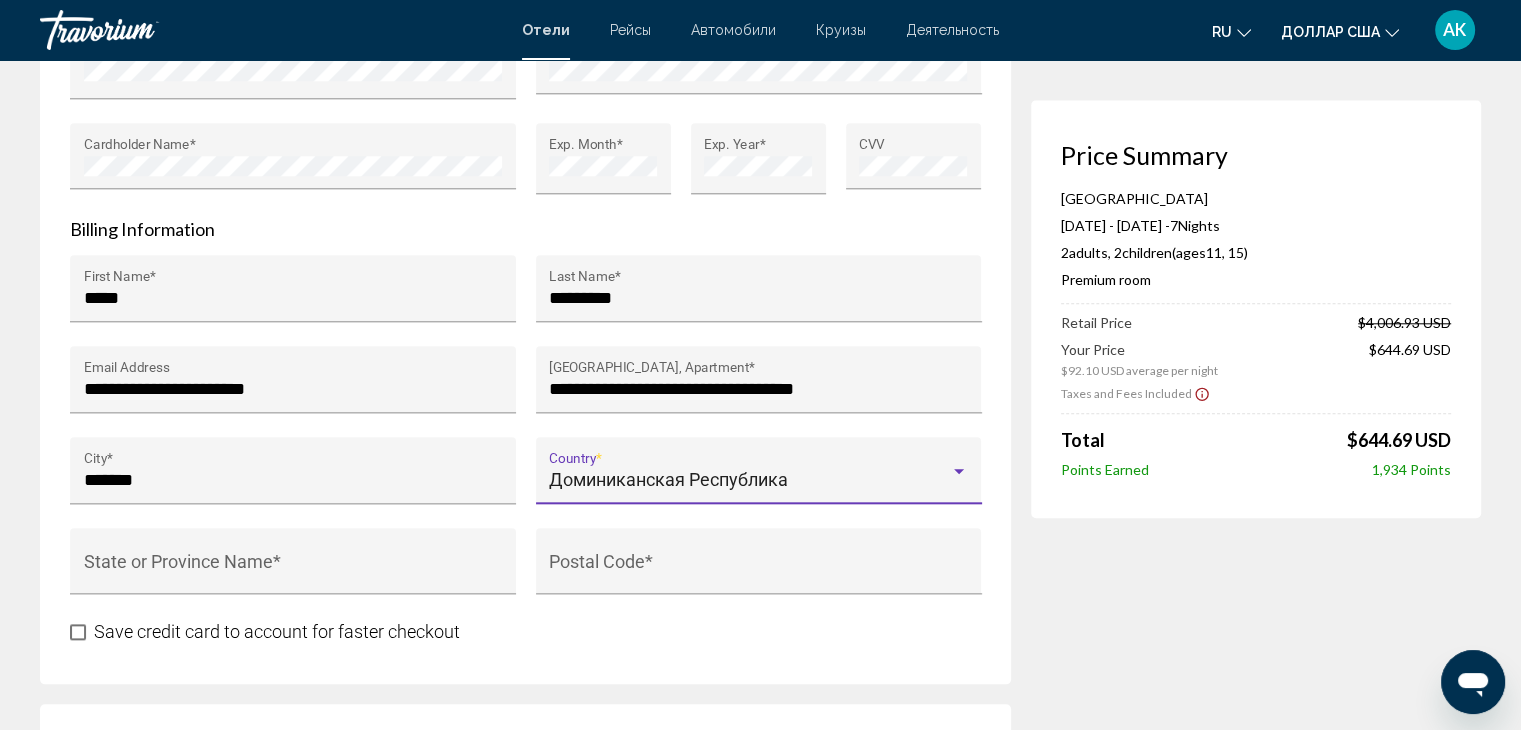 click at bounding box center (959, 472) 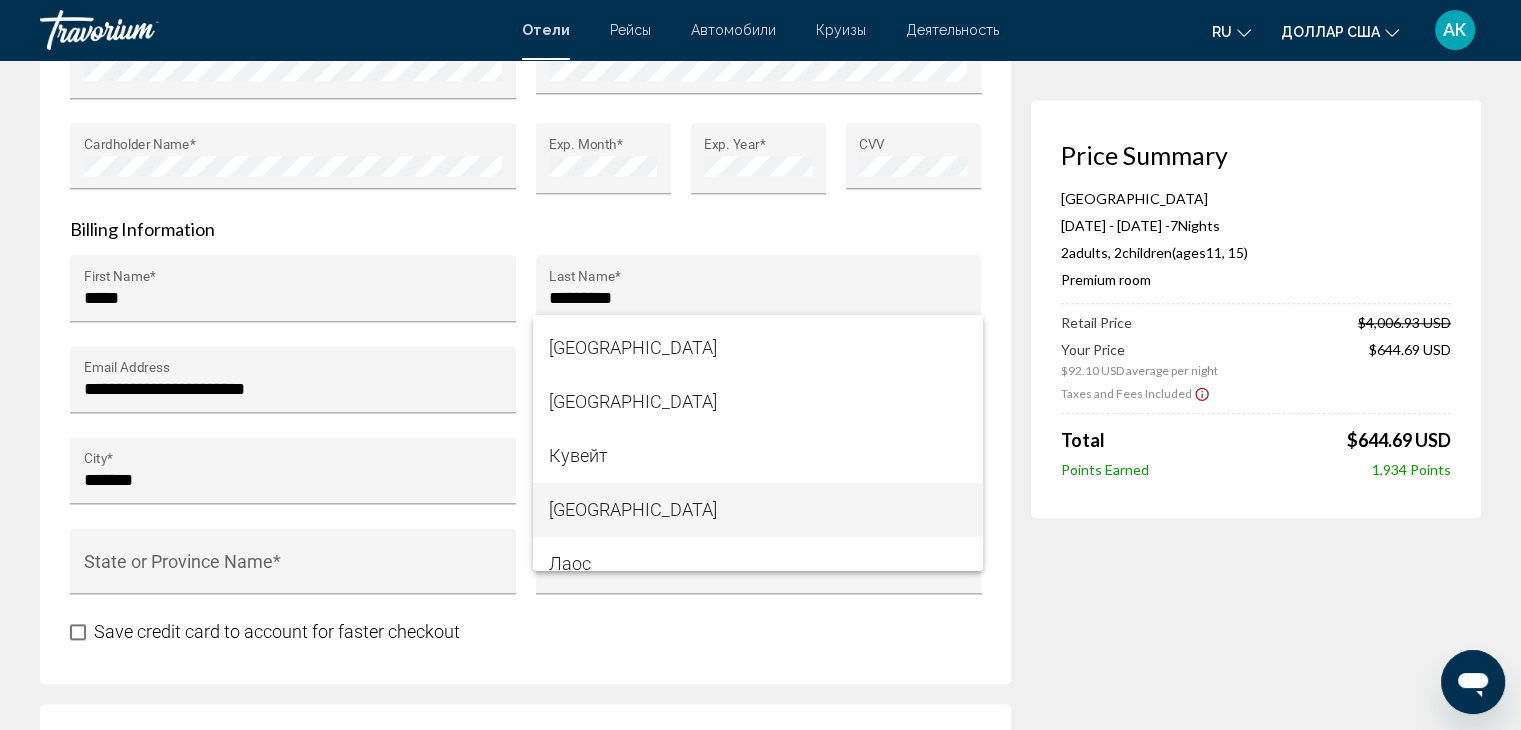 scroll, scrollTop: 6455, scrollLeft: 0, axis: vertical 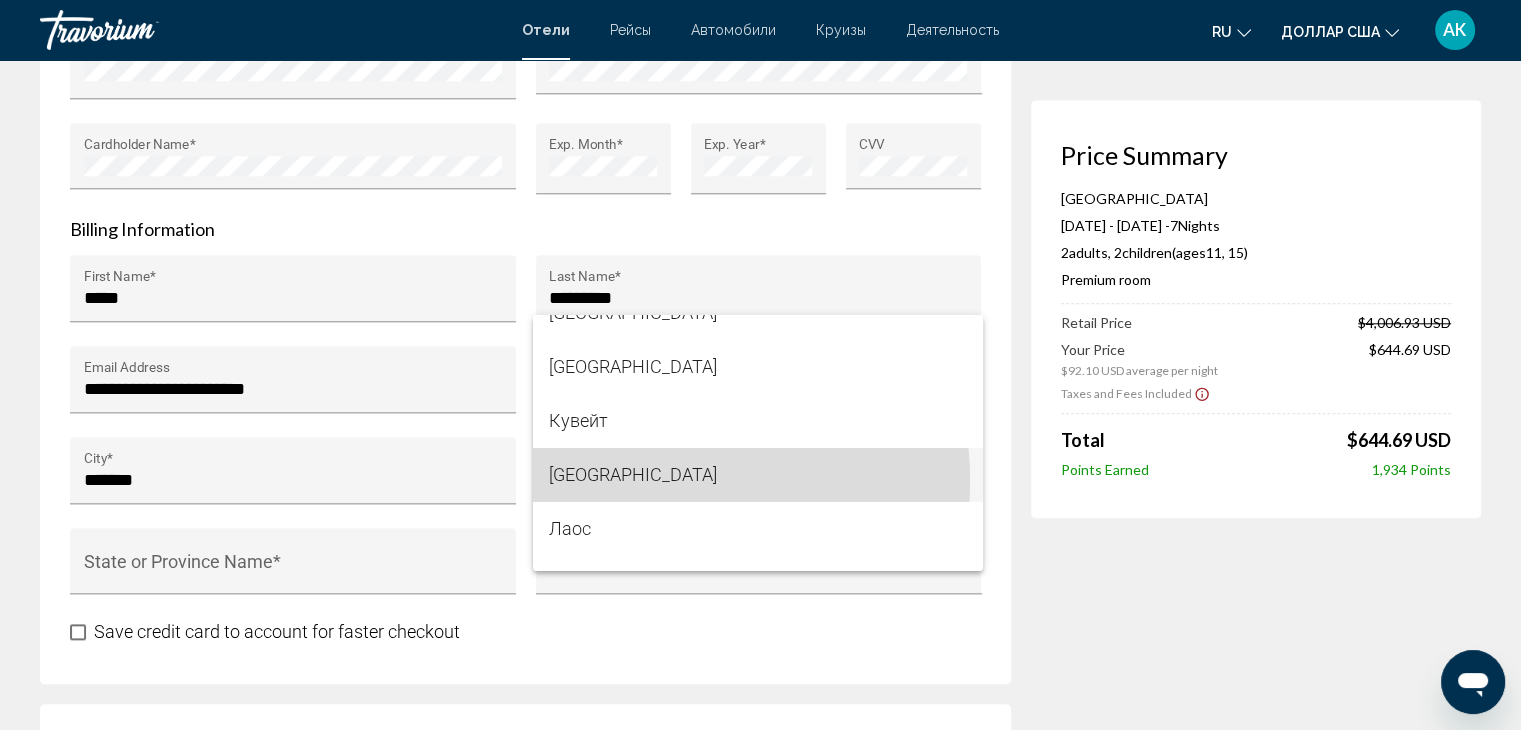click on "[GEOGRAPHIC_DATA]" at bounding box center (633, 474) 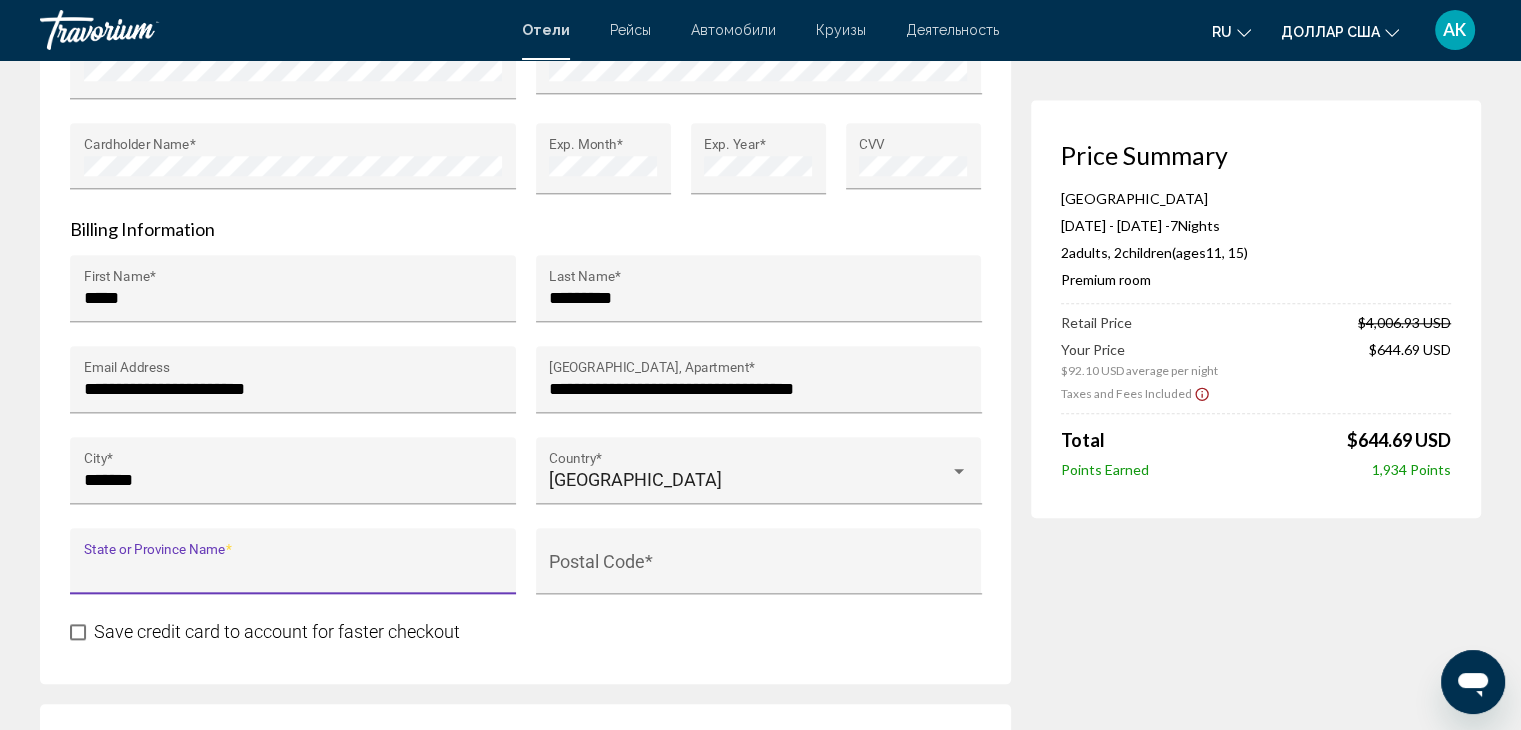 click on "State or Province Name  *" at bounding box center [293, 571] 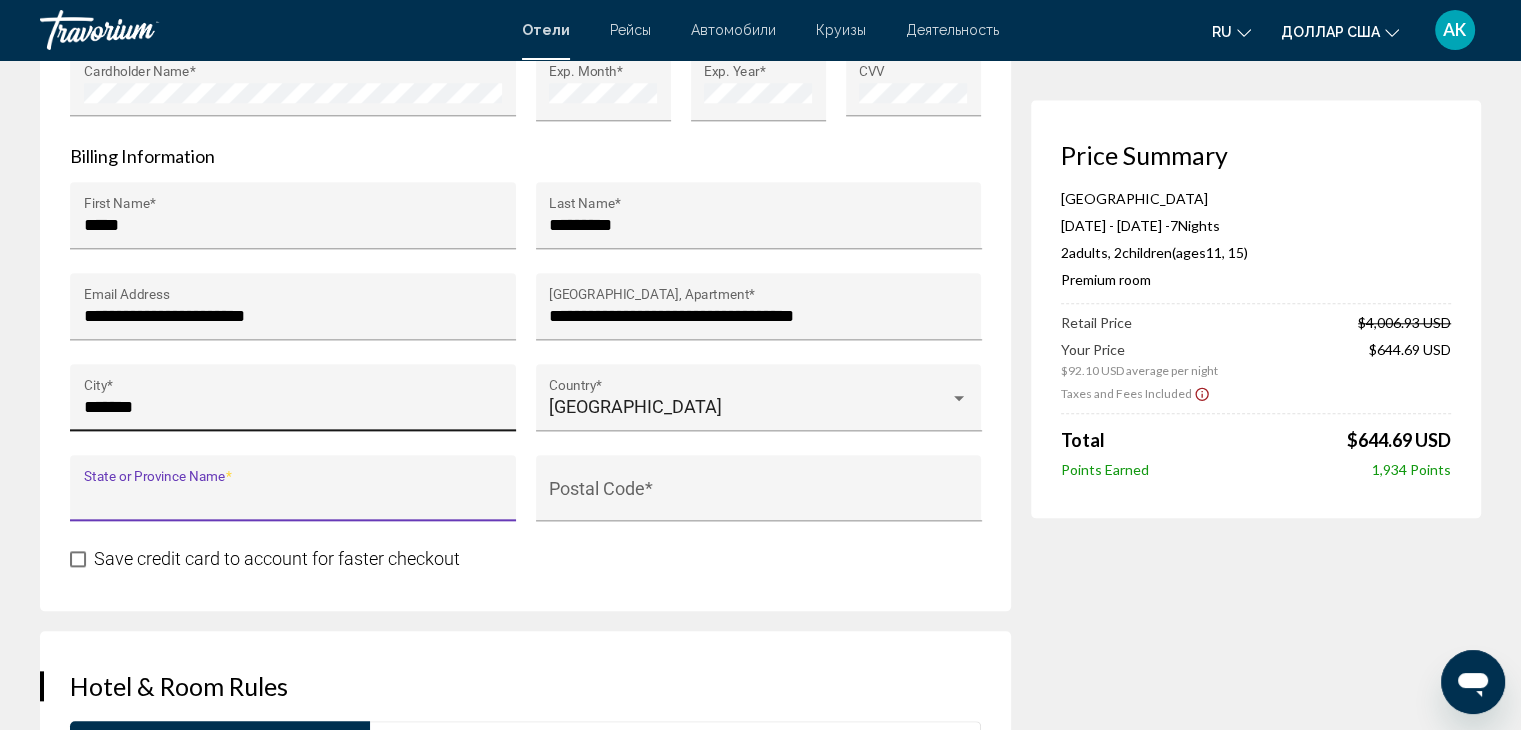 scroll, scrollTop: 2200, scrollLeft: 0, axis: vertical 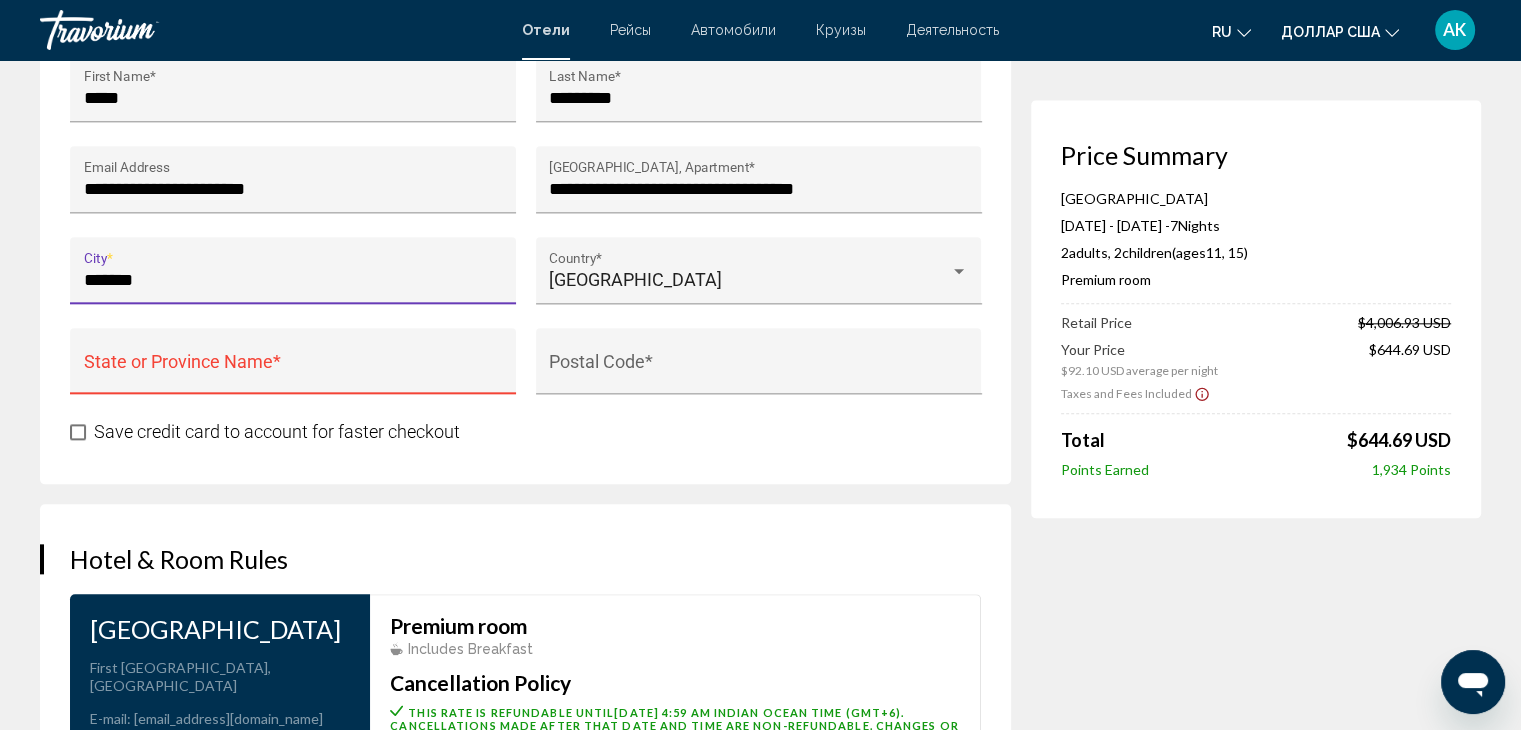 drag, startPoint x: 149, startPoint y: 246, endPoint x: 64, endPoint y: 241, distance: 85.146935 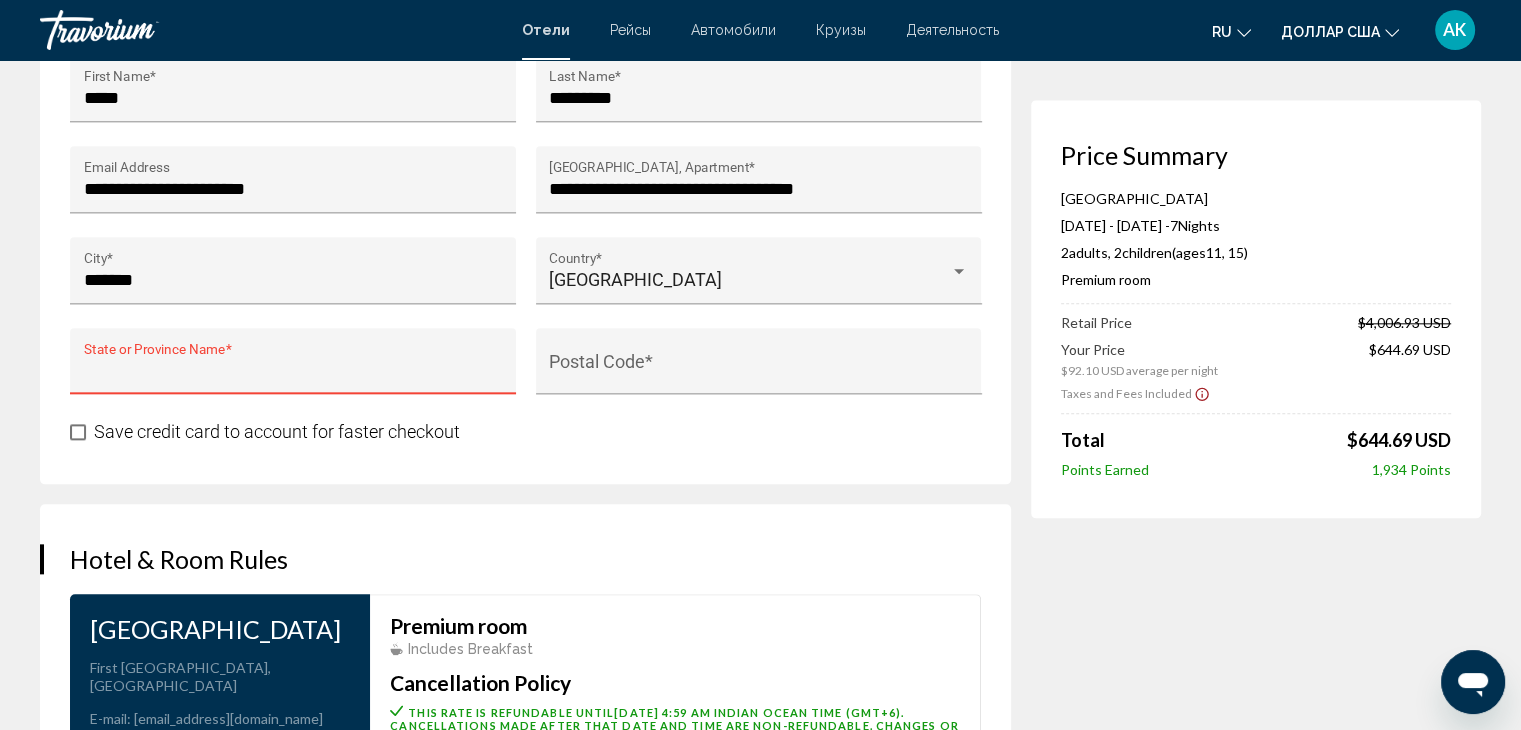 click on "State or Province Name  *" at bounding box center [293, 371] 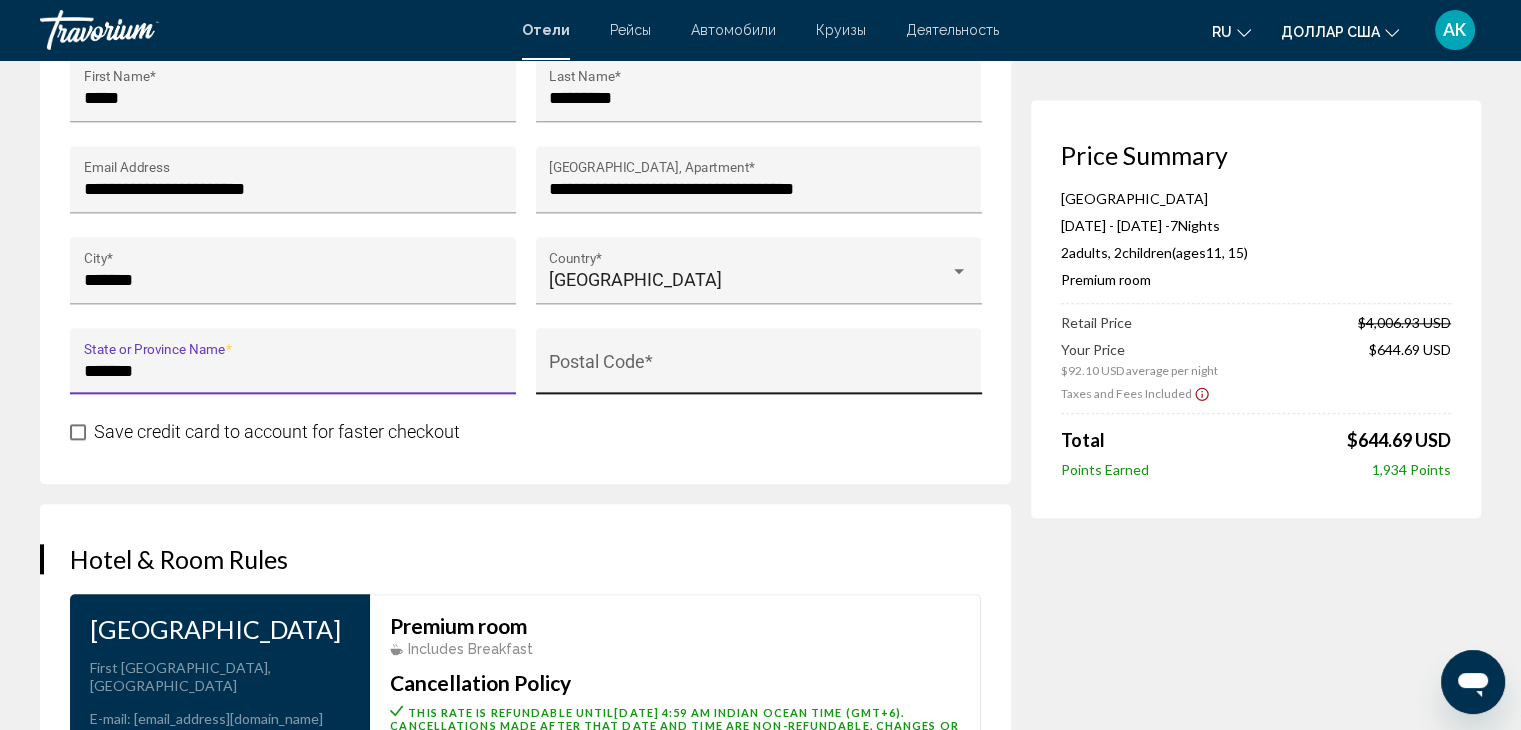 type on "*******" 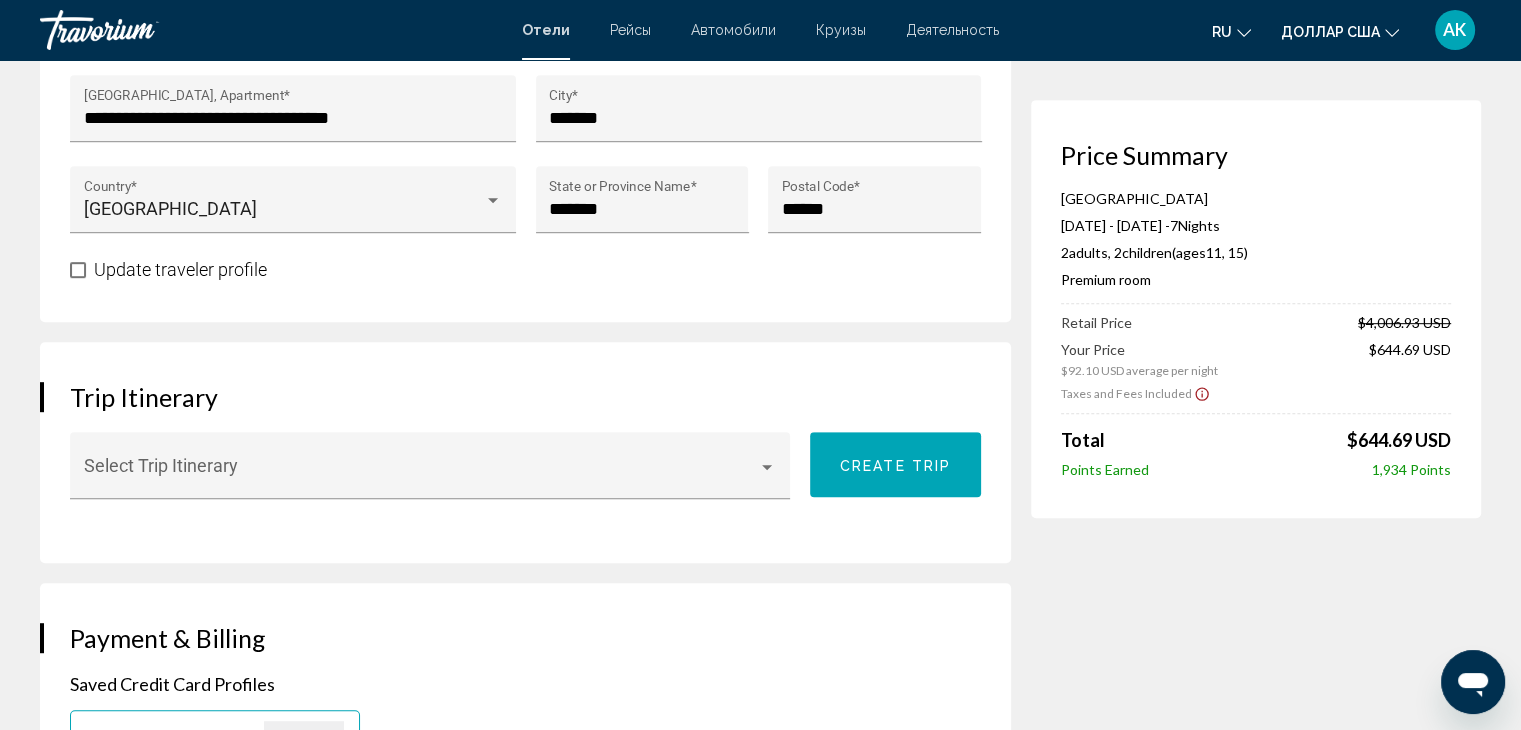 scroll, scrollTop: 800, scrollLeft: 0, axis: vertical 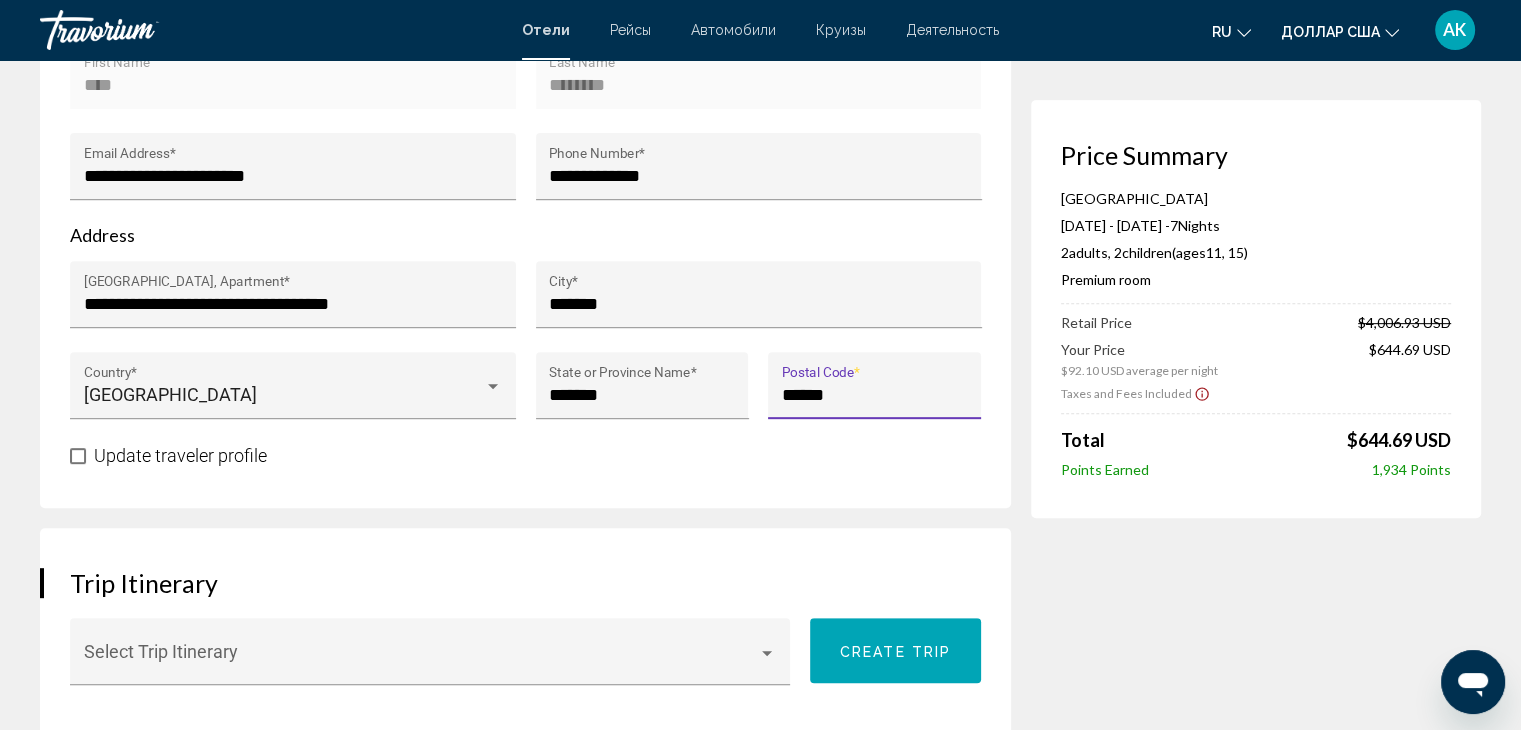 drag, startPoint x: 848, startPoint y: 374, endPoint x: 782, endPoint y: 374, distance: 66 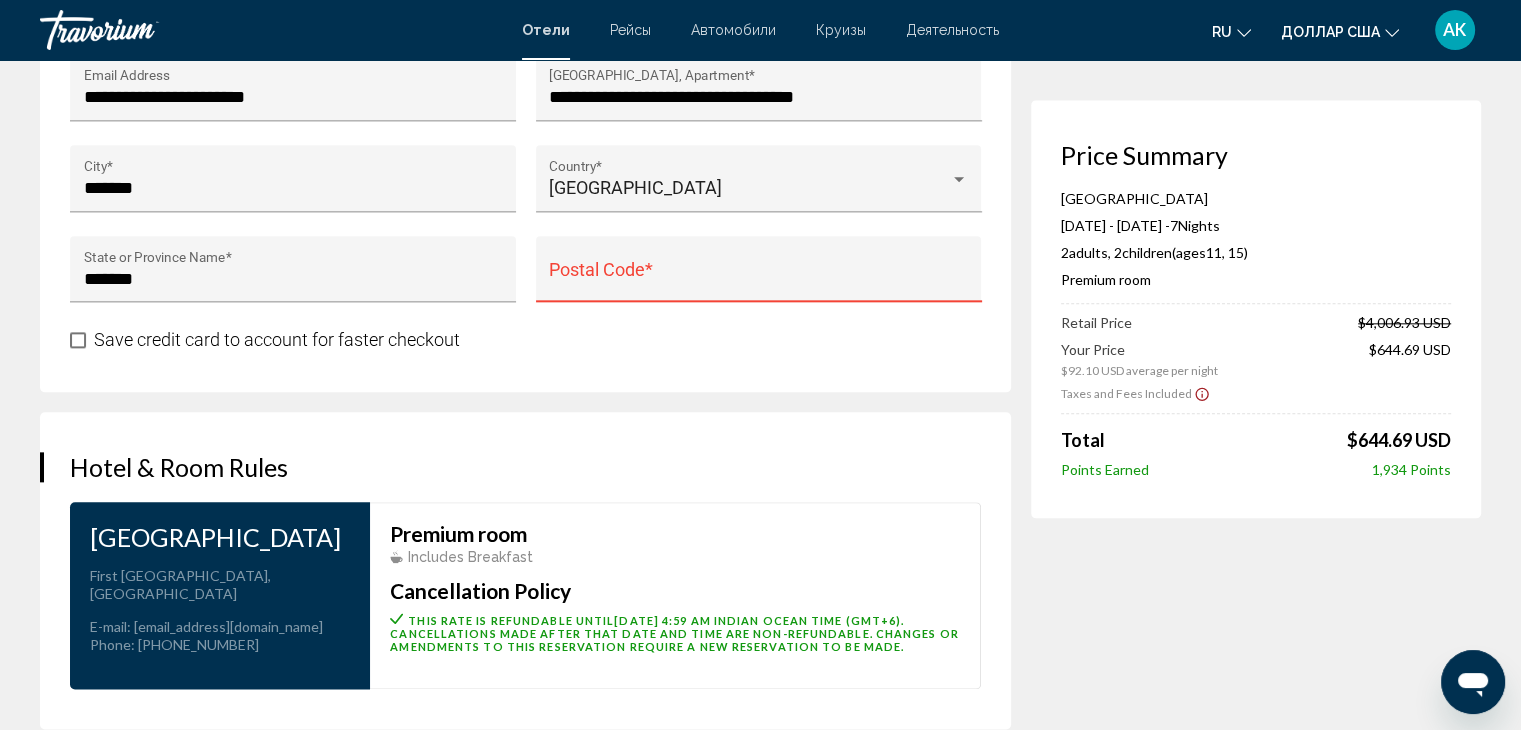 scroll, scrollTop: 2300, scrollLeft: 0, axis: vertical 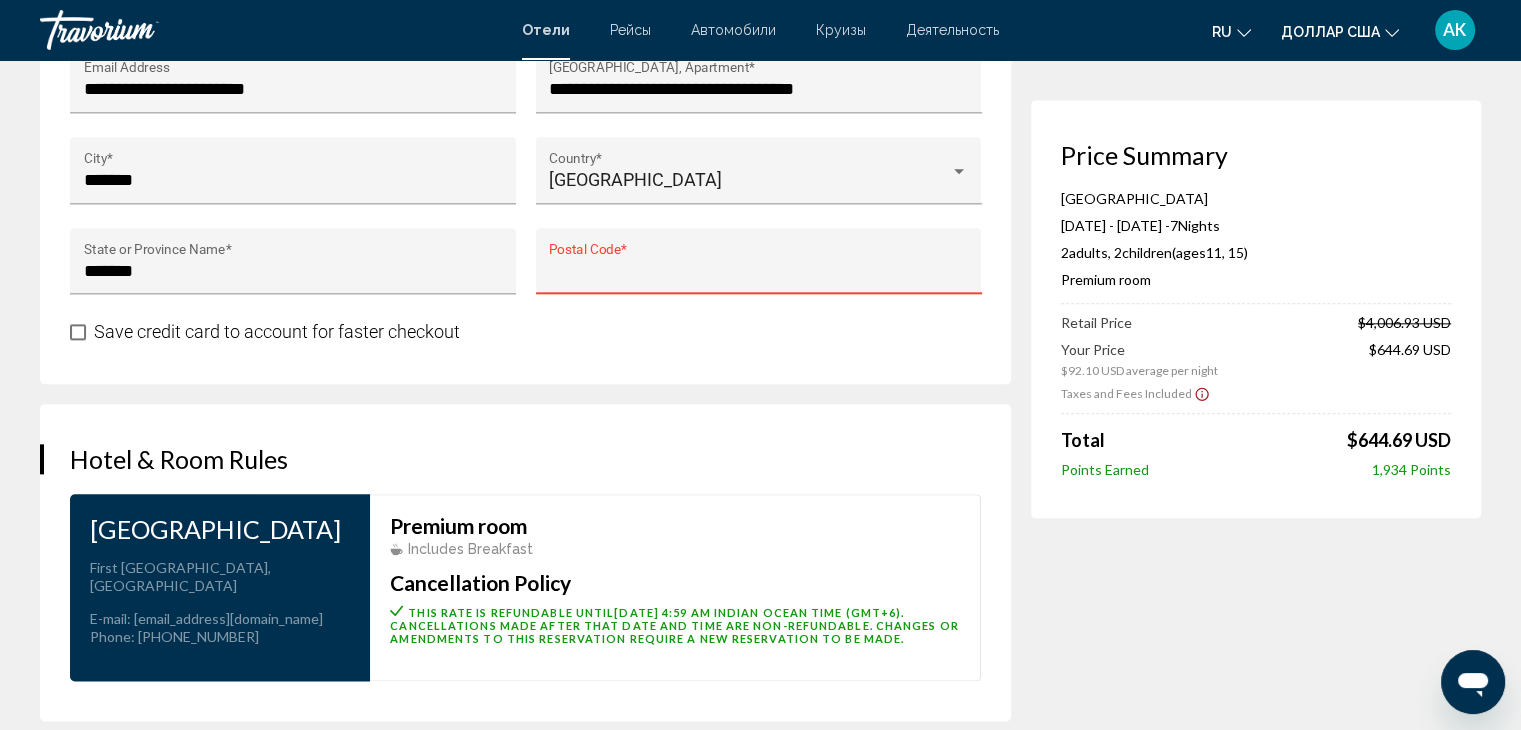 click on "Postal Code  *" at bounding box center (758, 271) 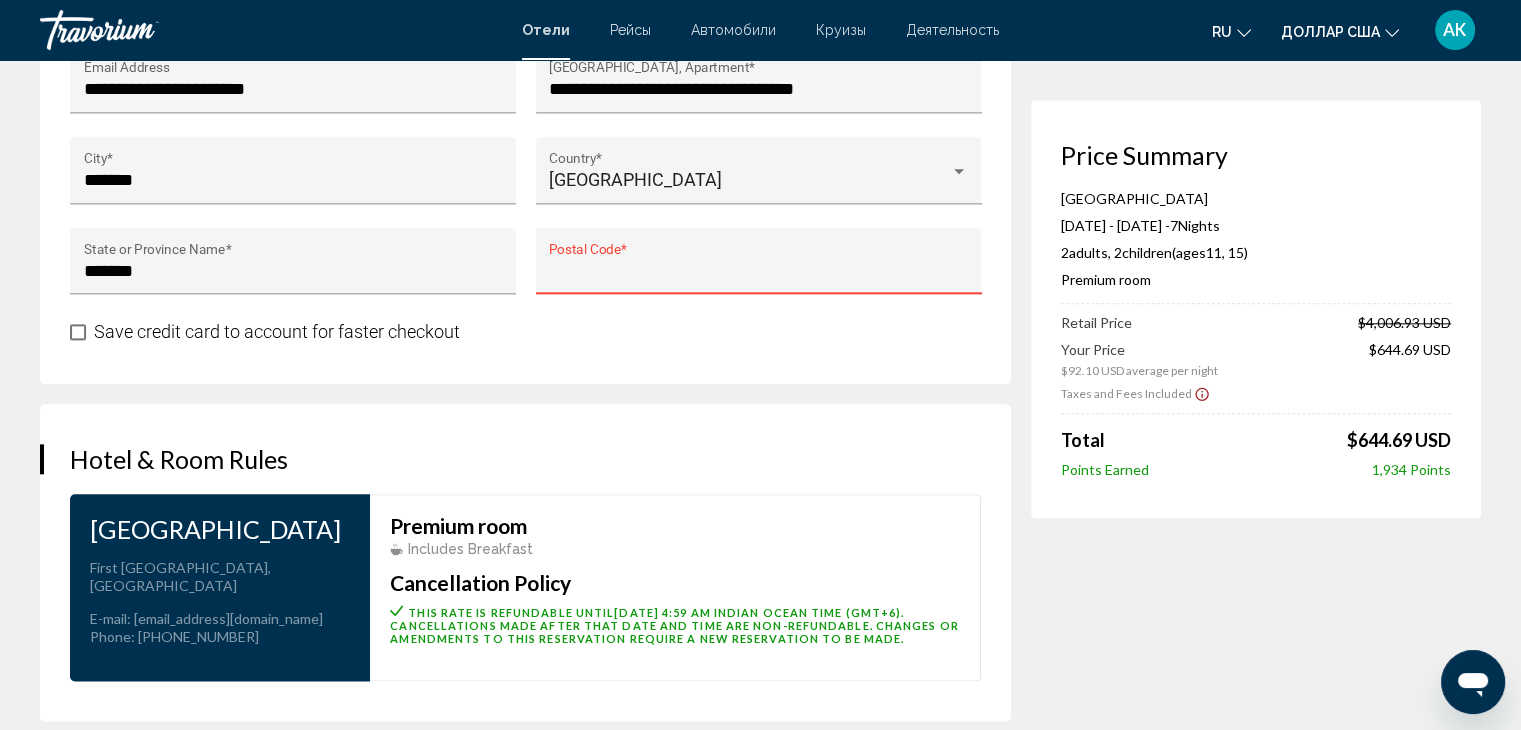 paste on "******" 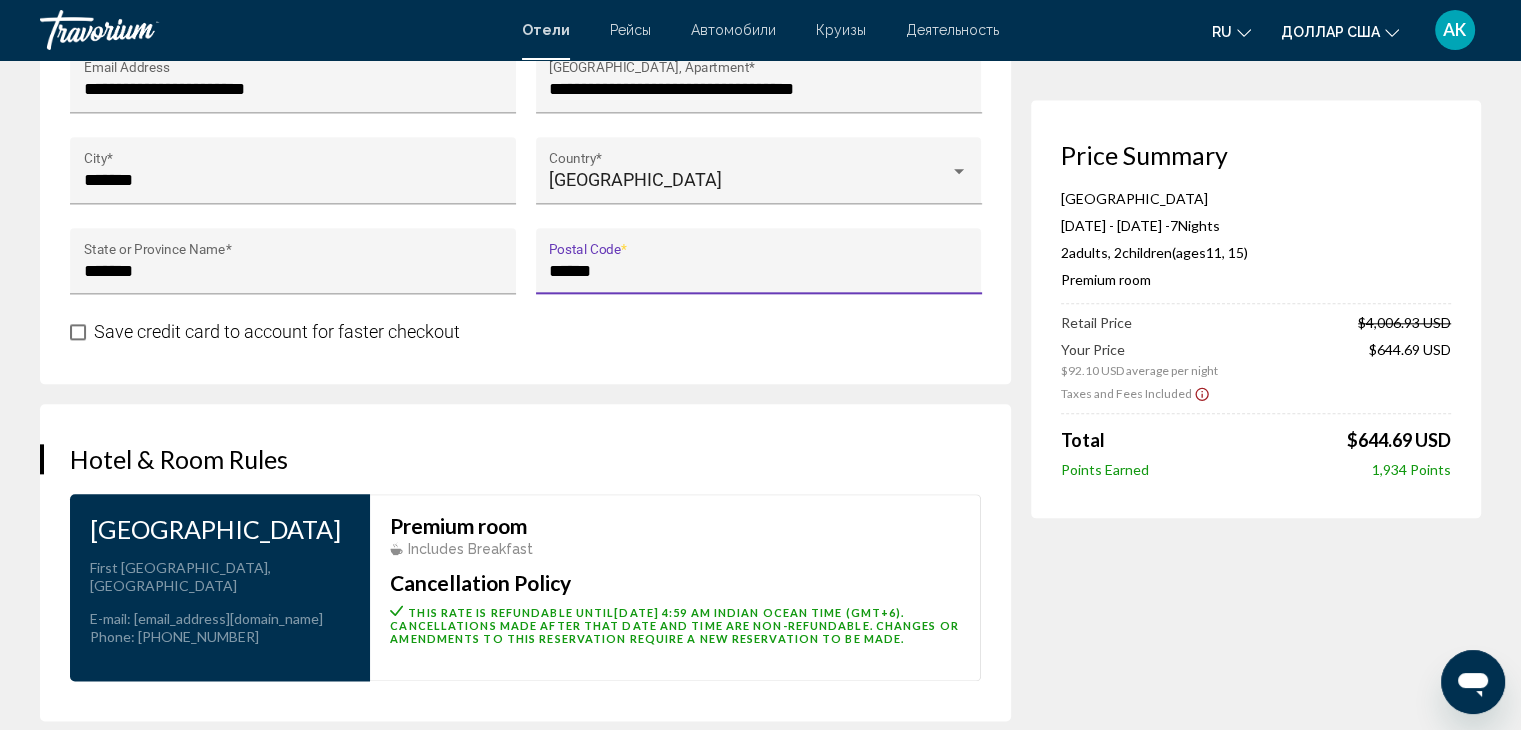 type on "******" 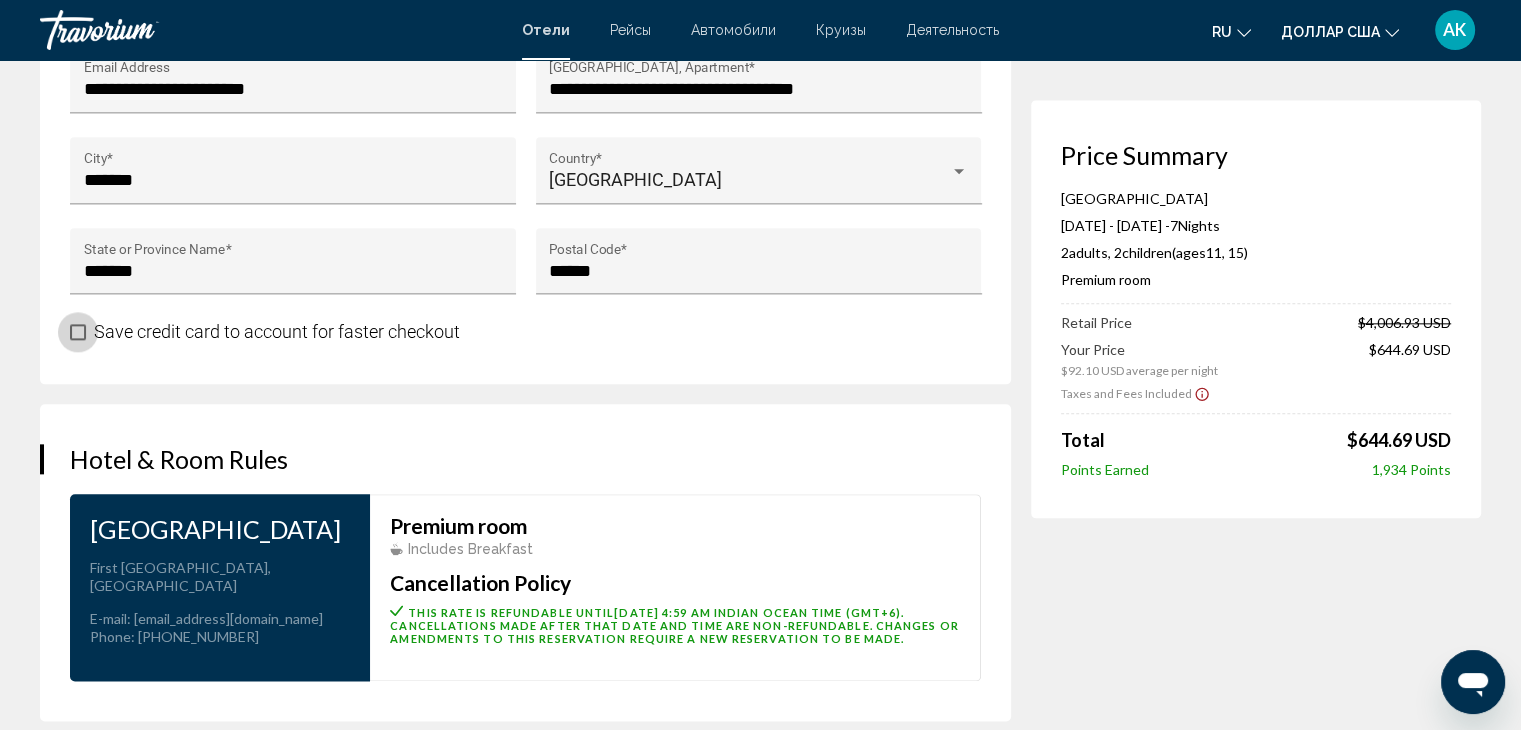 click at bounding box center [78, 332] 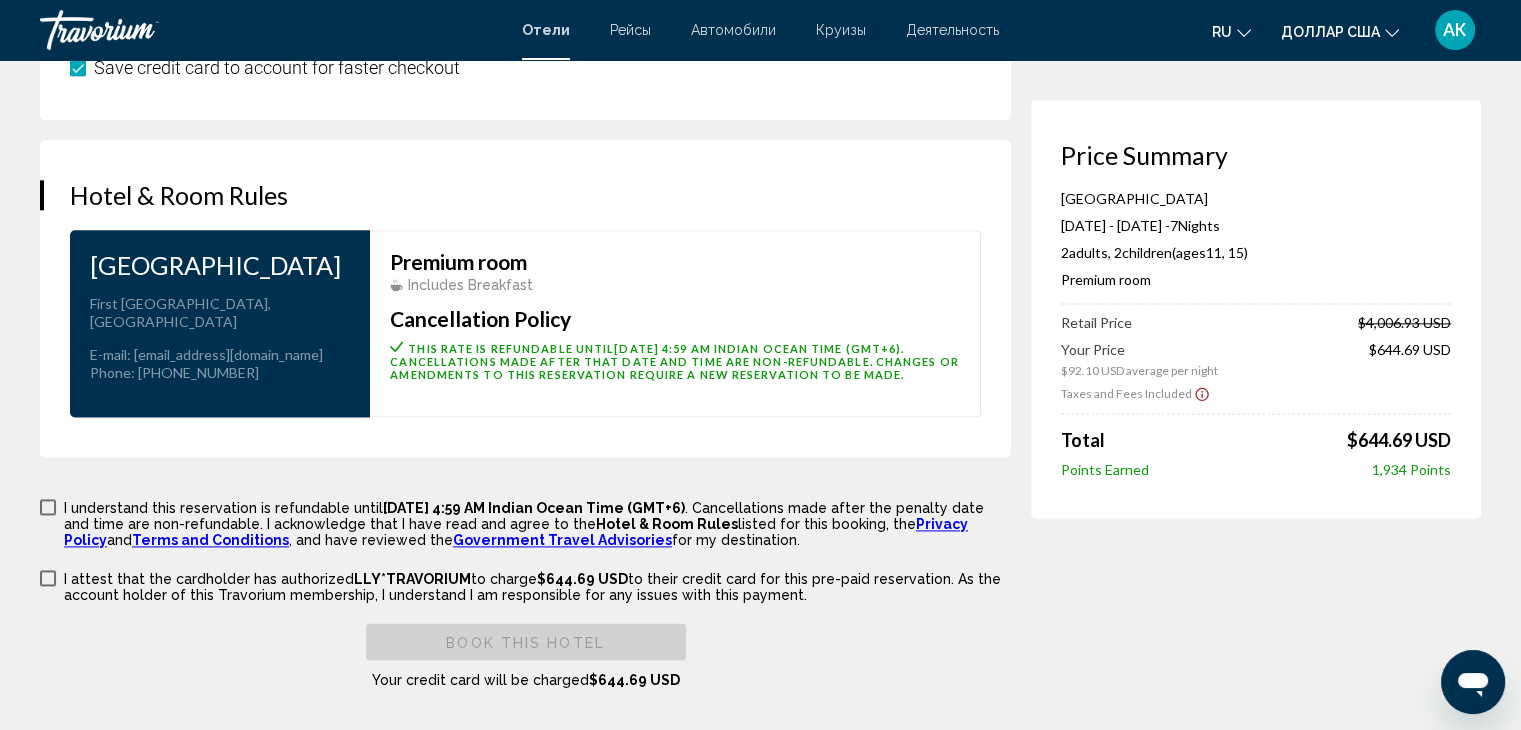 scroll, scrollTop: 2600, scrollLeft: 0, axis: vertical 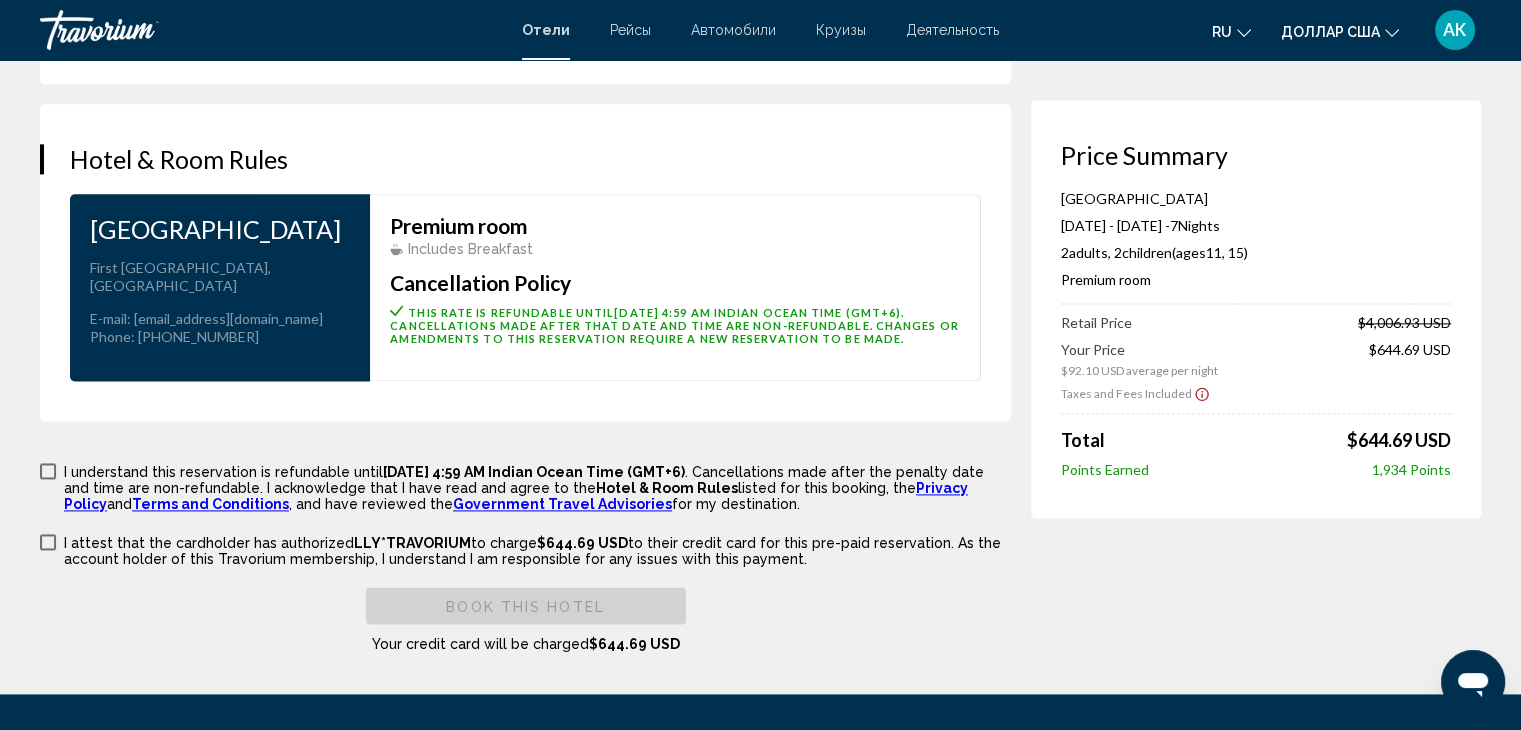 click at bounding box center [48, 471] 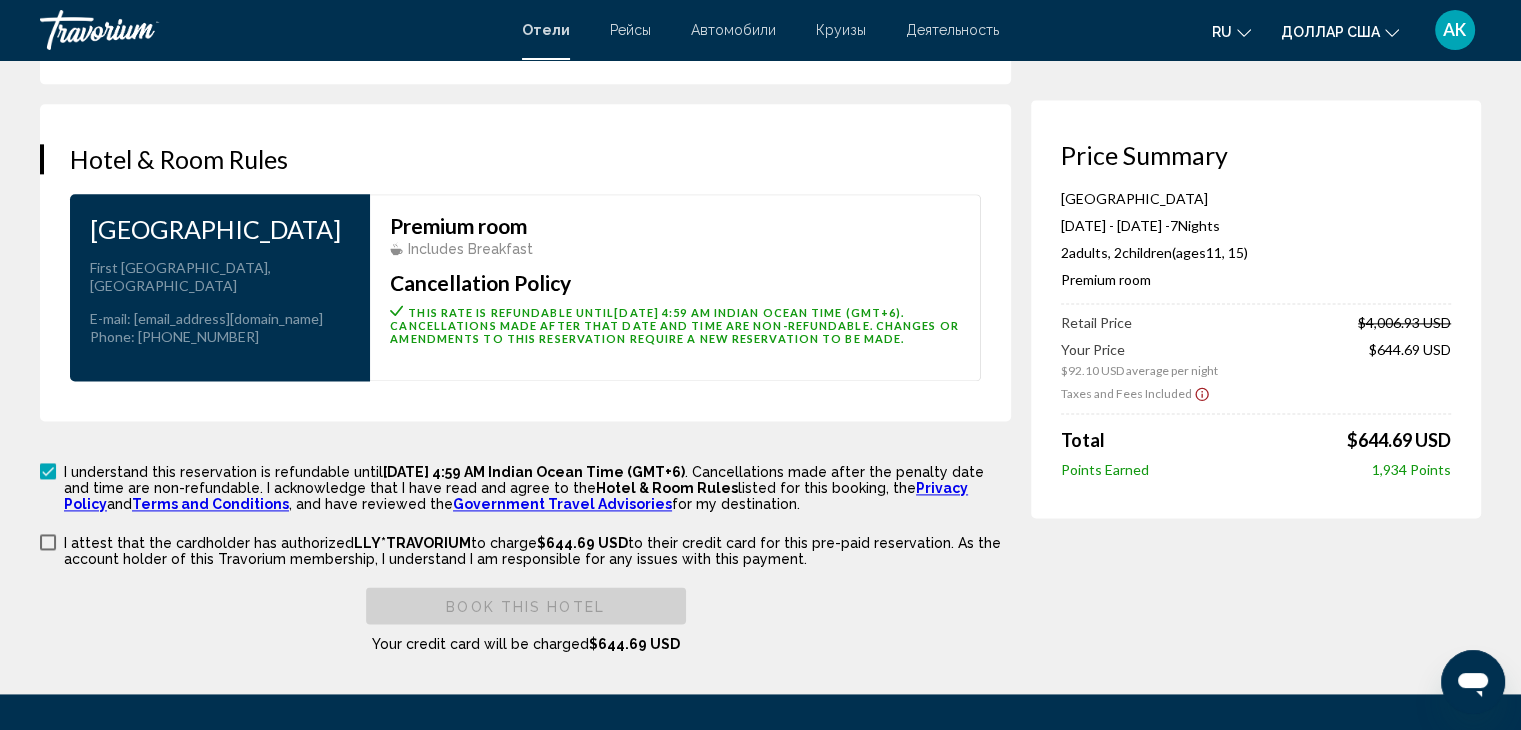 click at bounding box center (48, 542) 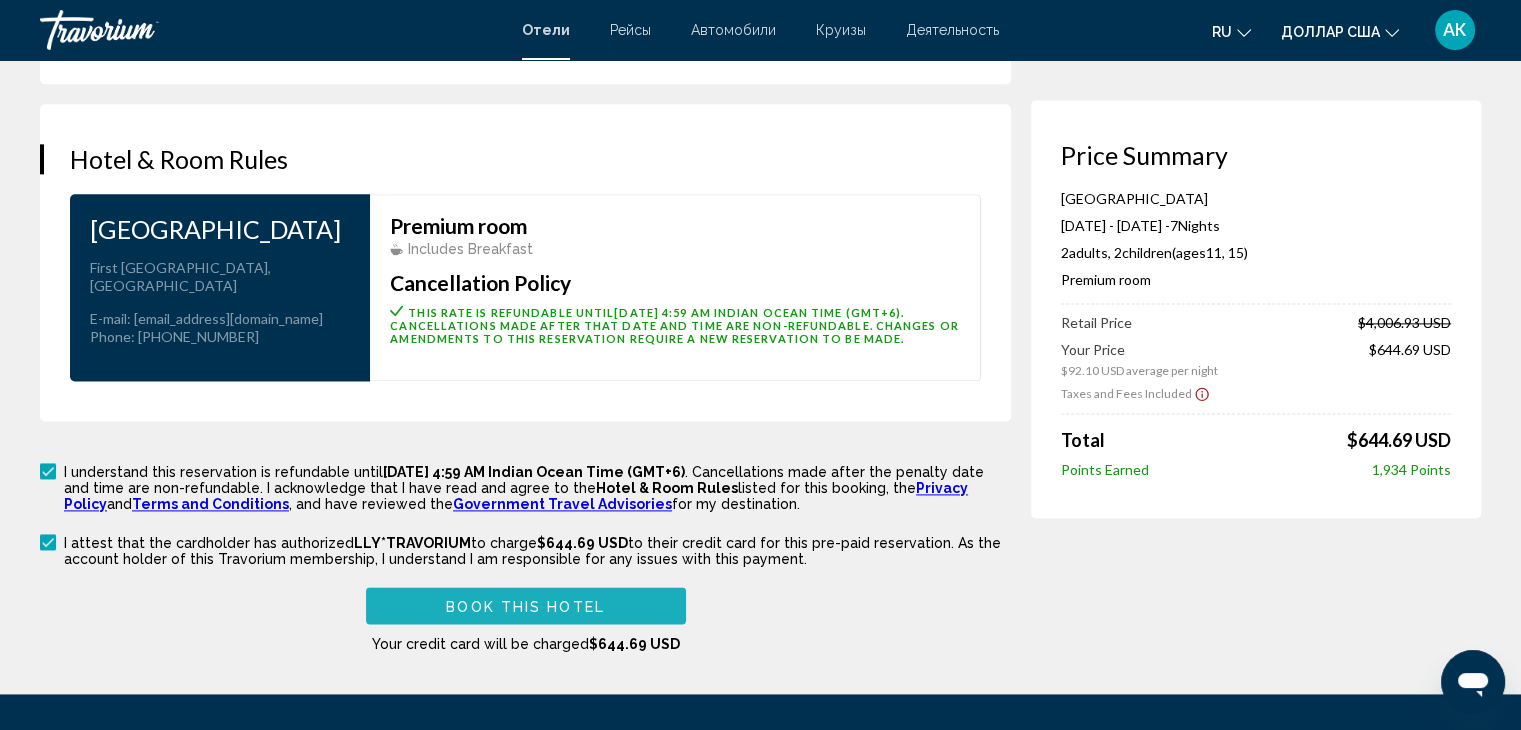 click on "Book this hotel" at bounding box center [525, 606] 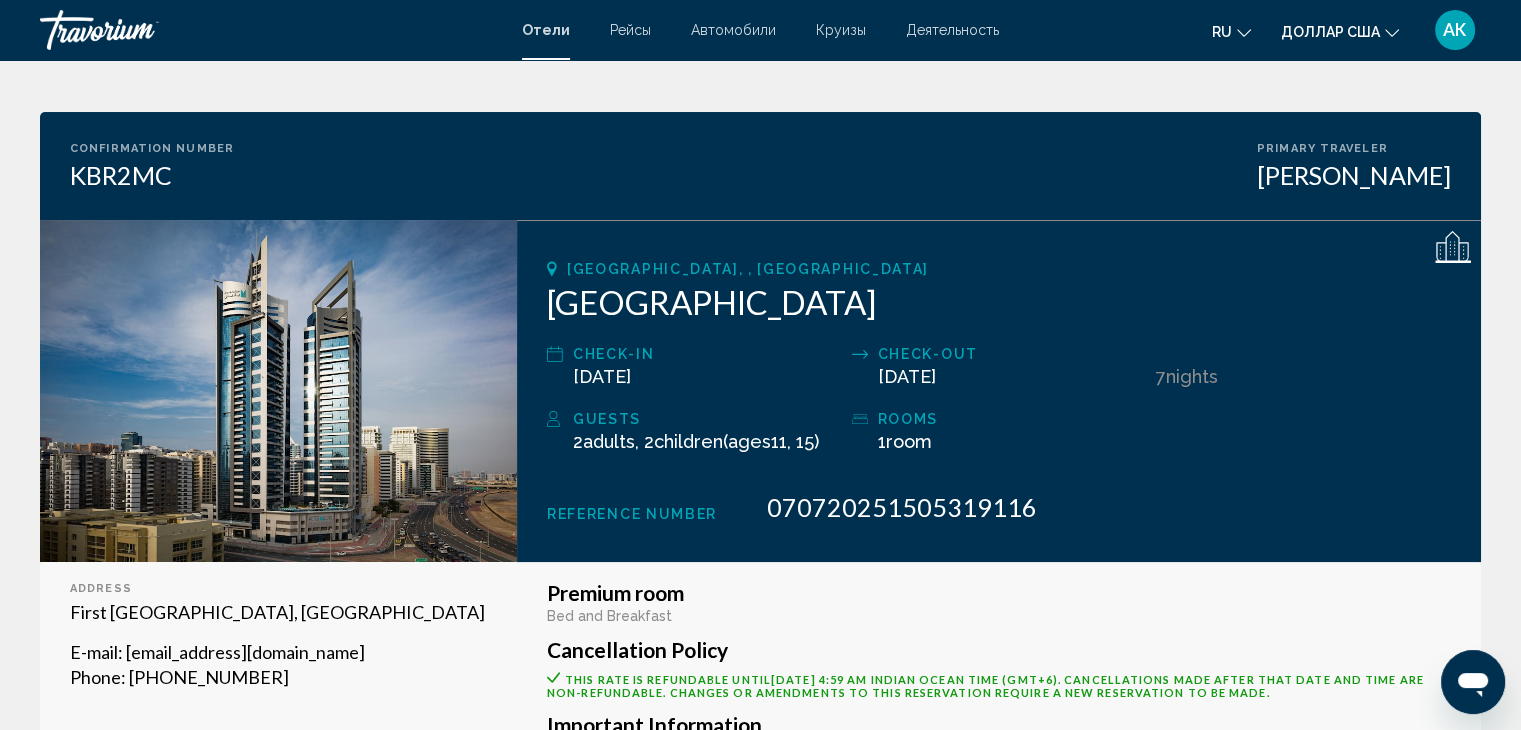 scroll, scrollTop: 200, scrollLeft: 0, axis: vertical 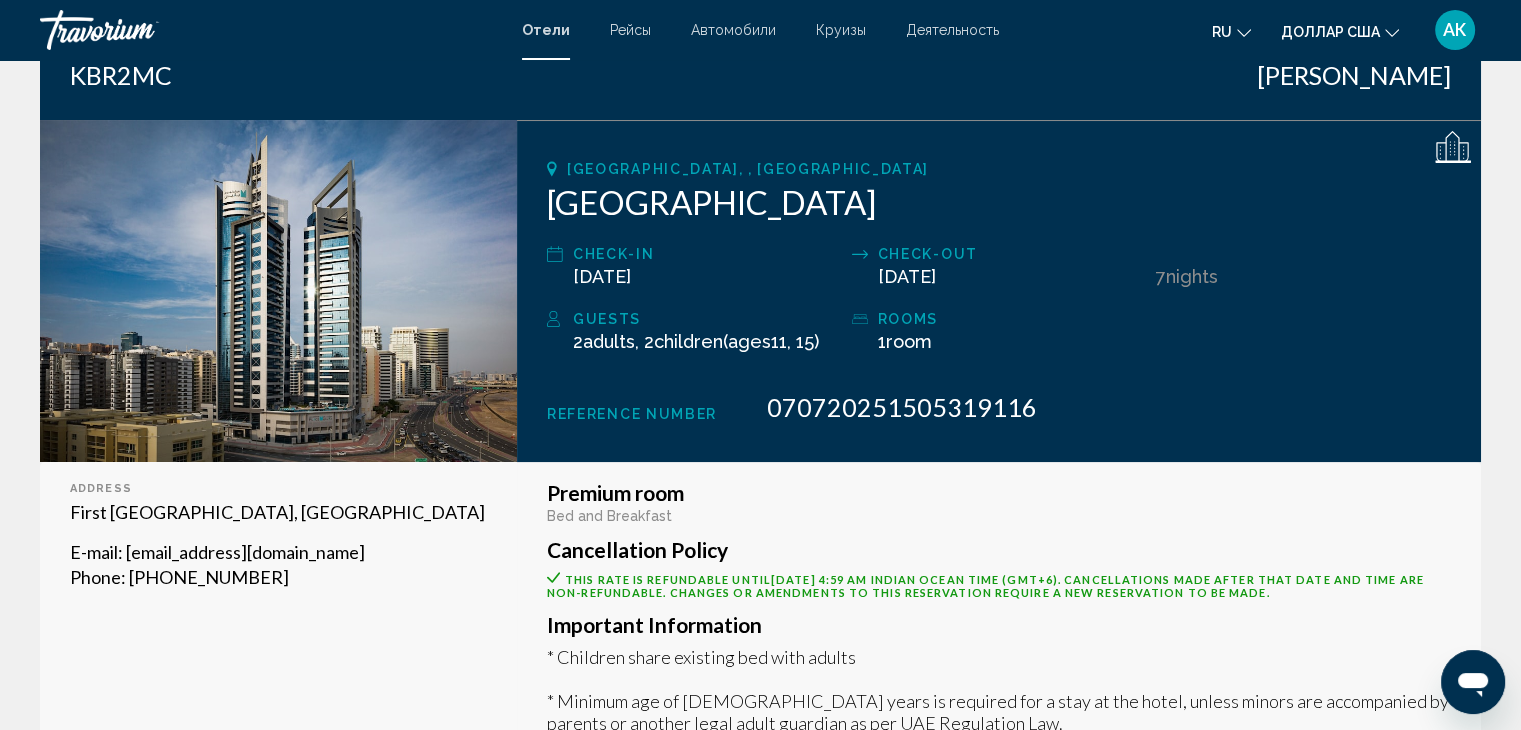 drag, startPoint x: 960, startPoint y: 351, endPoint x: 880, endPoint y: 348, distance: 80.05623 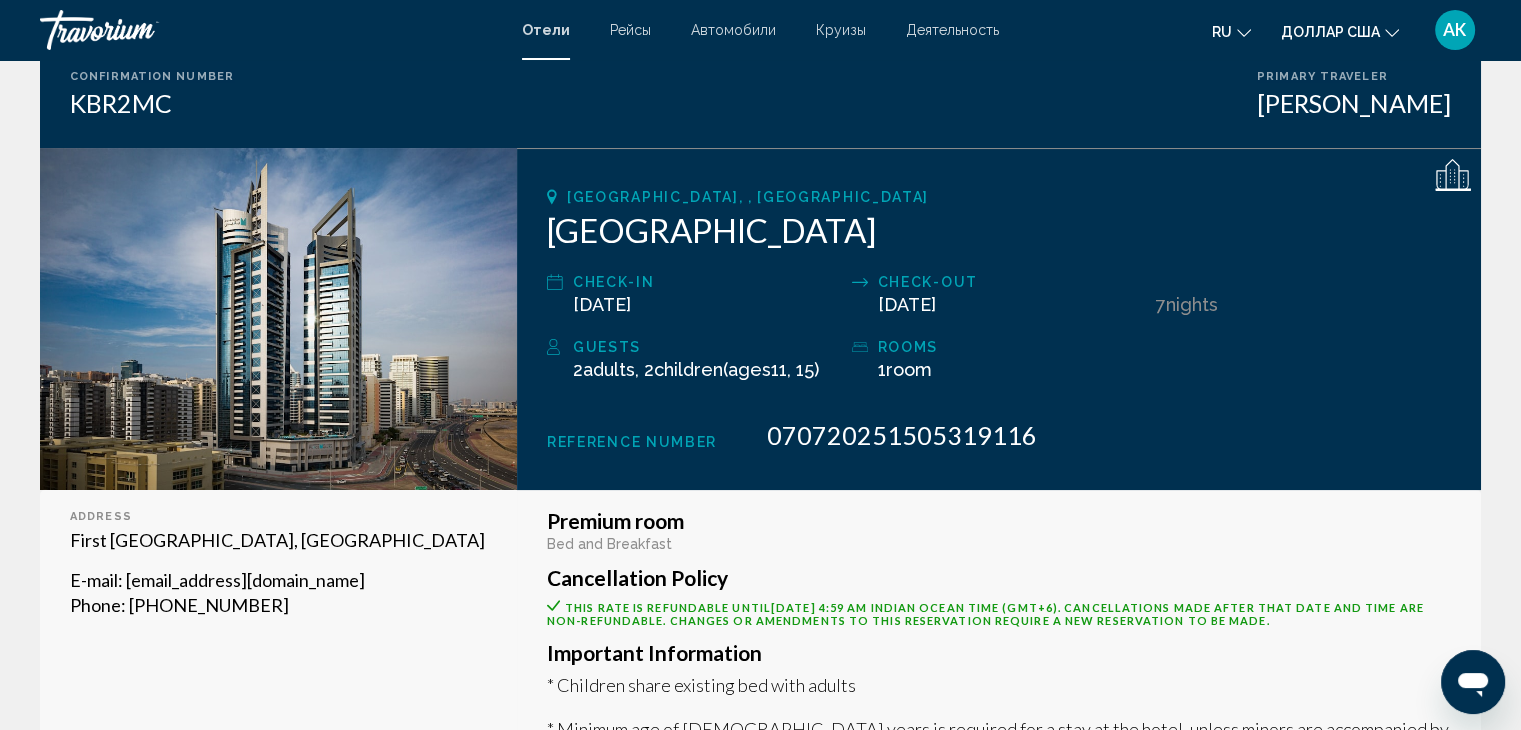 scroll, scrollTop: 72, scrollLeft: 0, axis: vertical 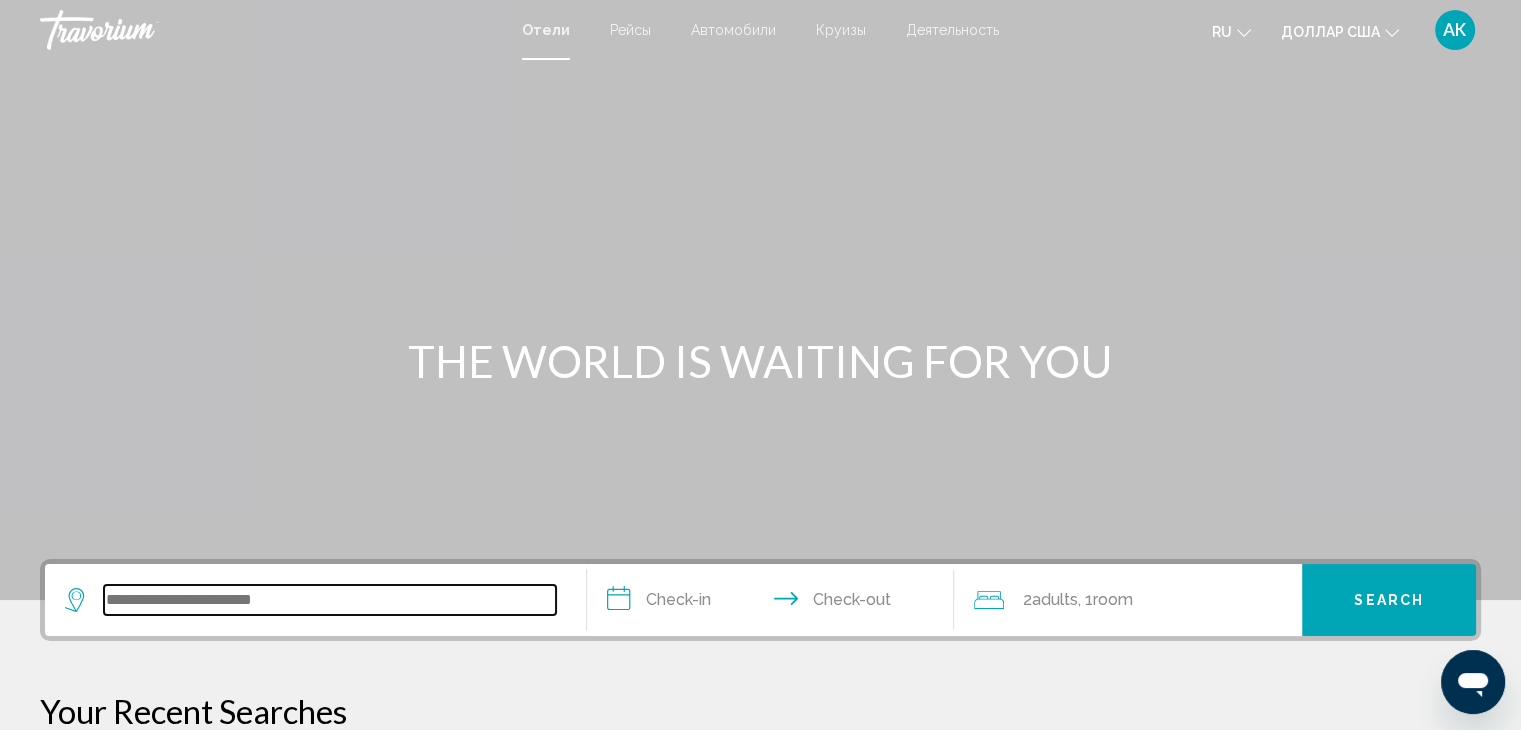 click at bounding box center (330, 600) 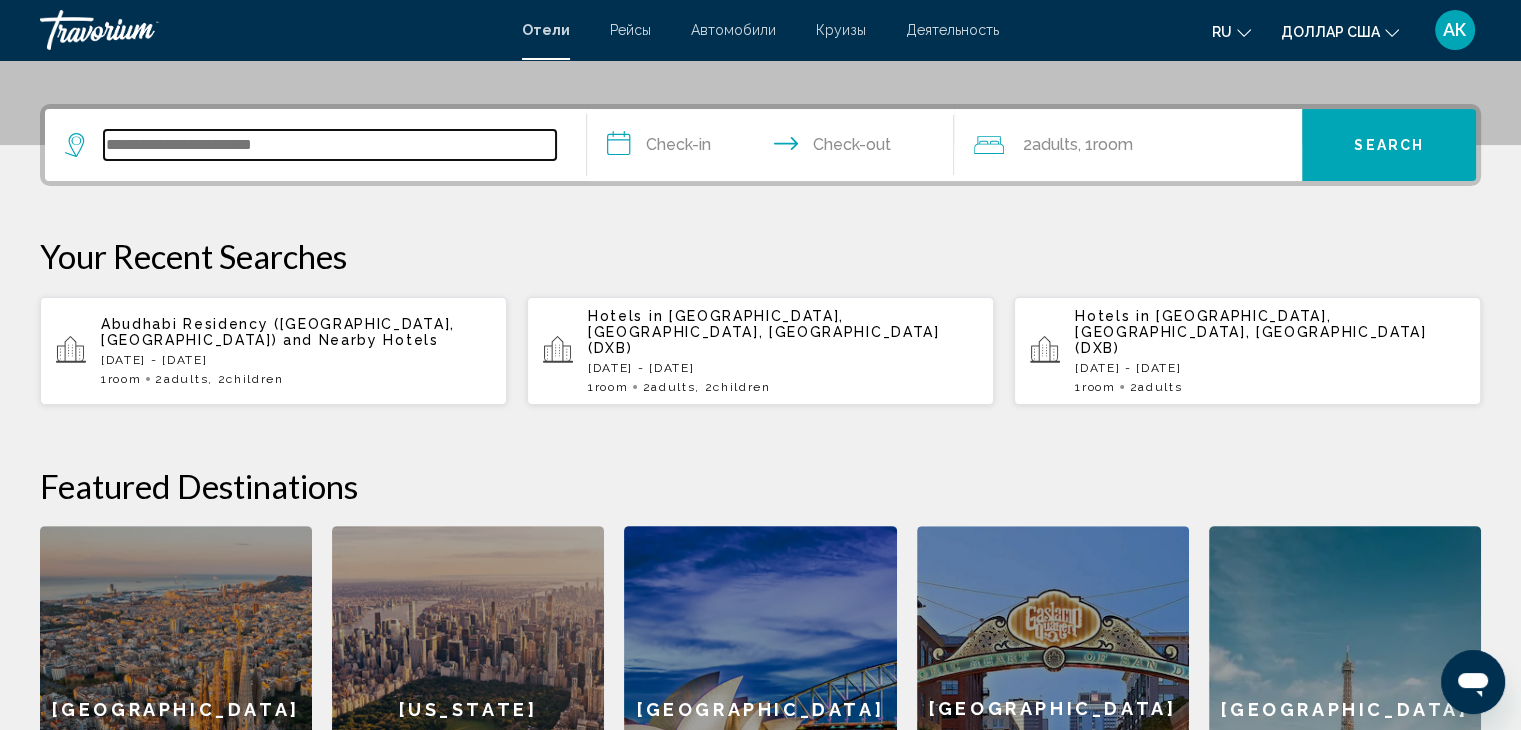 scroll, scrollTop: 493, scrollLeft: 0, axis: vertical 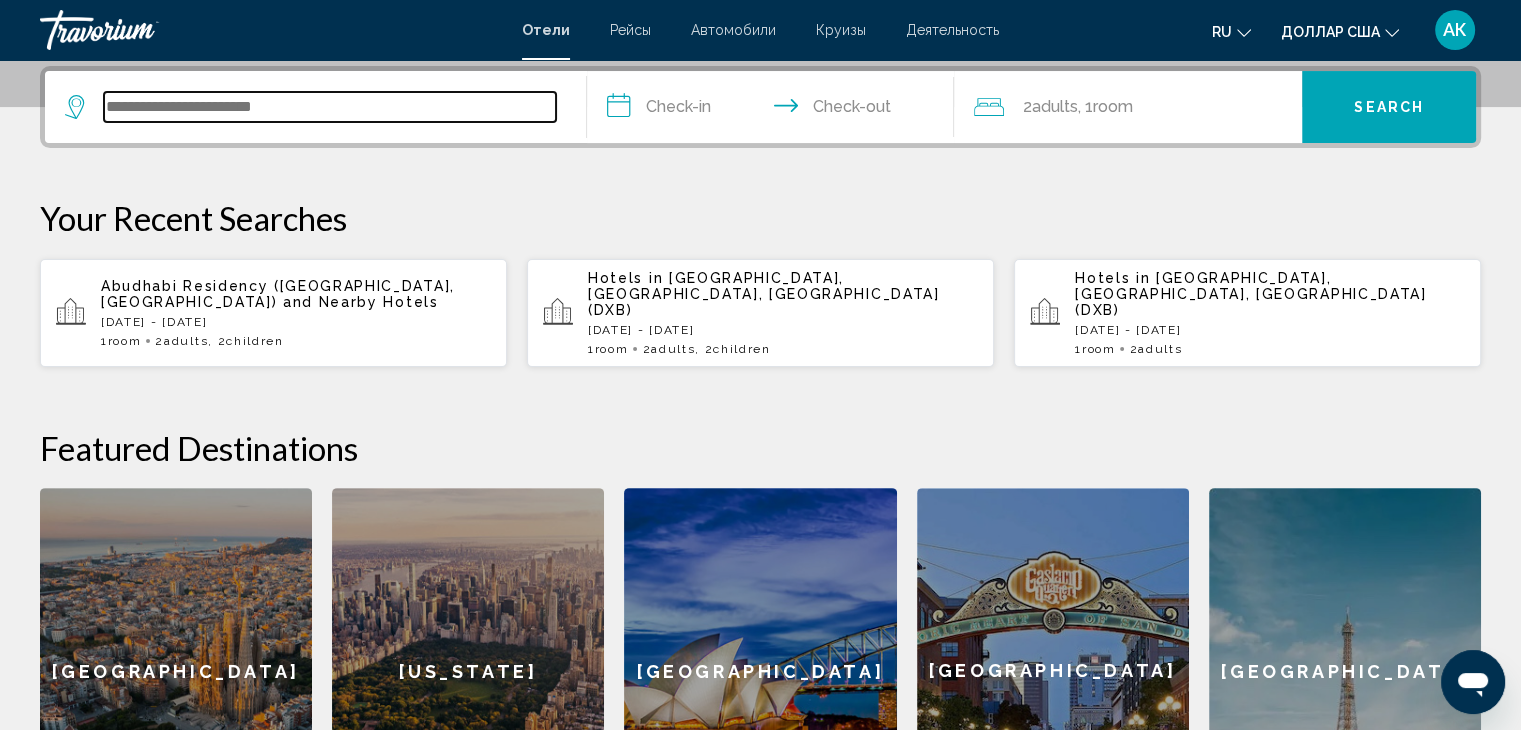 type on "*" 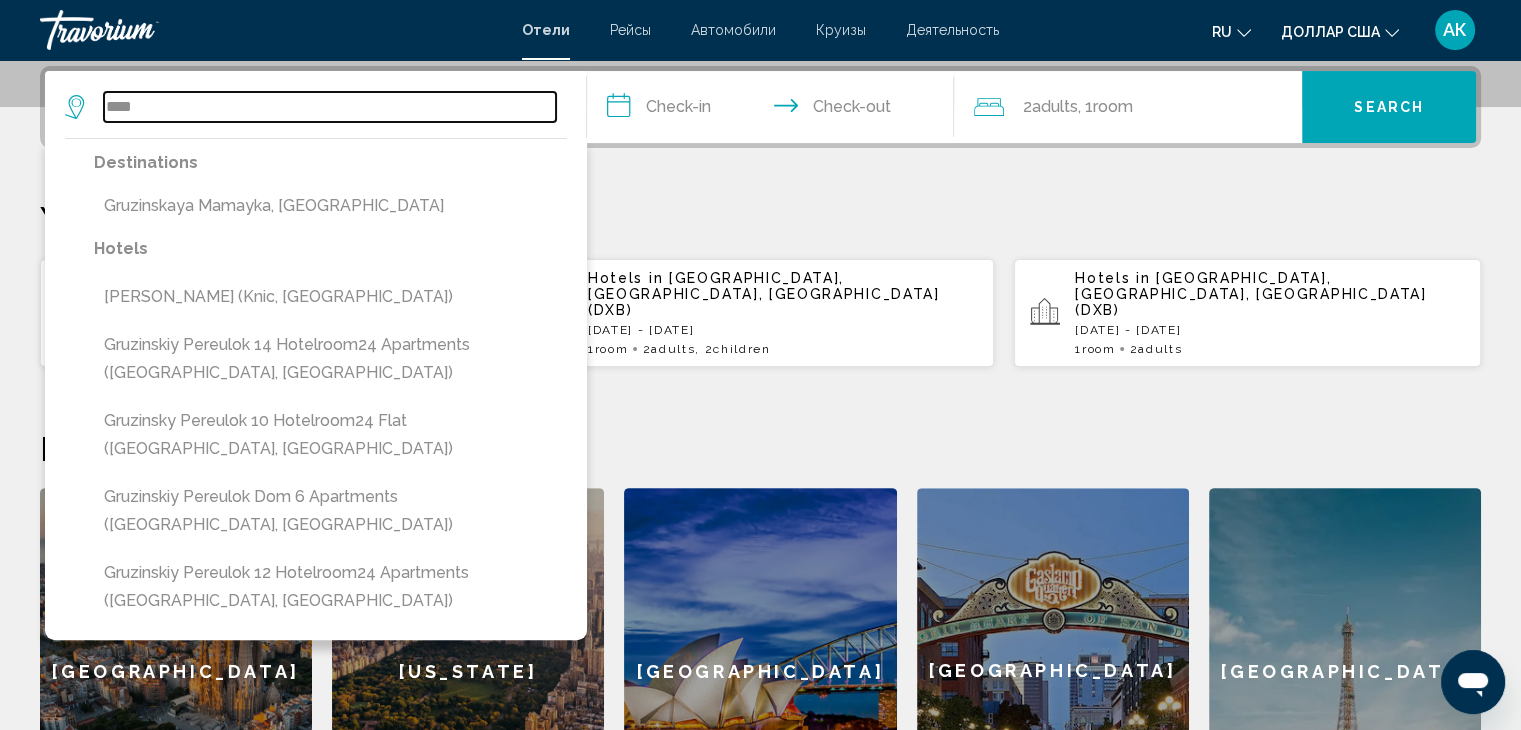 type on "****" 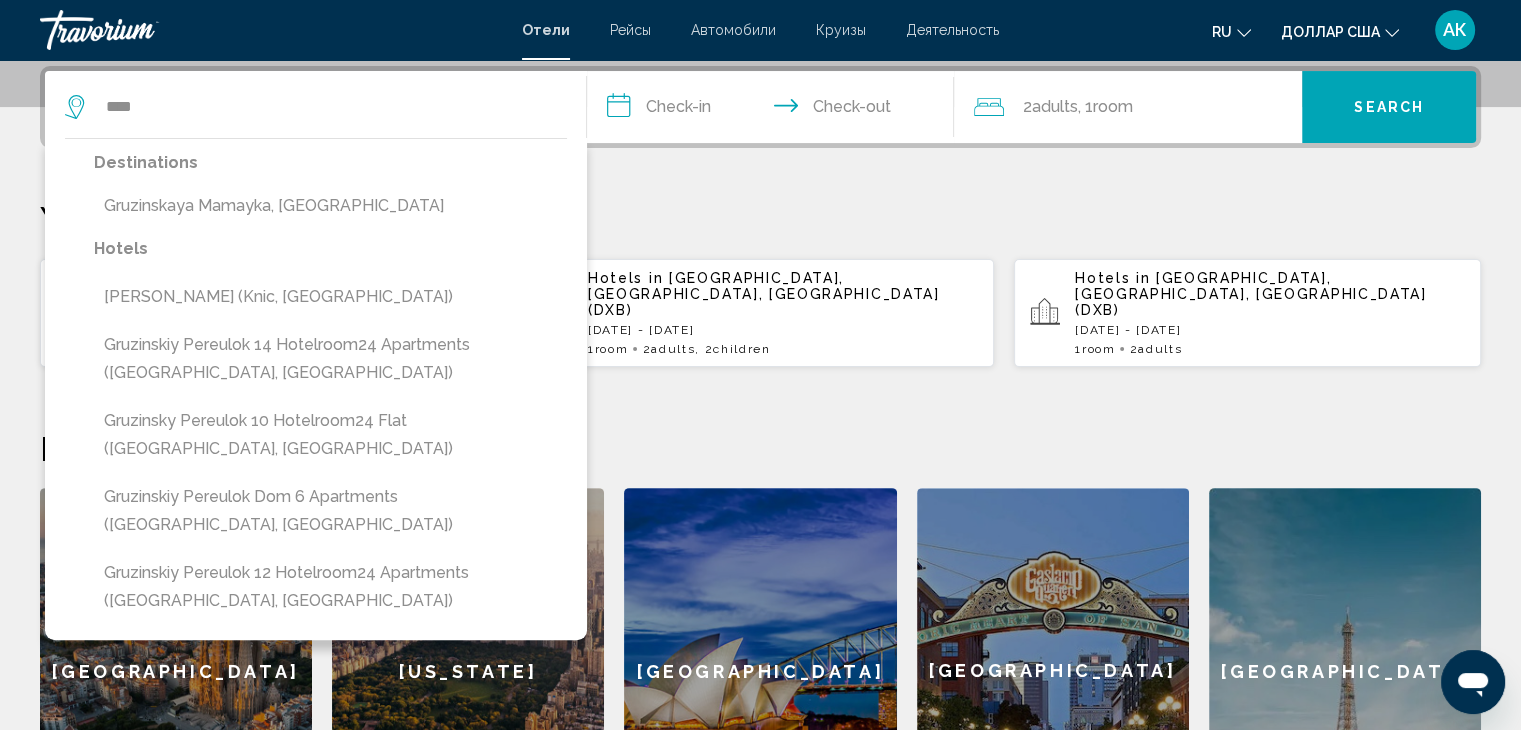 click on "**********" at bounding box center [760, 460] 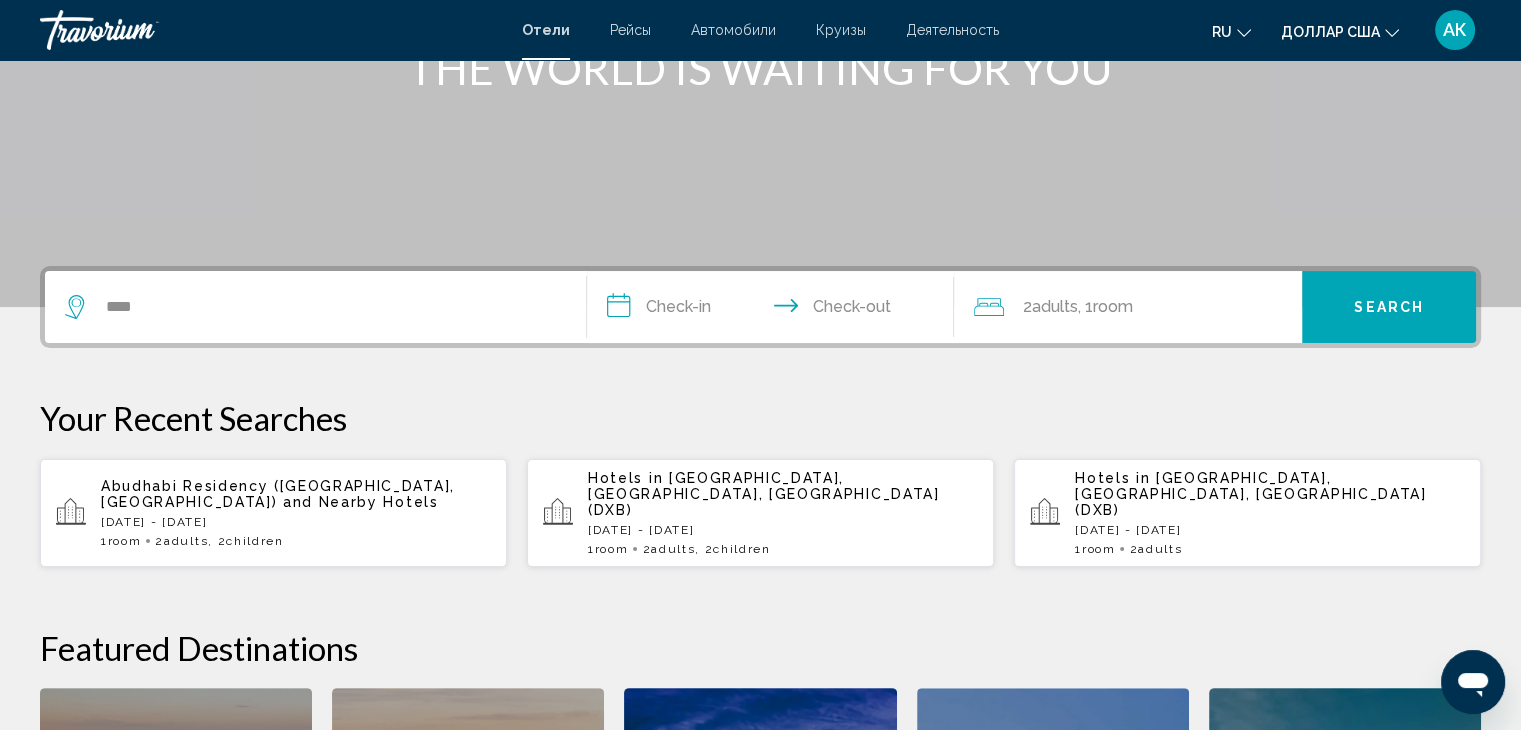 scroll, scrollTop: 0, scrollLeft: 0, axis: both 